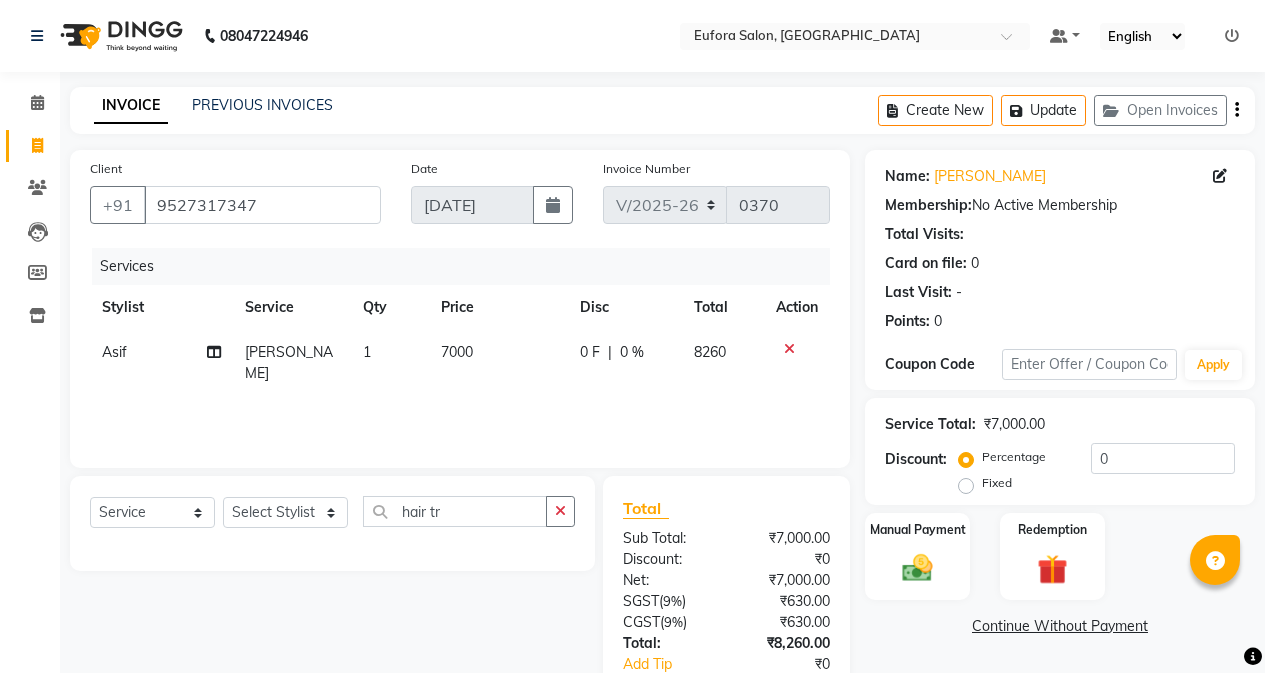 select on "6684" 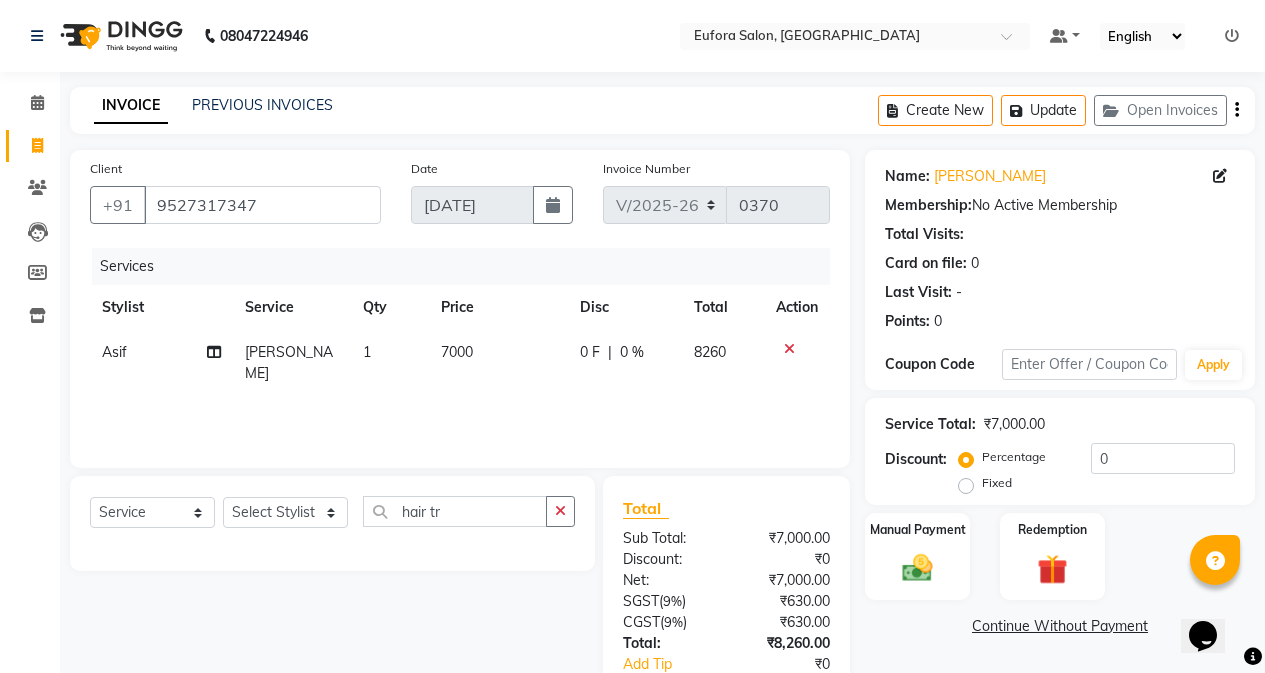 scroll, scrollTop: 0, scrollLeft: 0, axis: both 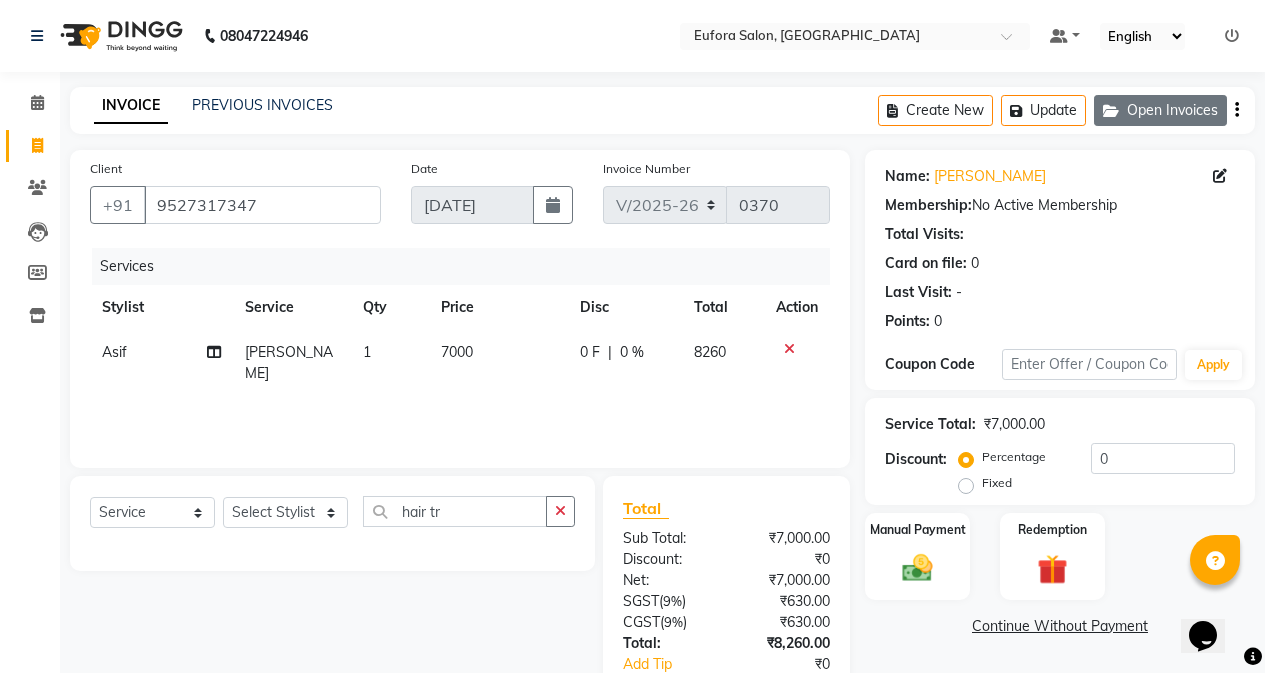 click on "Open Invoices" 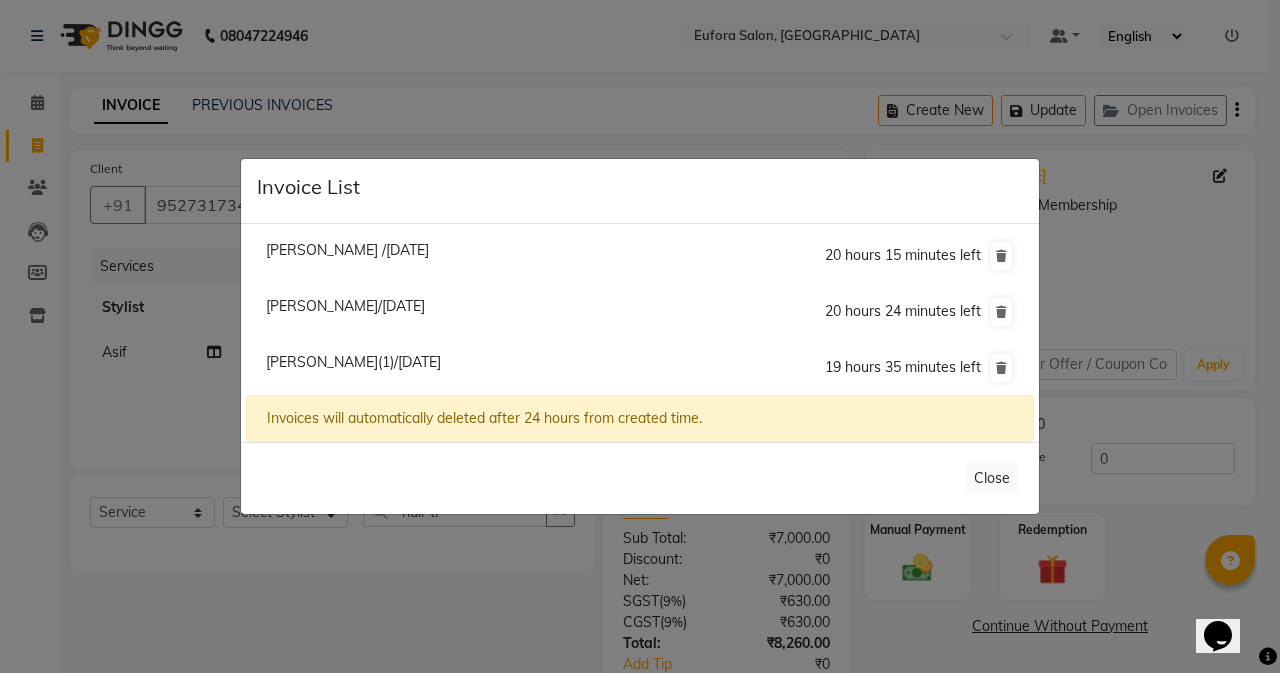 click on "[PERSON_NAME](1)/[DATE]" 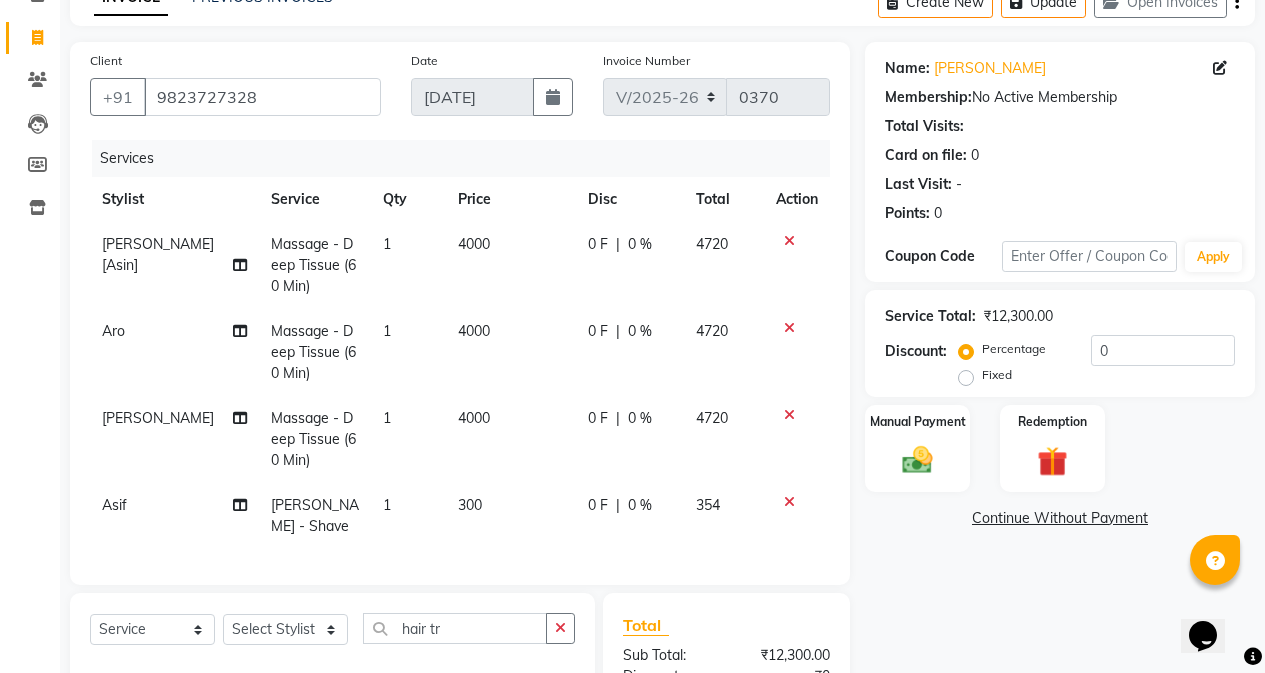 scroll, scrollTop: 46, scrollLeft: 0, axis: vertical 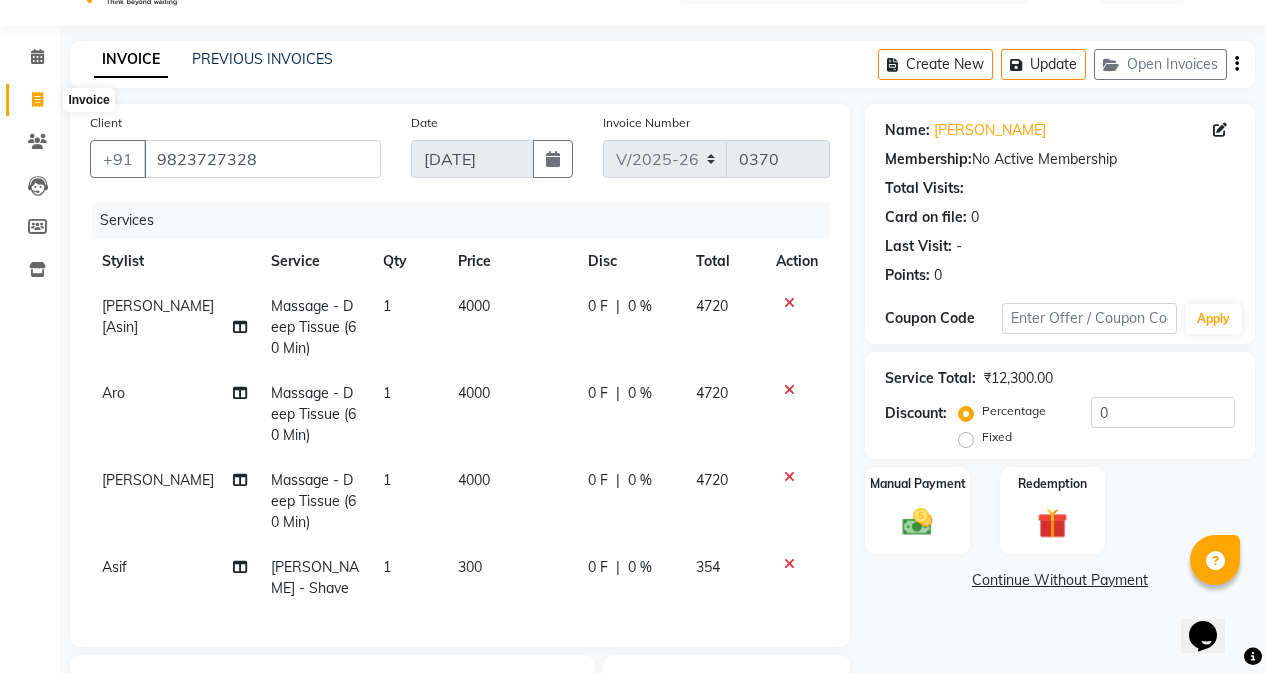 click 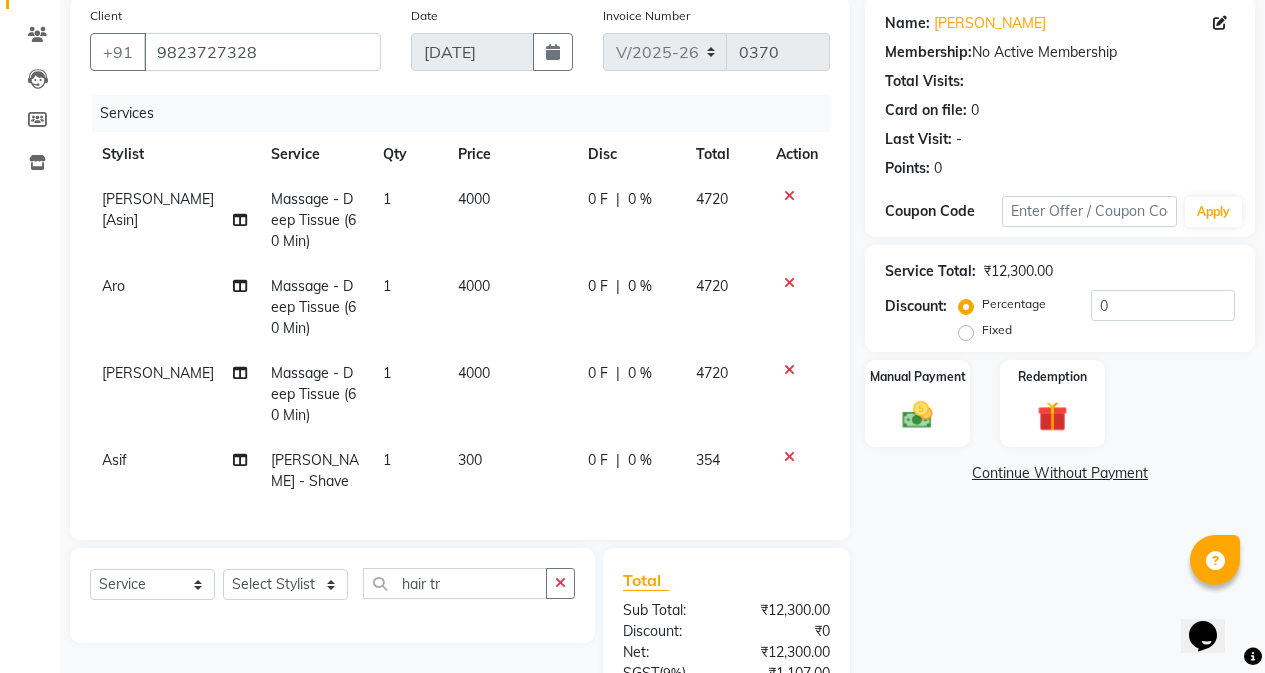 scroll, scrollTop: 346, scrollLeft: 0, axis: vertical 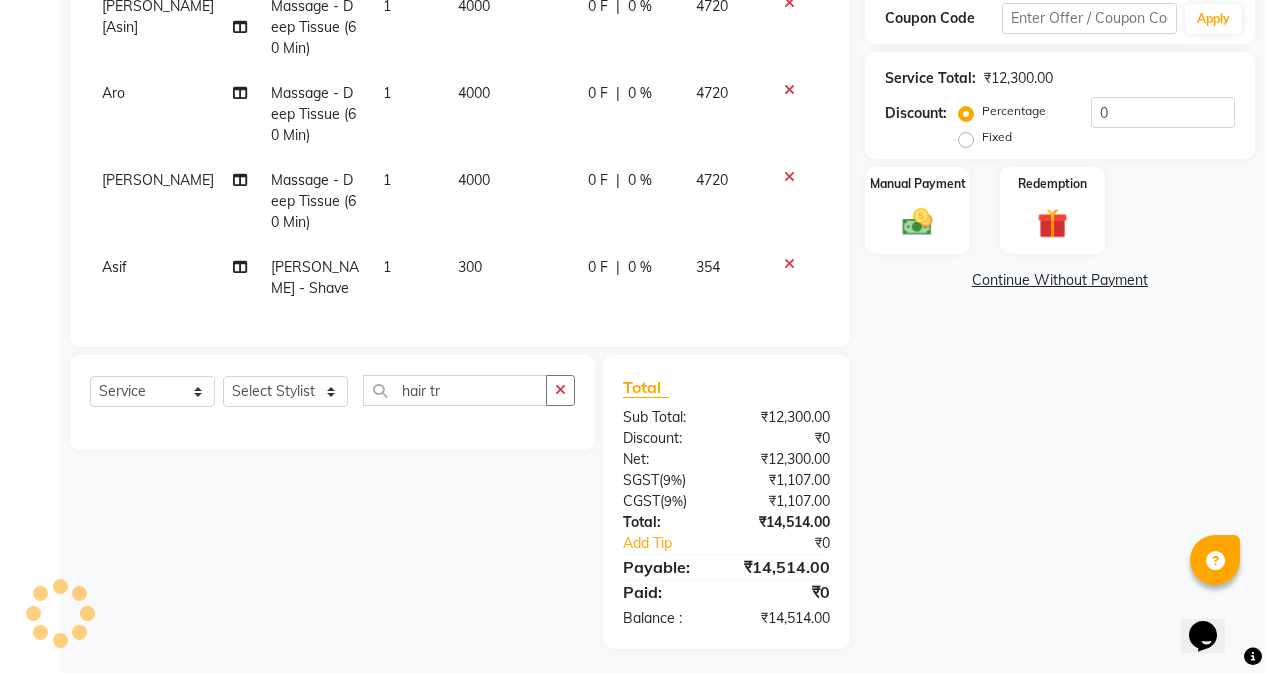 click on "Select  Service  Product  Membership  Package Voucher Prepaid Gift Card  Select Stylist [PERSON_NAME] [PERSON_NAME] [PERSON_NAME] [PERSON_NAME] [Asin] [PERSON_NAME] hair tr" 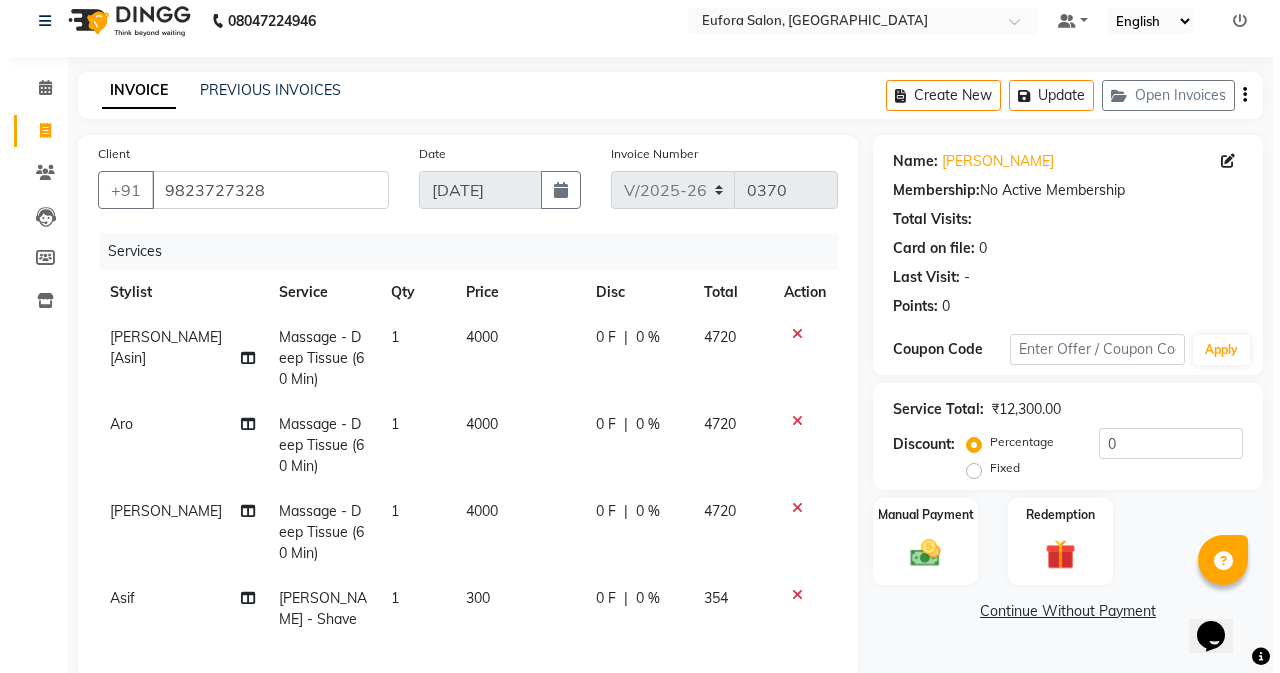 scroll, scrollTop: 0, scrollLeft: 0, axis: both 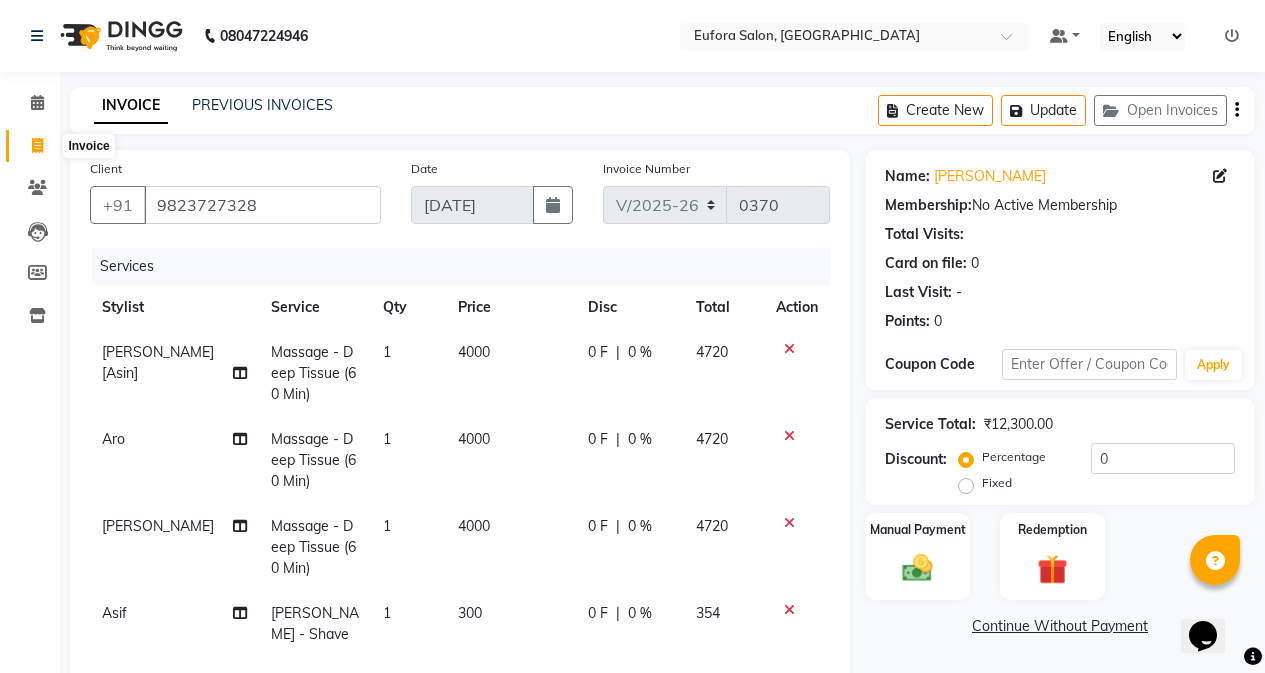 click 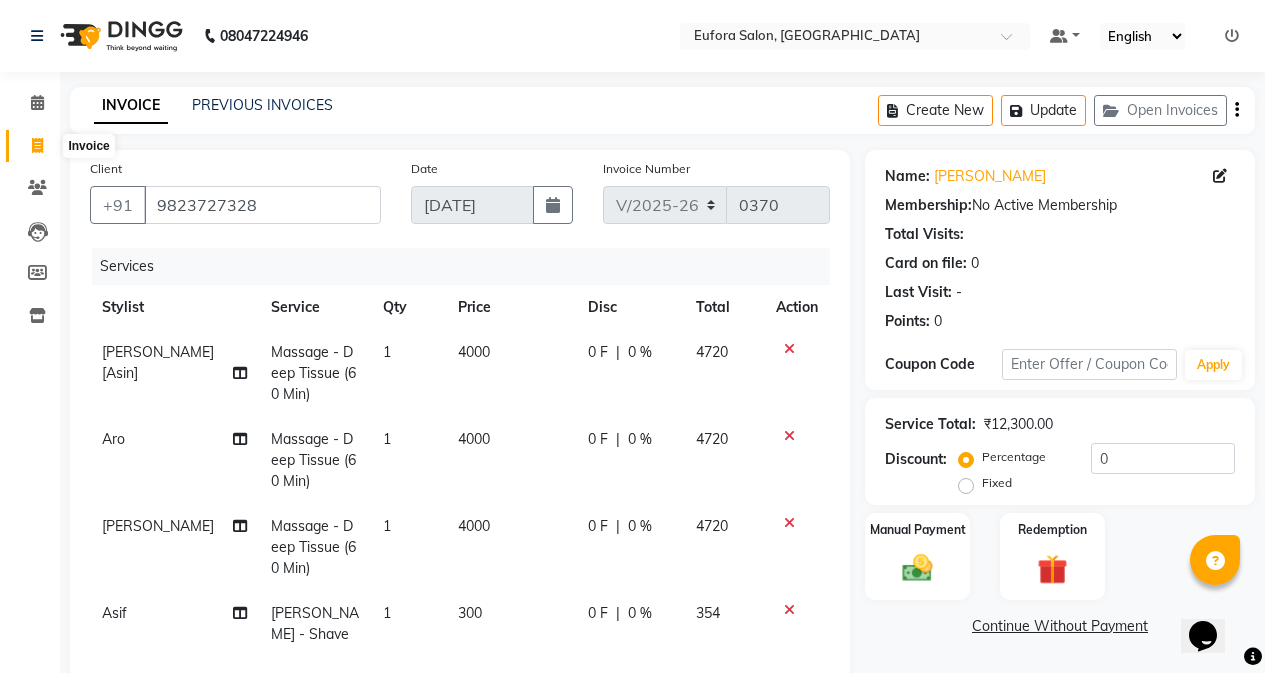 select on "service" 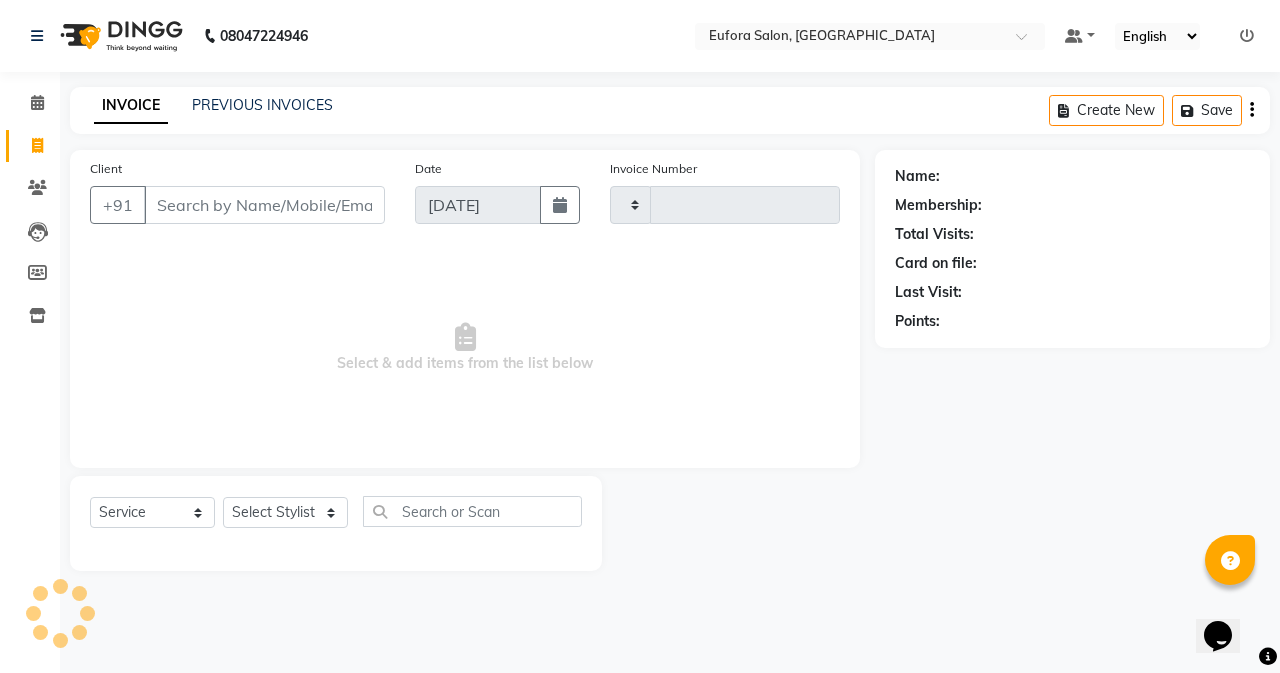 type on "0370" 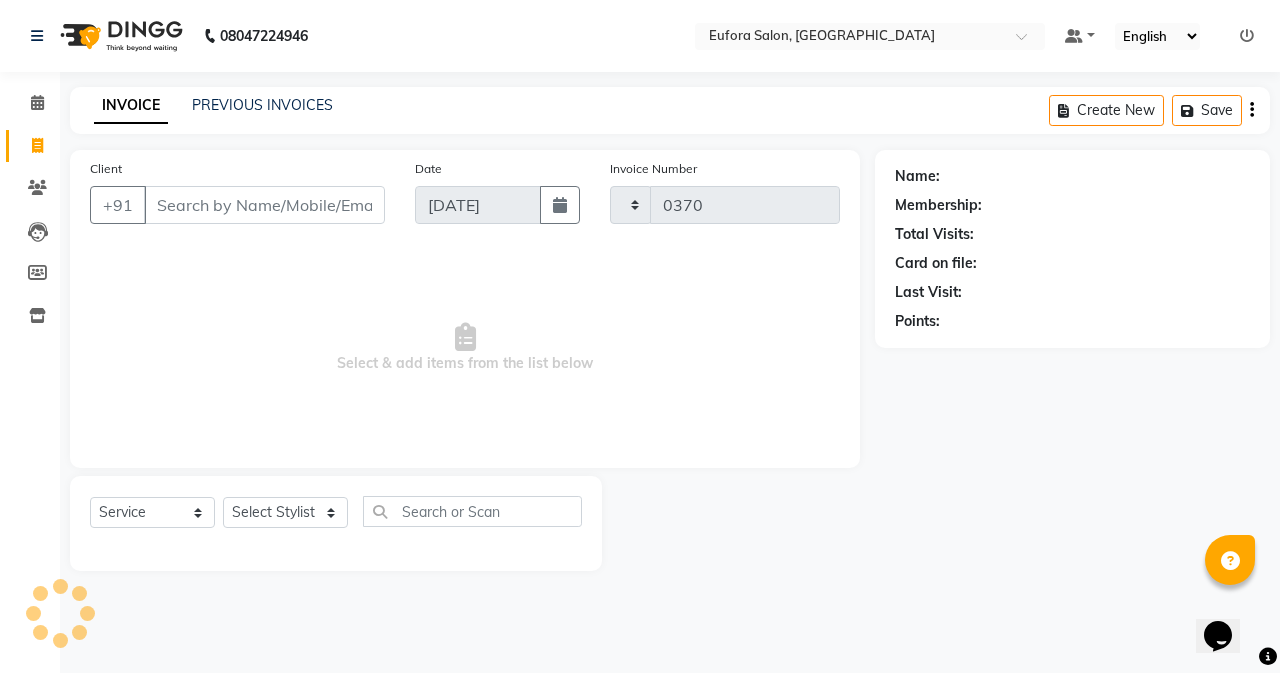 select on "6684" 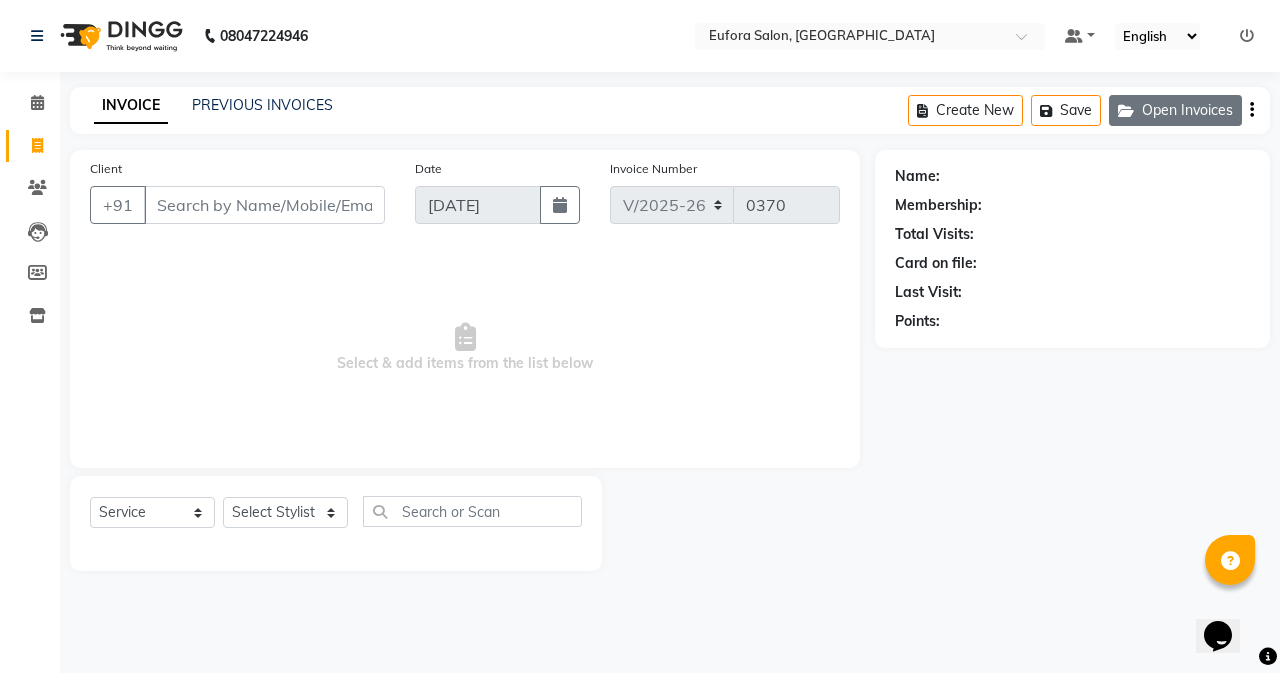 click on "Open Invoices" 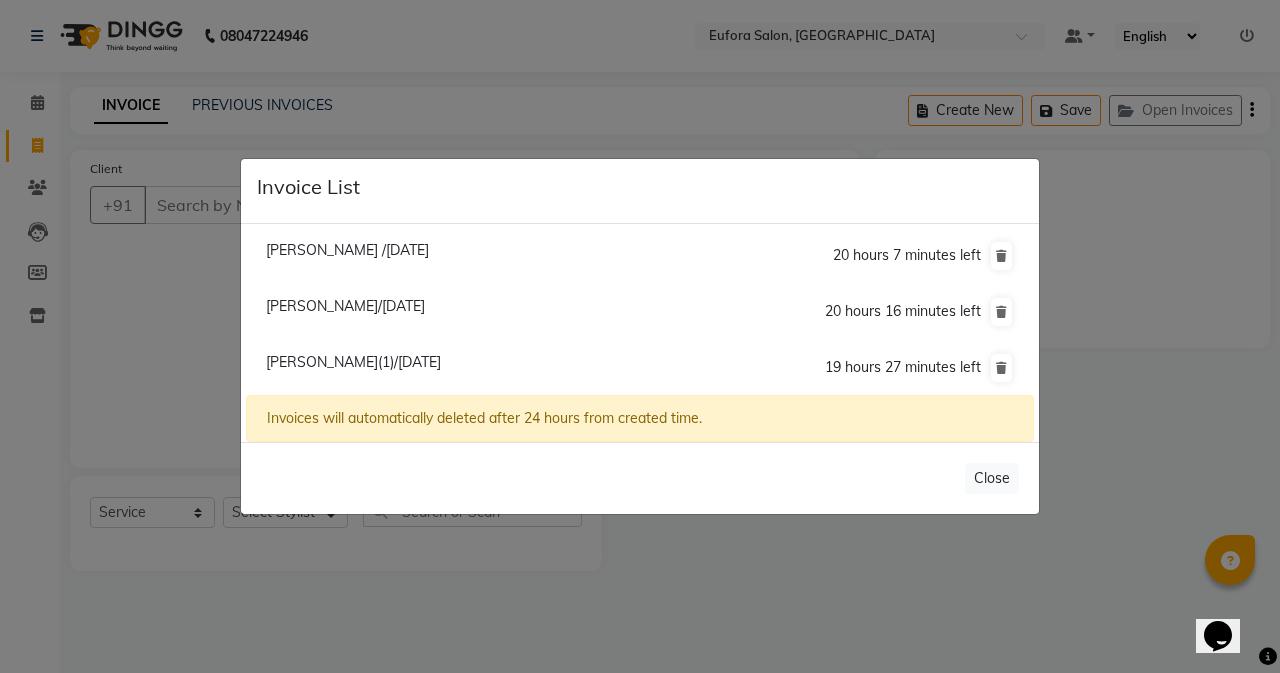 click on "Invoice List  [PERSON_NAME] /[DATE]  20 hours 7 minutes left  [PERSON_NAME][GEOGRAPHIC_DATA]/[DATE]  20 hours 16 minutes left  [PERSON_NAME](1)/[DATE]  19 hours 27 minutes left  Invoices will automatically deleted after 24 hours from created time.   Close" 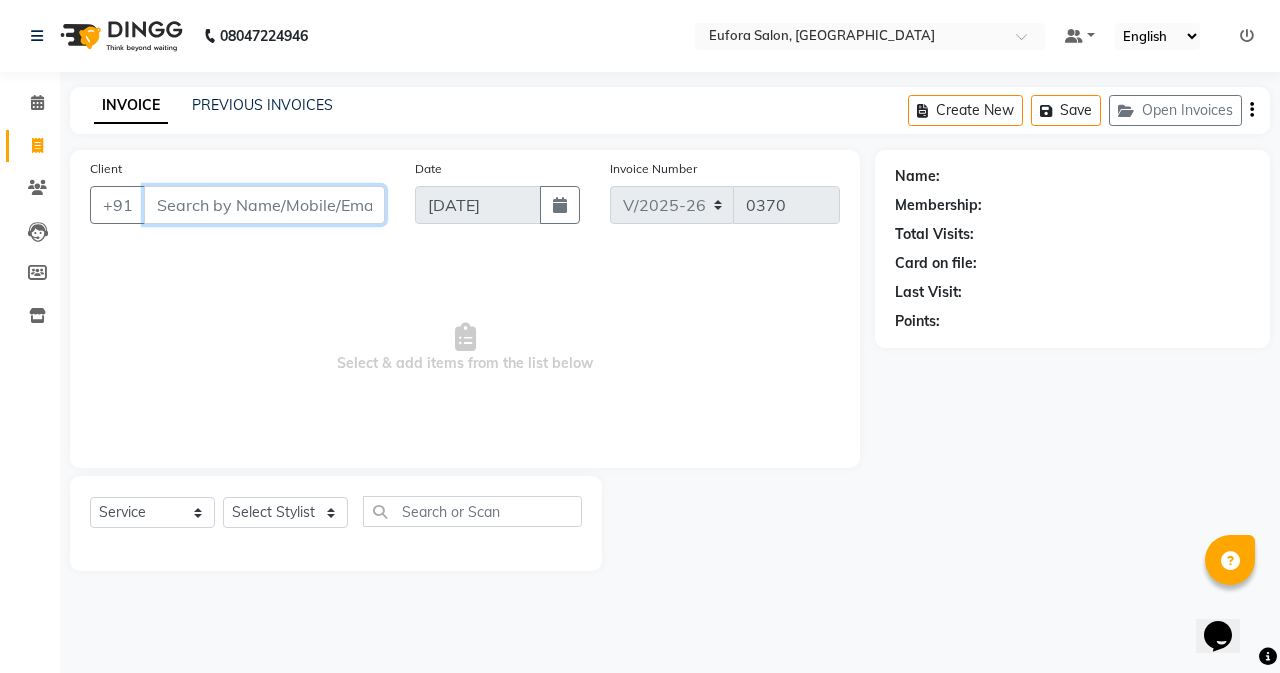 click on "Client" at bounding box center [264, 205] 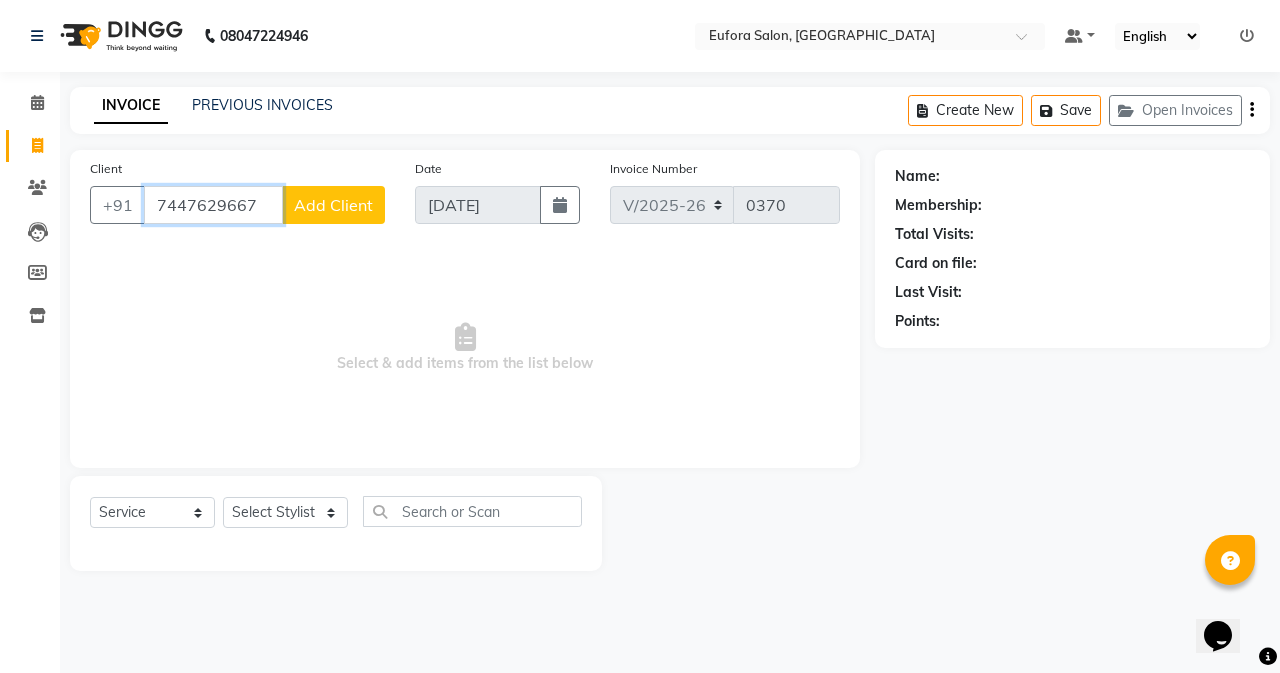 type on "7447629667" 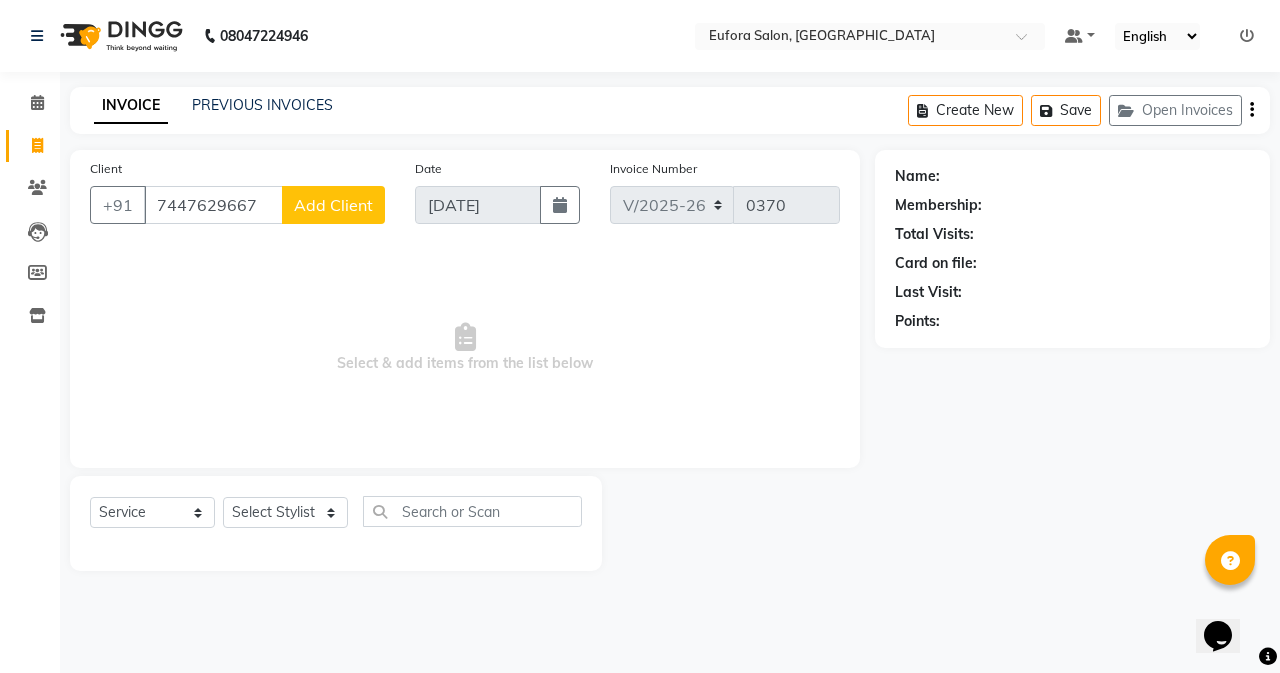 click on "Add Client" 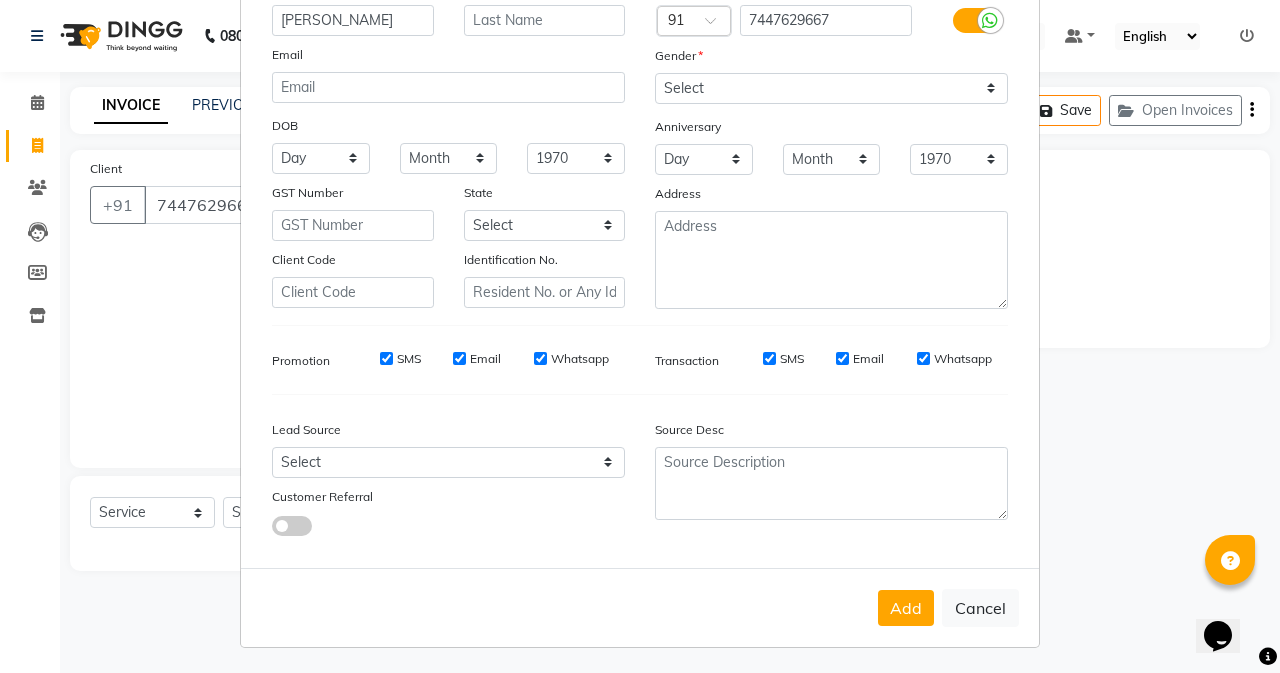 scroll, scrollTop: 176, scrollLeft: 0, axis: vertical 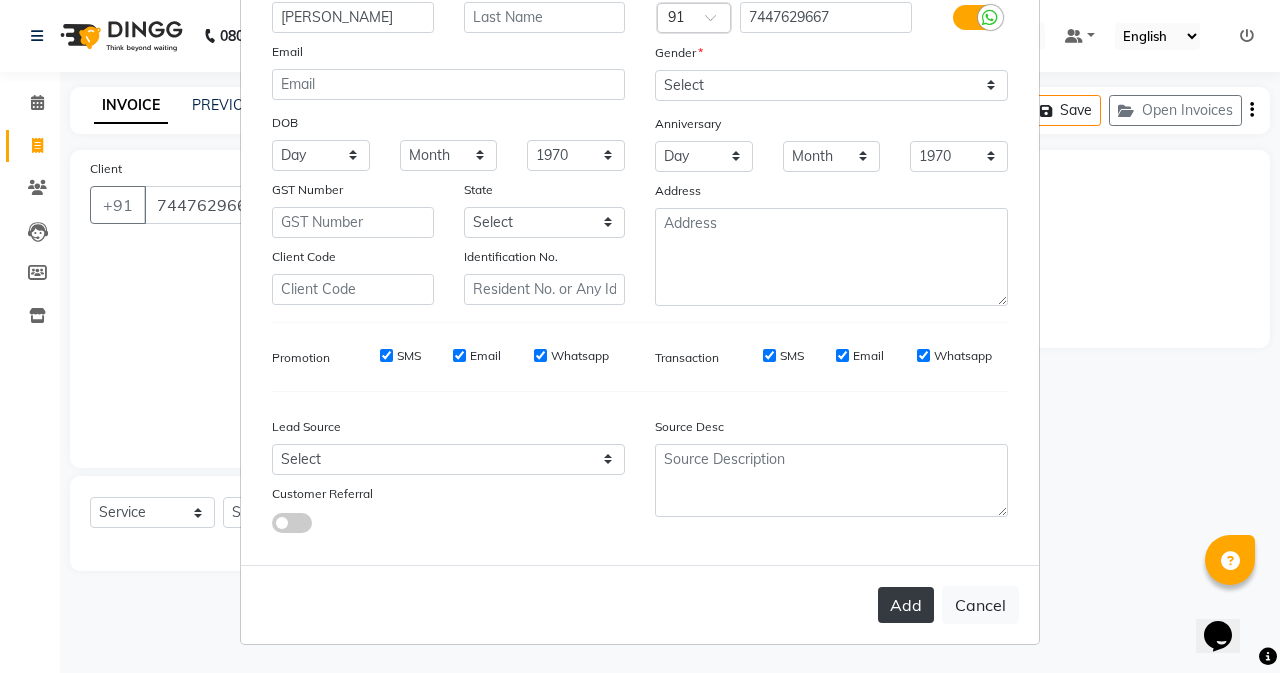 type on "[PERSON_NAME]" 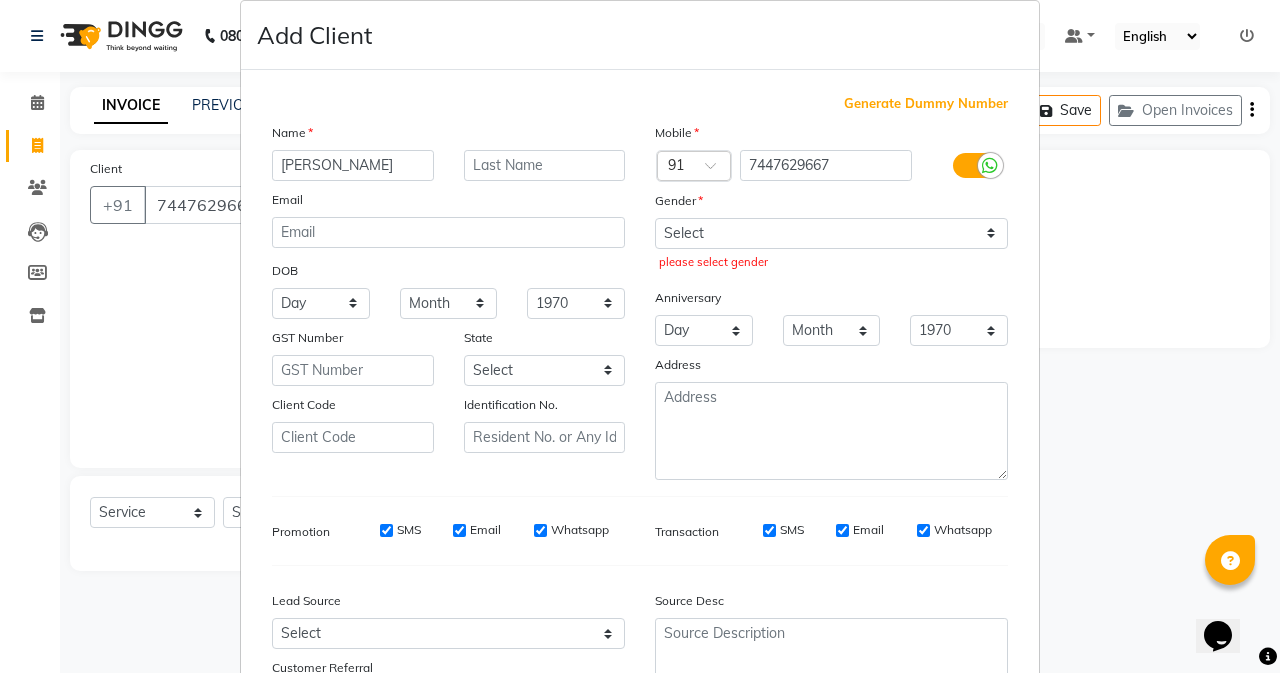 scroll, scrollTop: 0, scrollLeft: 0, axis: both 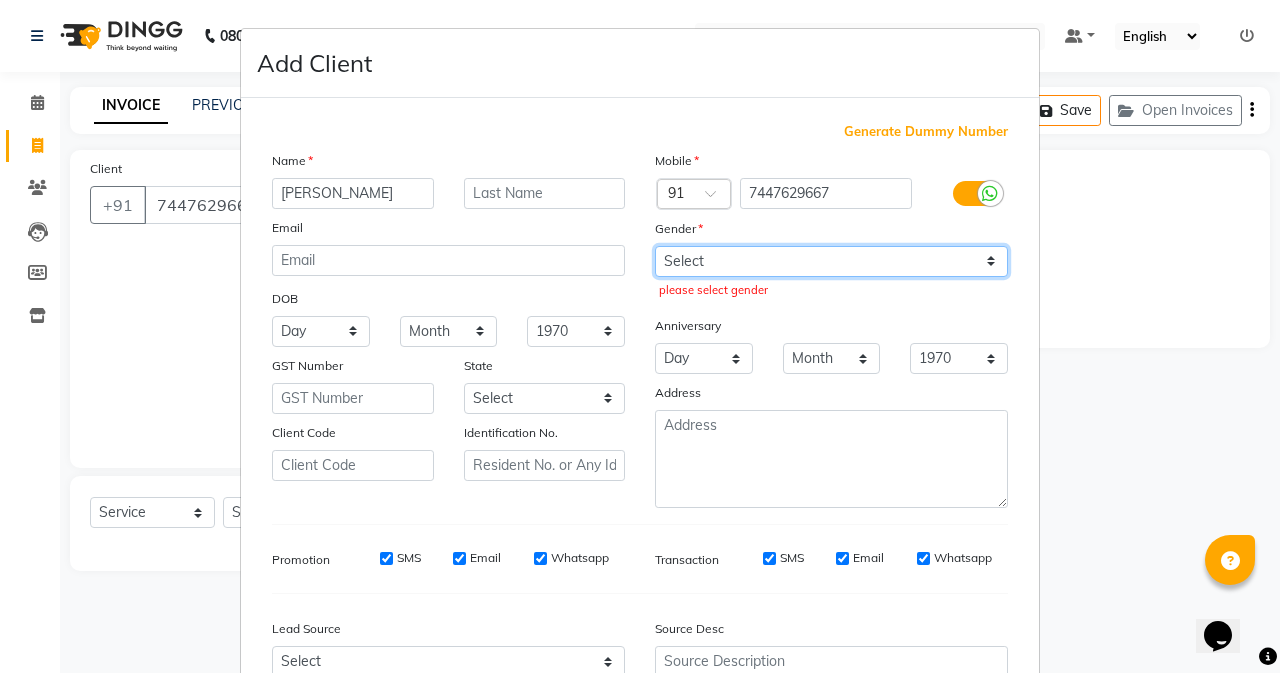 click on "Select [DEMOGRAPHIC_DATA] [DEMOGRAPHIC_DATA] Other Prefer Not To Say" at bounding box center (831, 261) 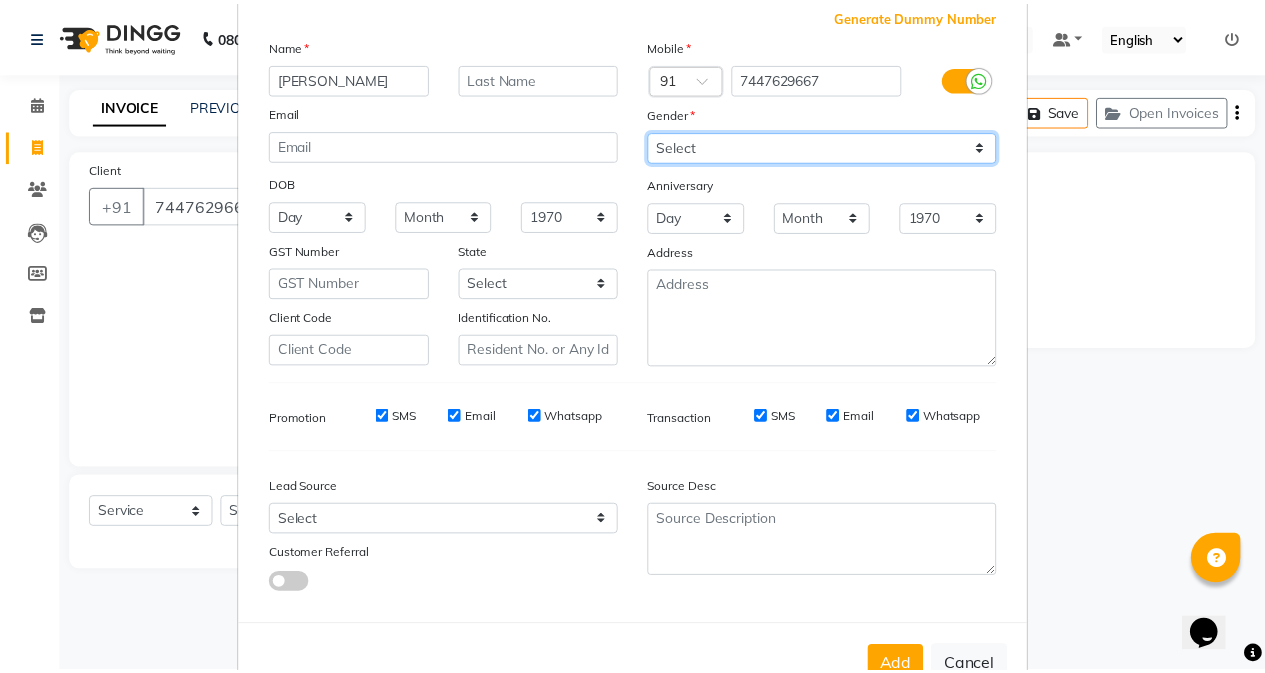 scroll, scrollTop: 176, scrollLeft: 0, axis: vertical 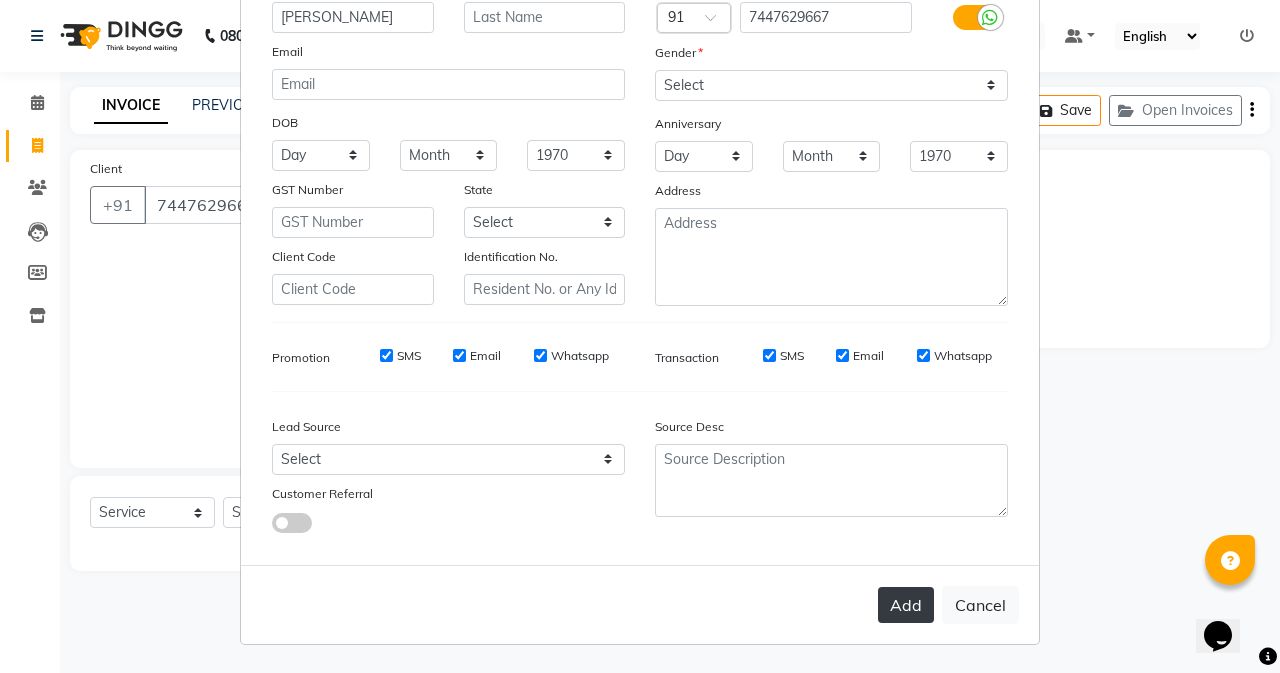 click on "Add" at bounding box center [906, 605] 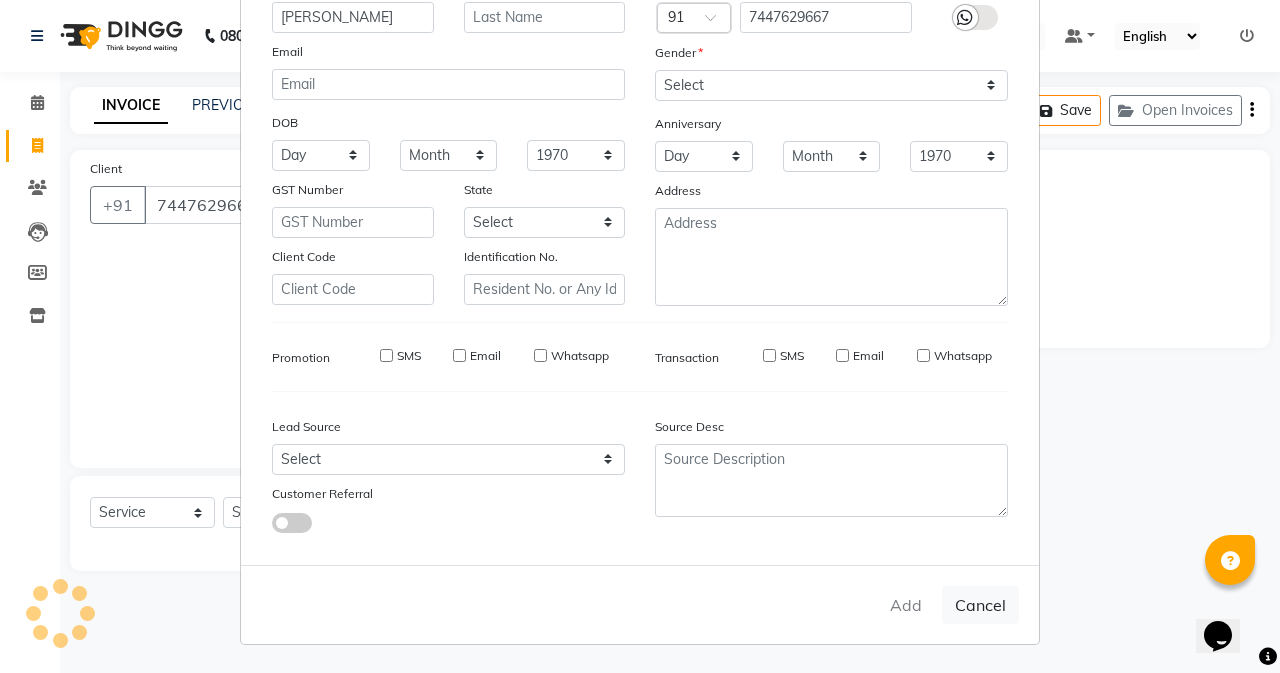 type 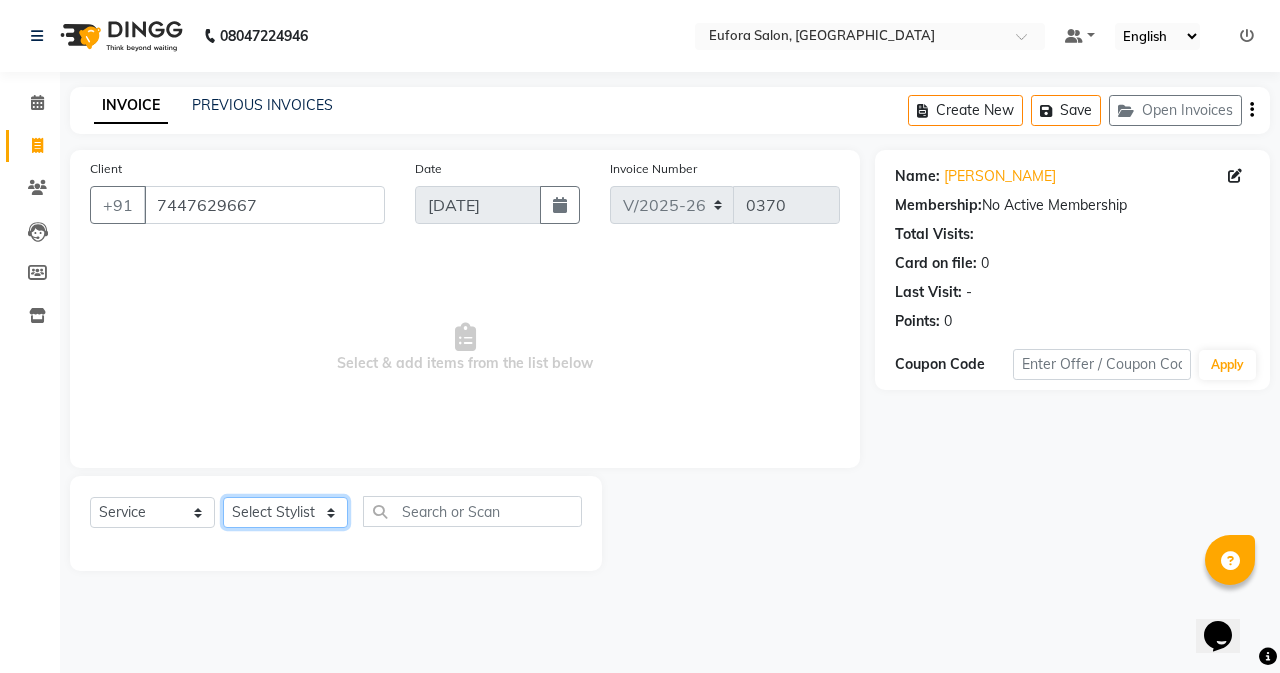 click on "Select Stylist [PERSON_NAME] [PERSON_NAME] [PERSON_NAME] [PERSON_NAME] [[PERSON_NAME]] [PERSON_NAME]" 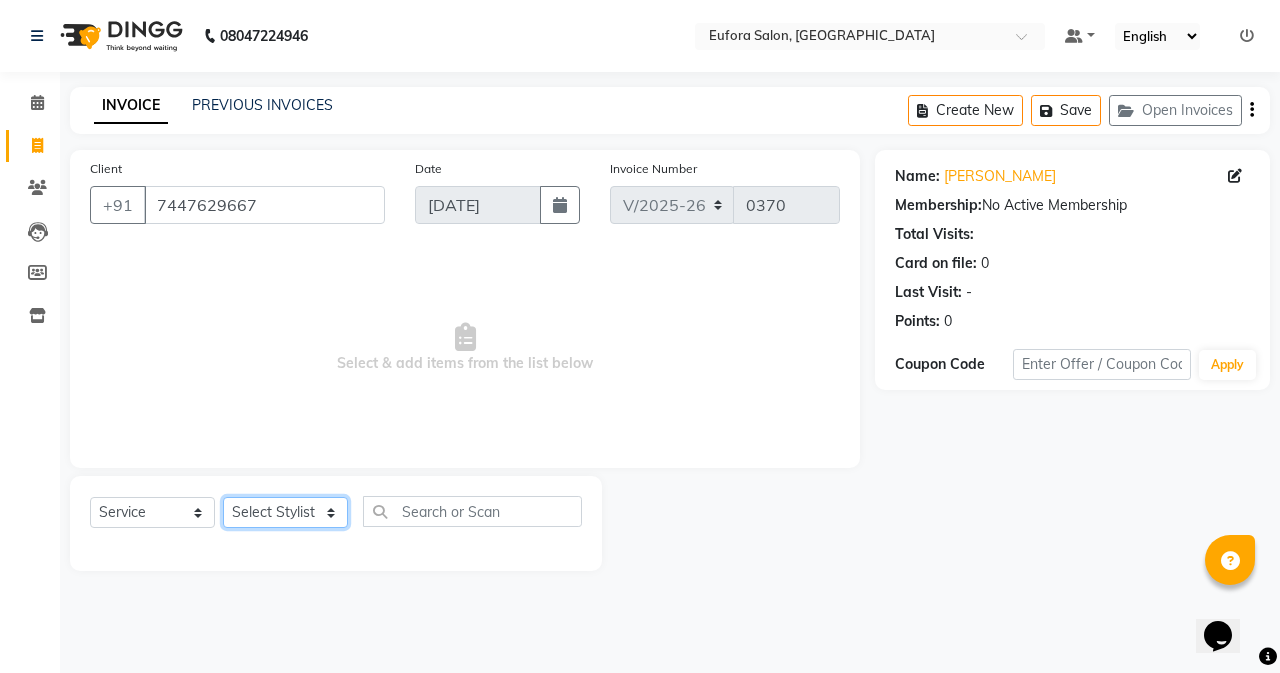 click on "Select Stylist [PERSON_NAME] [PERSON_NAME] [PERSON_NAME] [PERSON_NAME] [[PERSON_NAME]] [PERSON_NAME]" 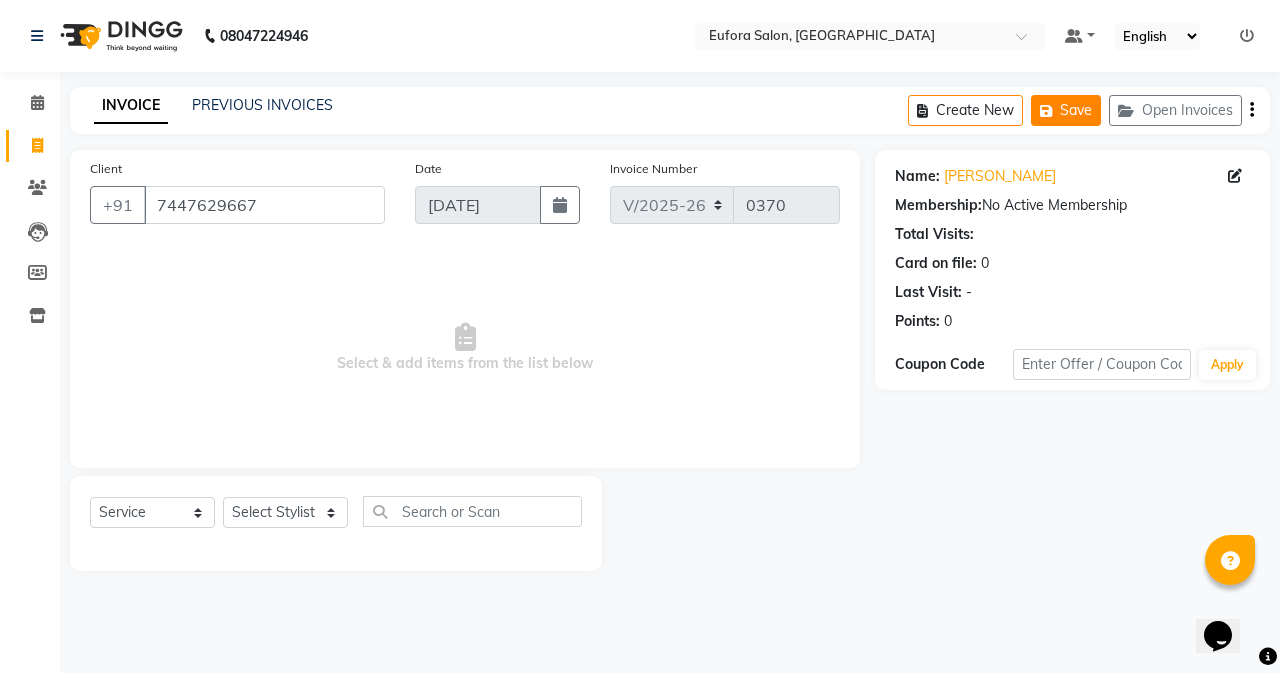 click on "Save" 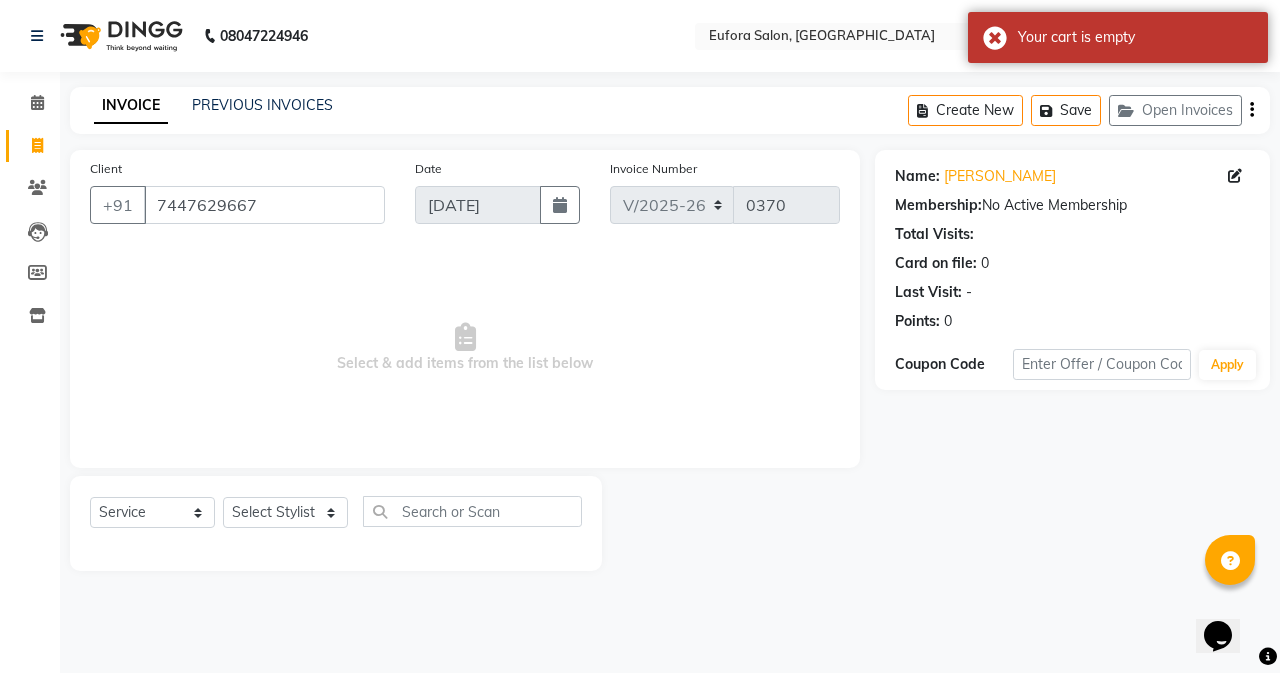 click on "Select & add items from the list below" at bounding box center (465, 348) 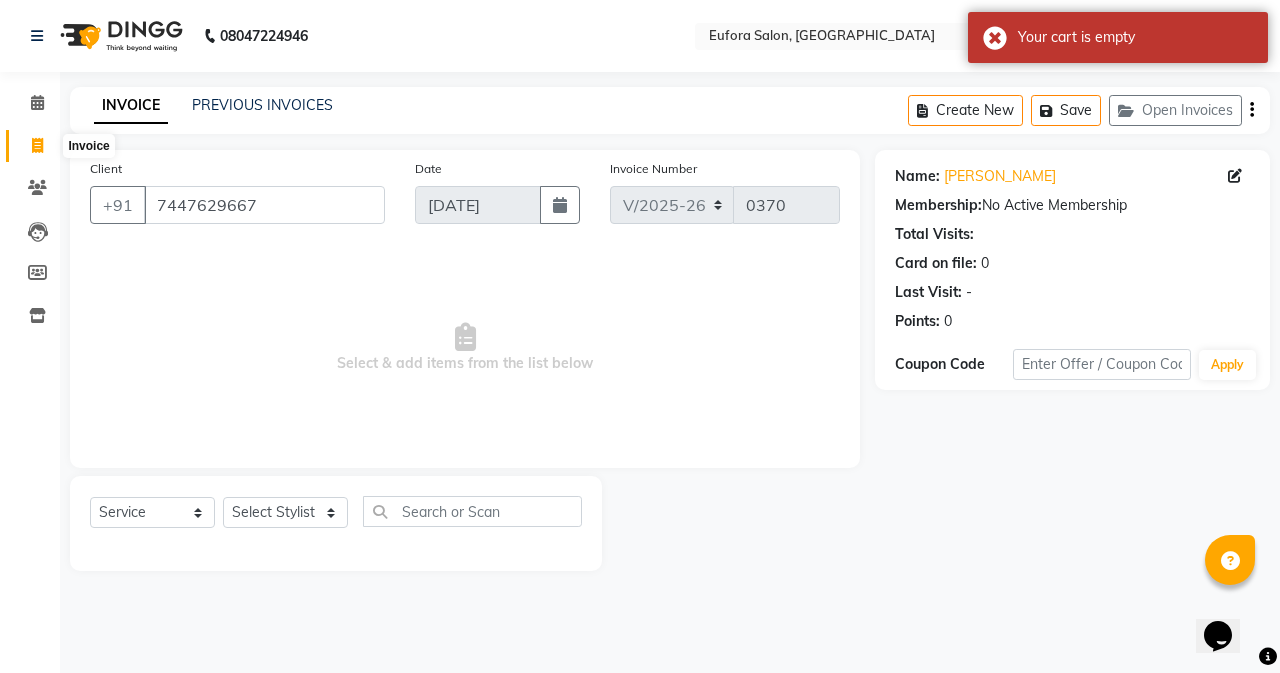 click 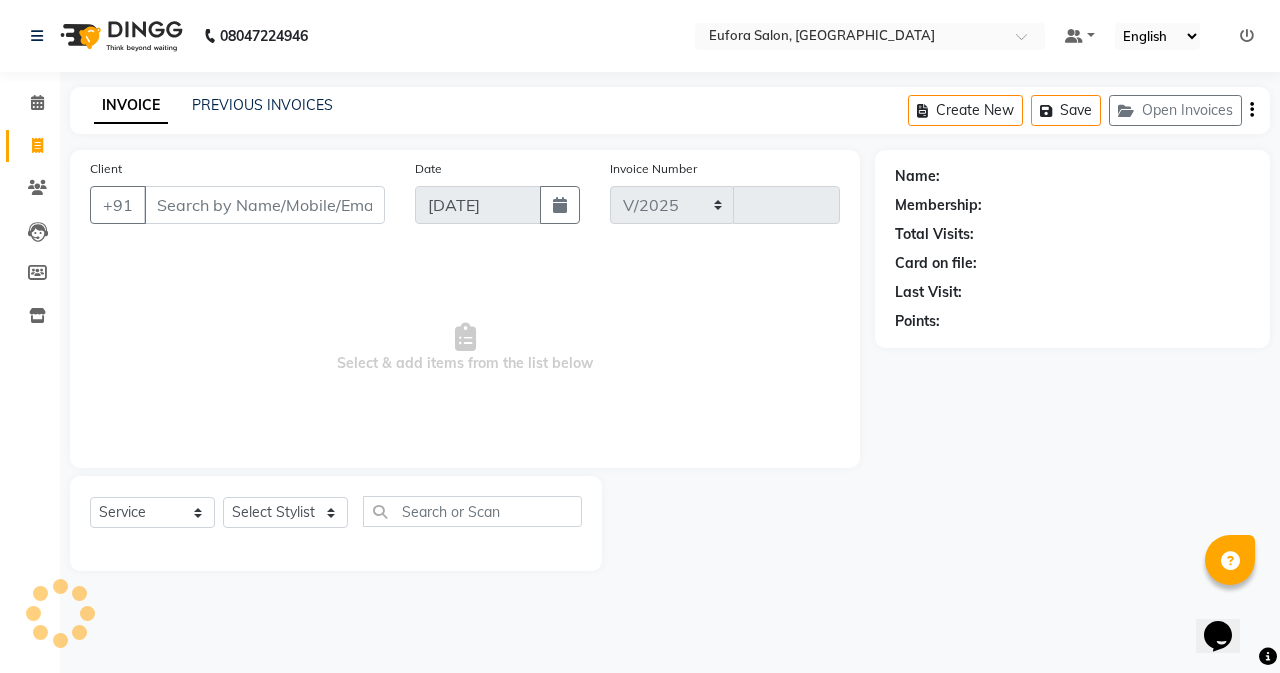 select on "6684" 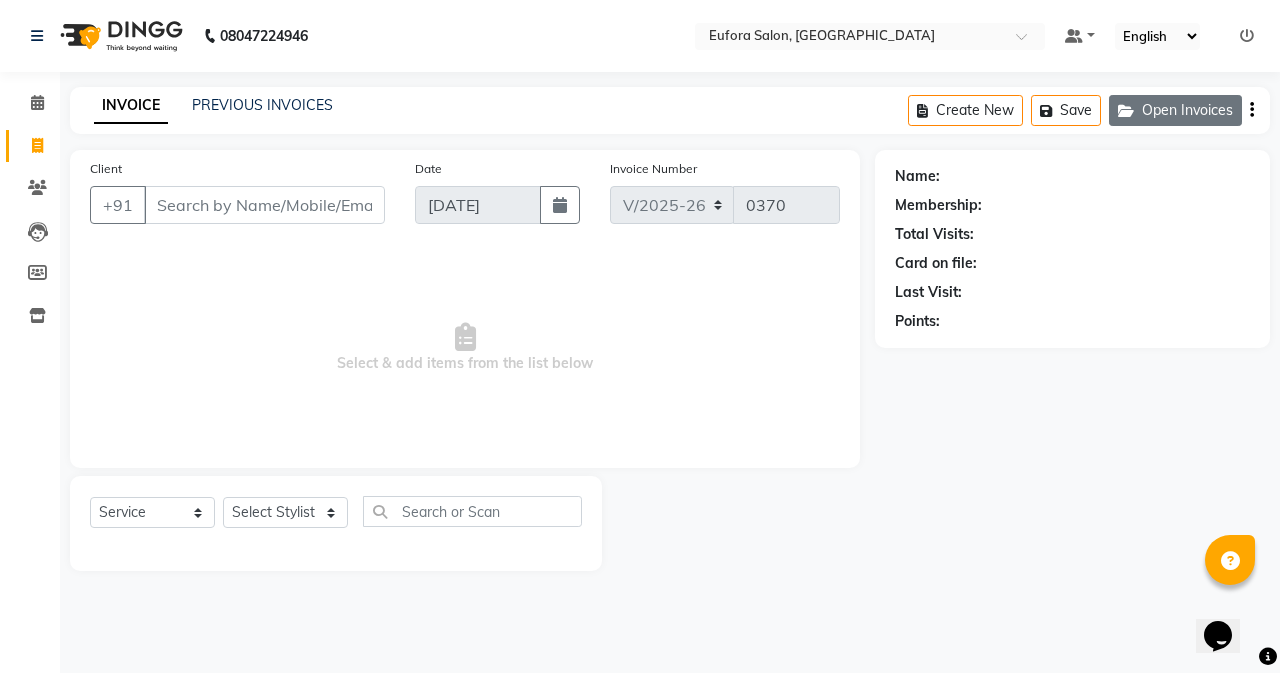 click on "Open Invoices" 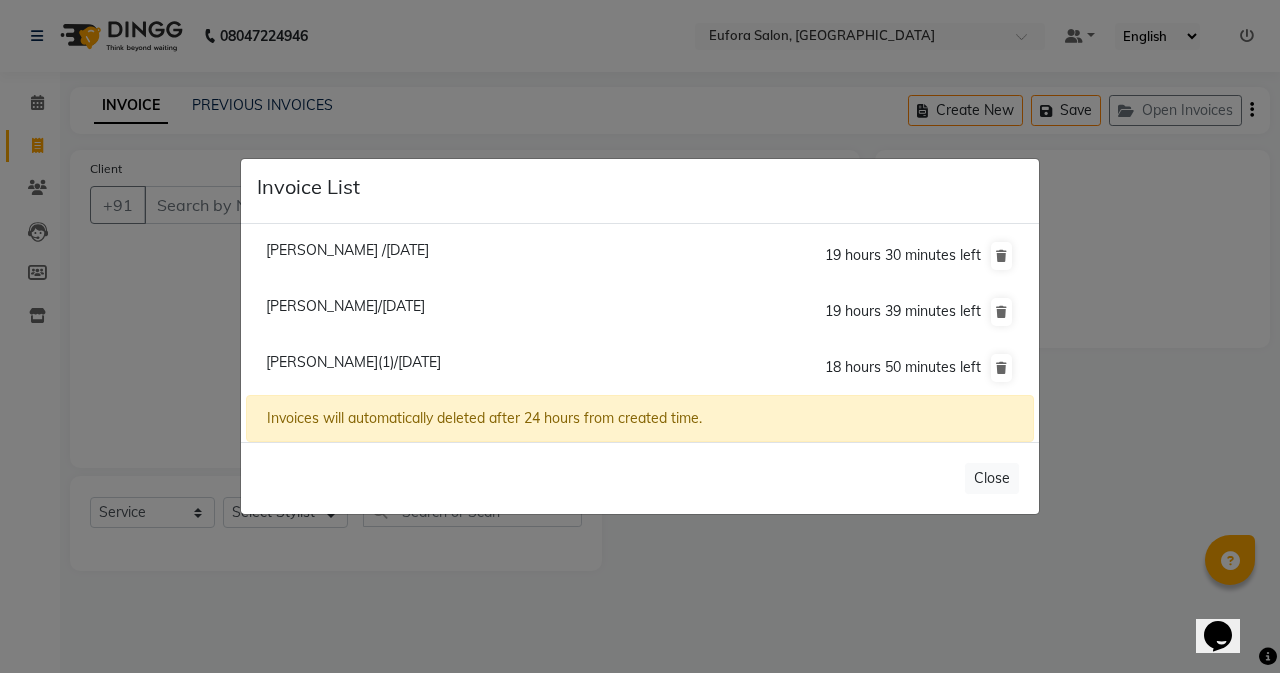 click on "[PERSON_NAME] /[DATE]" 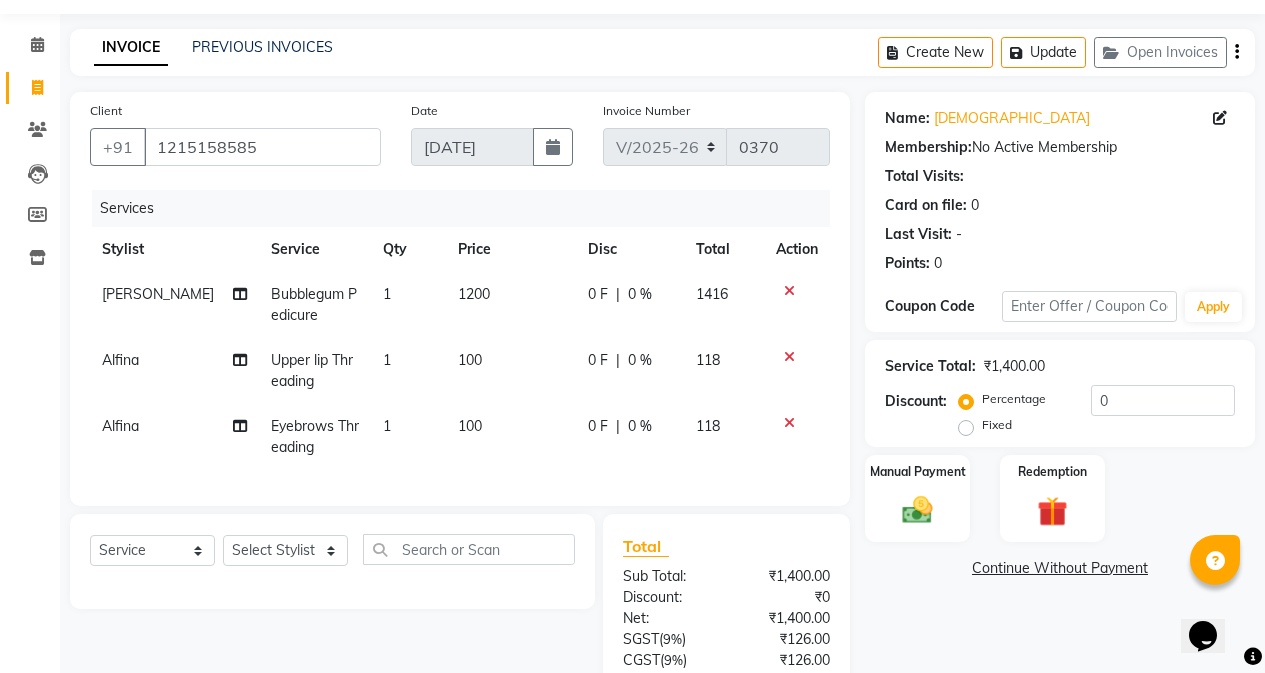 scroll, scrollTop: 100, scrollLeft: 0, axis: vertical 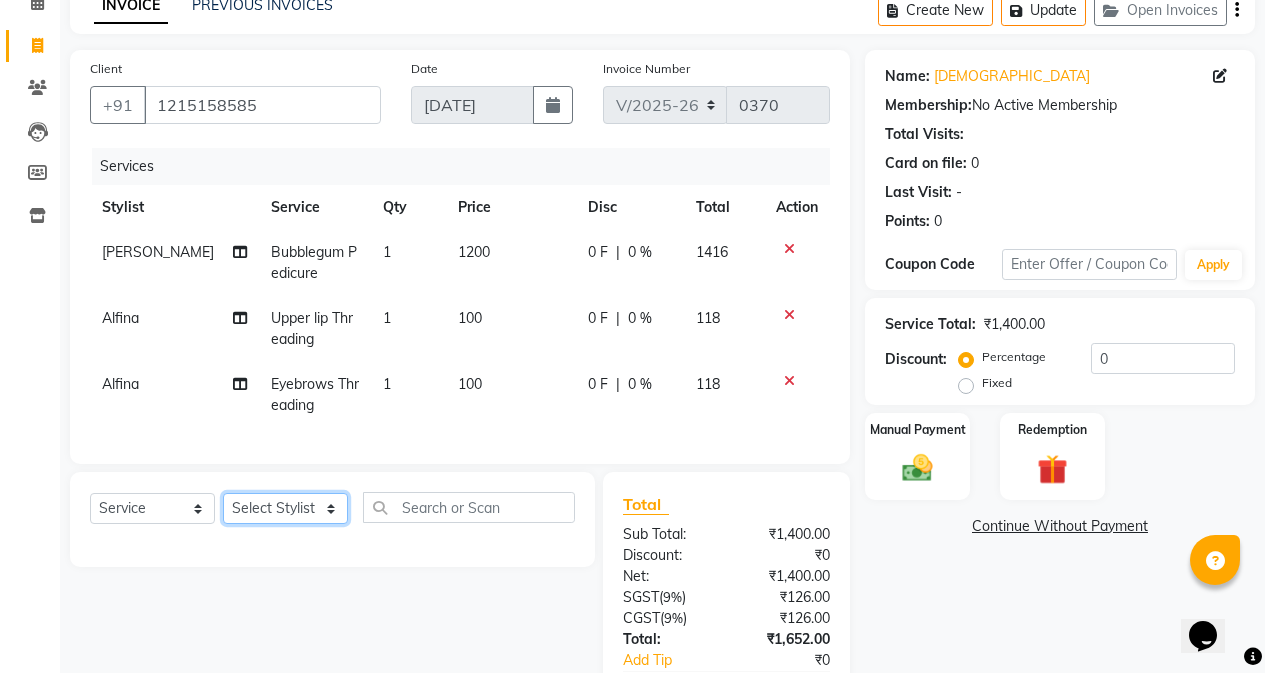 click on "Select Stylist [PERSON_NAME] [PERSON_NAME] [PERSON_NAME] [PERSON_NAME] [[PERSON_NAME]] [PERSON_NAME]" 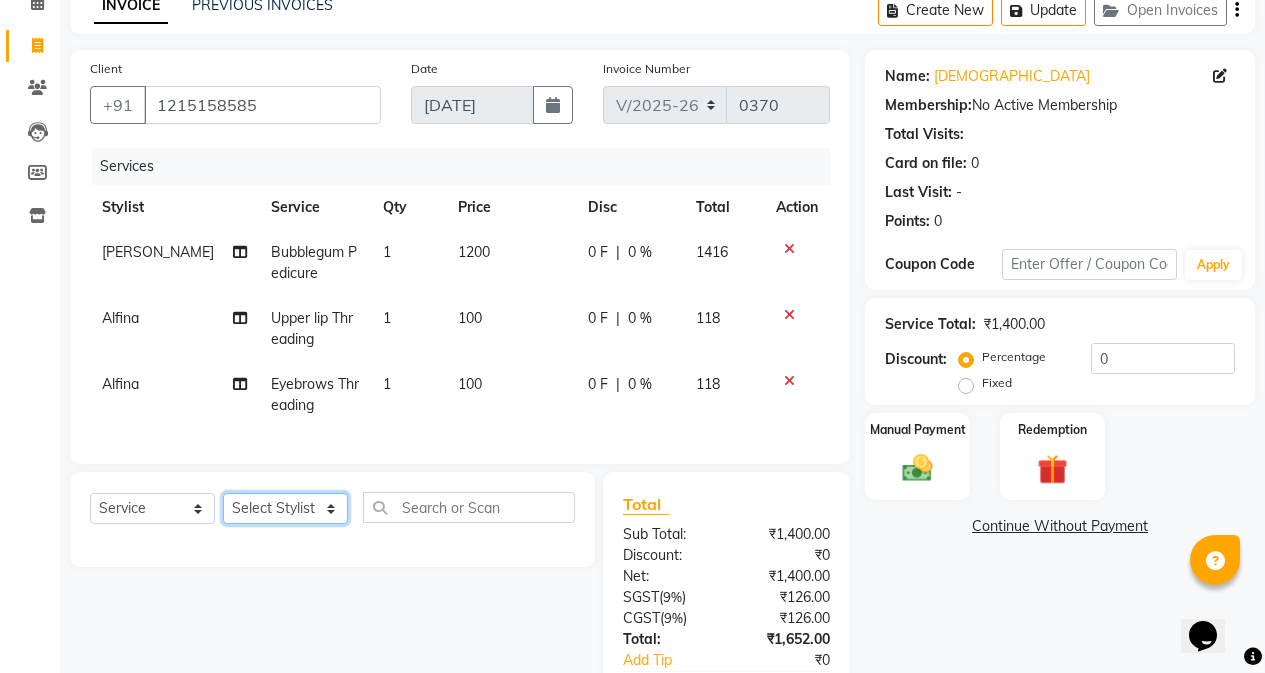 select on "75755" 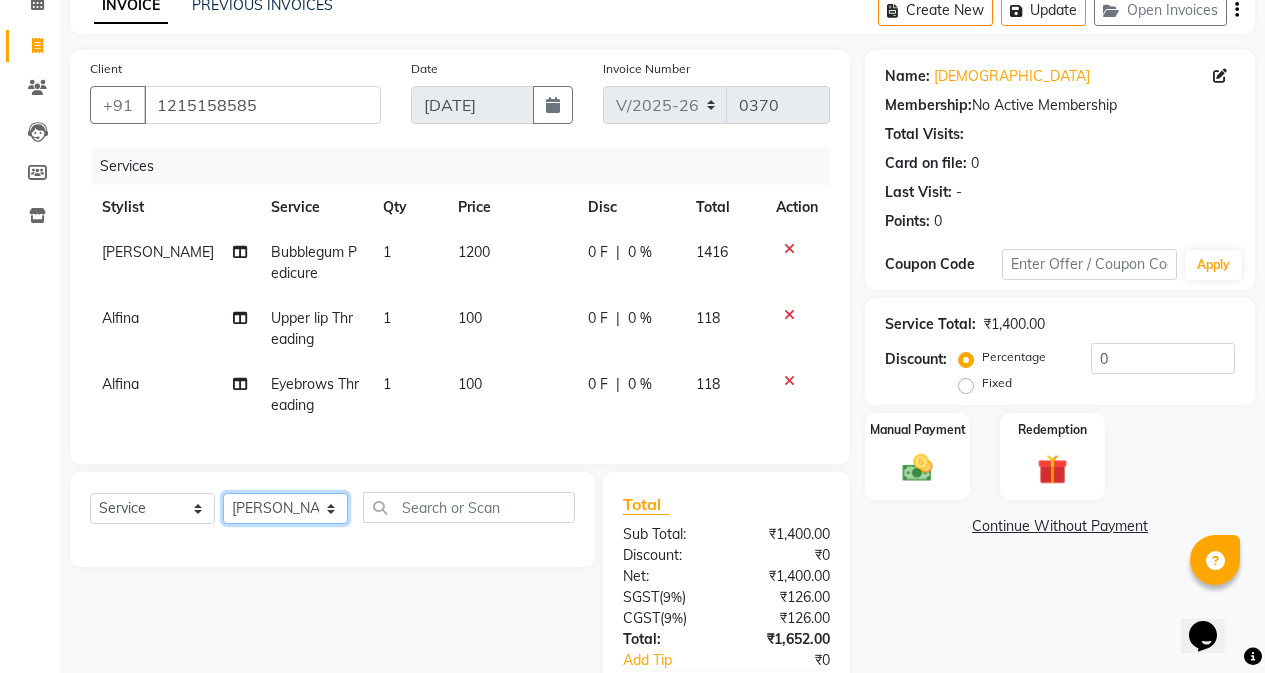 click on "Select Stylist [PERSON_NAME] [PERSON_NAME] [PERSON_NAME] [PERSON_NAME] [[PERSON_NAME]] [PERSON_NAME]" 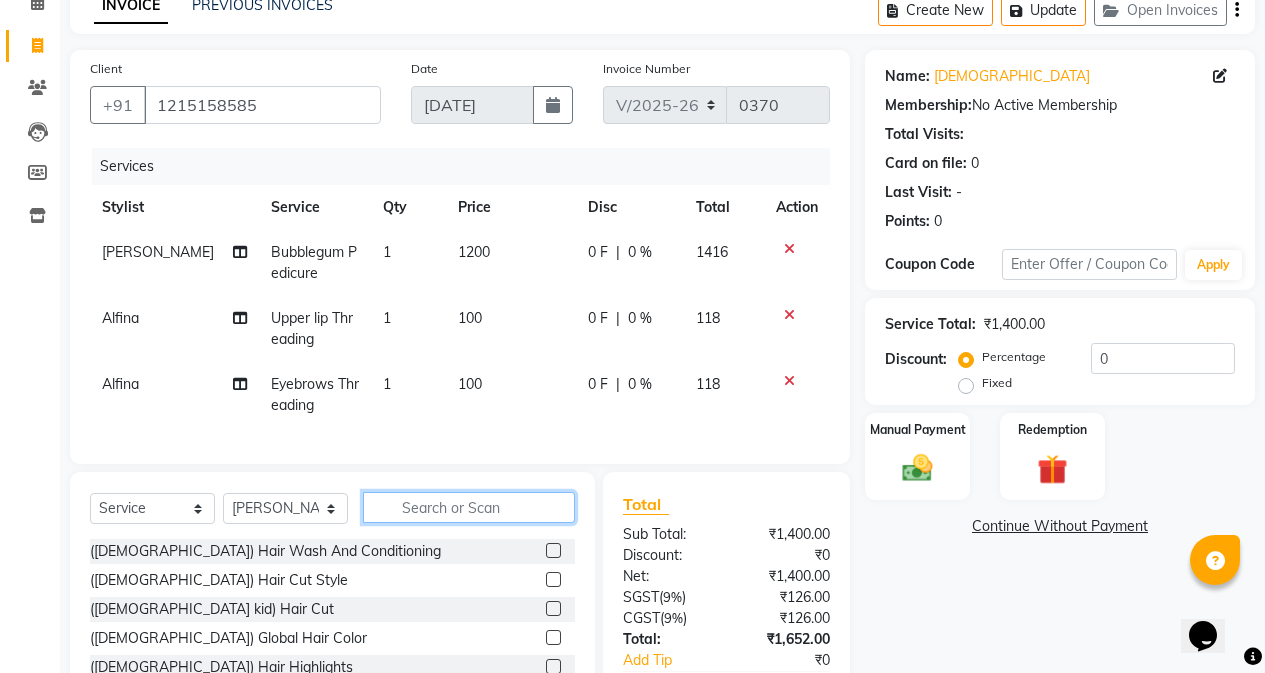 click 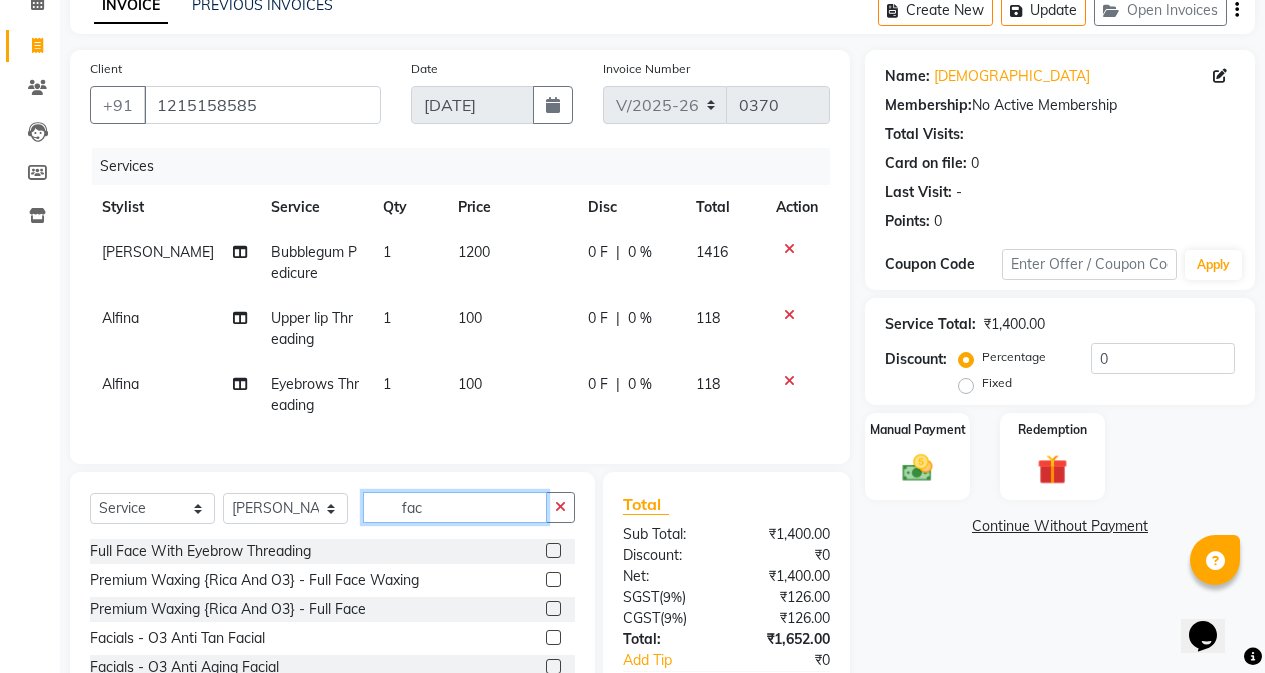 type on "fac" 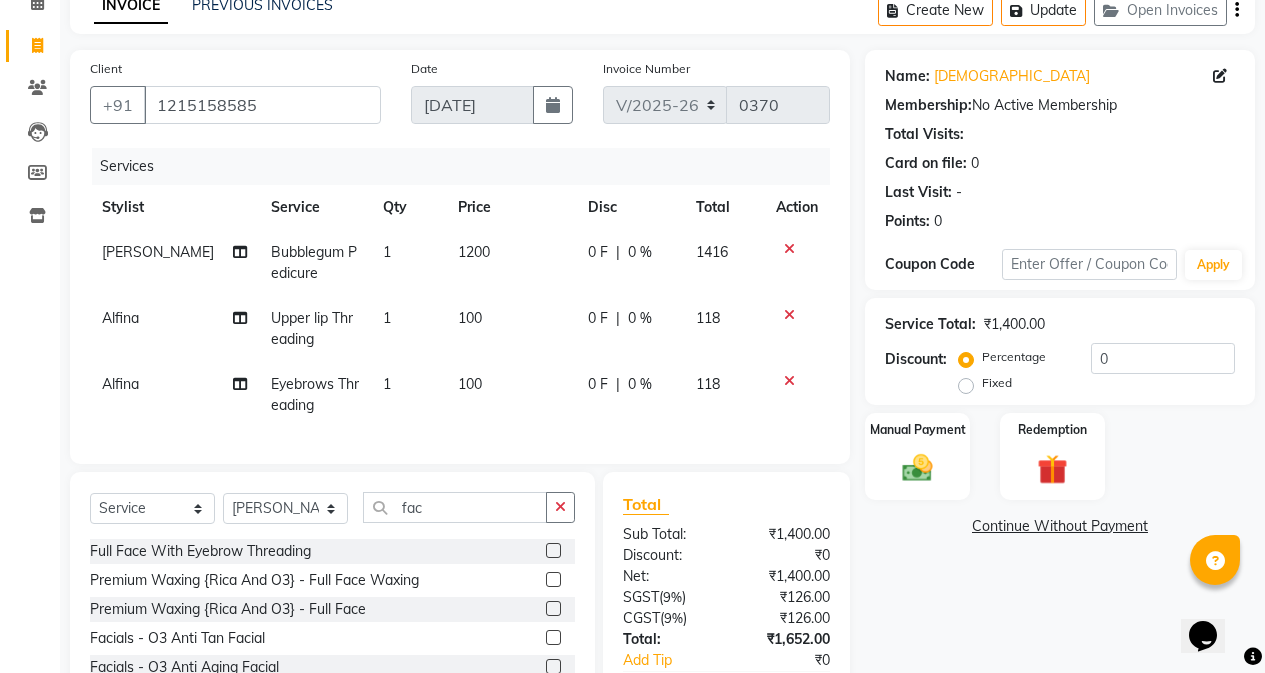 click 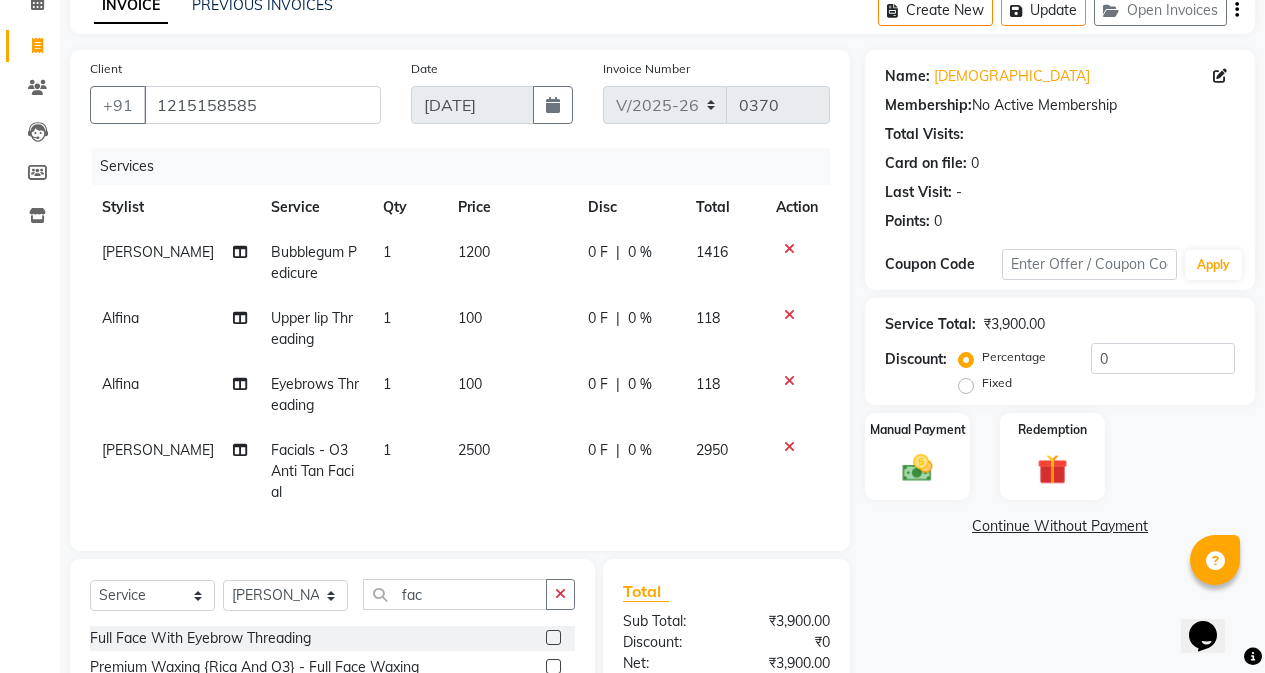 checkbox on "false" 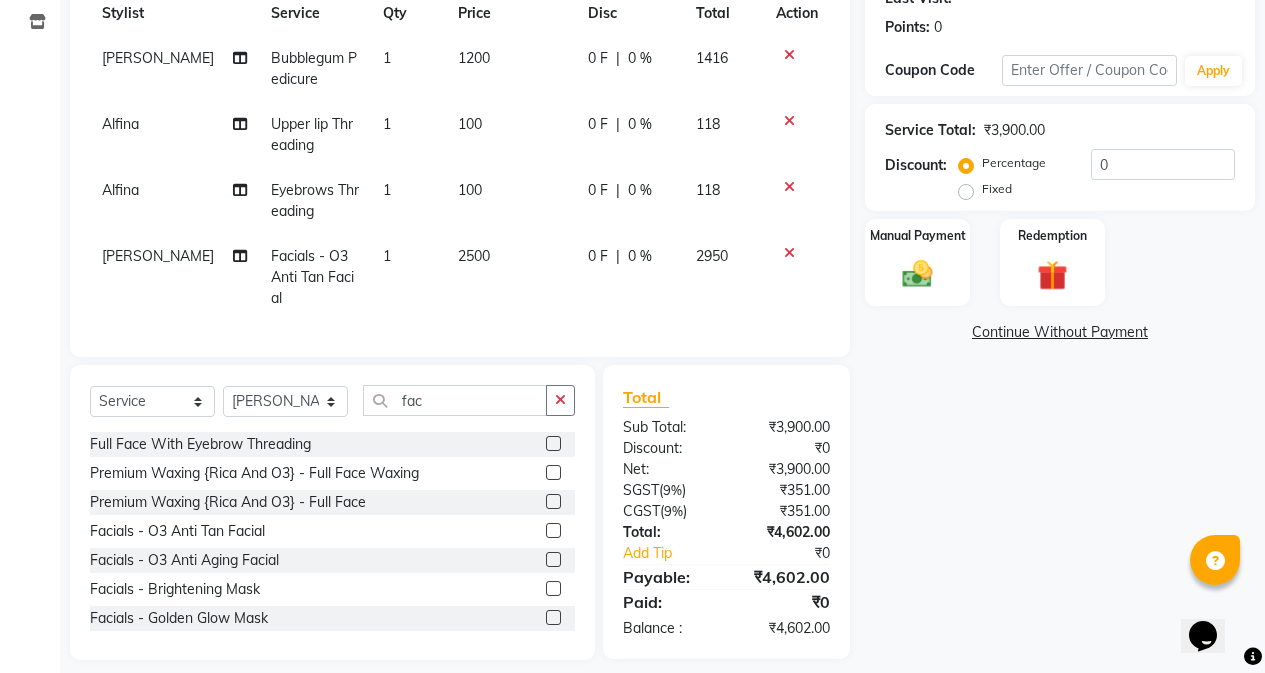 scroll, scrollTop: 300, scrollLeft: 0, axis: vertical 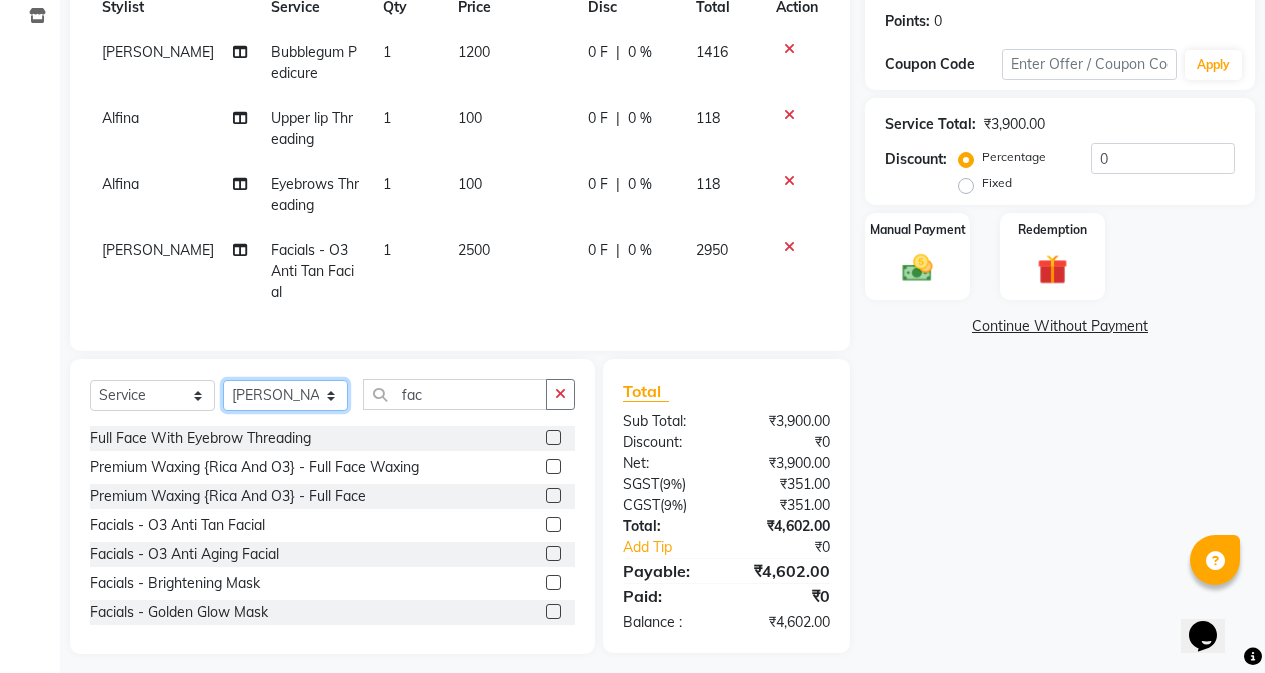 click on "Select Stylist [PERSON_NAME] [PERSON_NAME] [PERSON_NAME] [PERSON_NAME] [[PERSON_NAME]] [PERSON_NAME]" 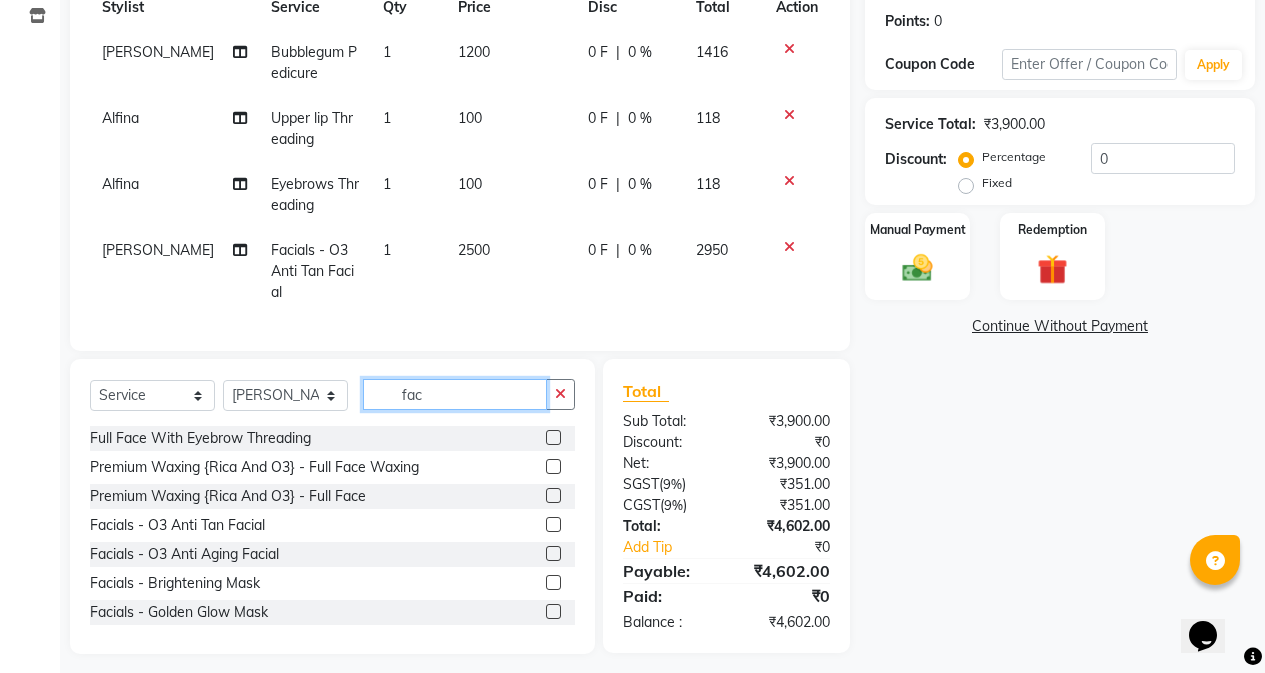 click on "fac" 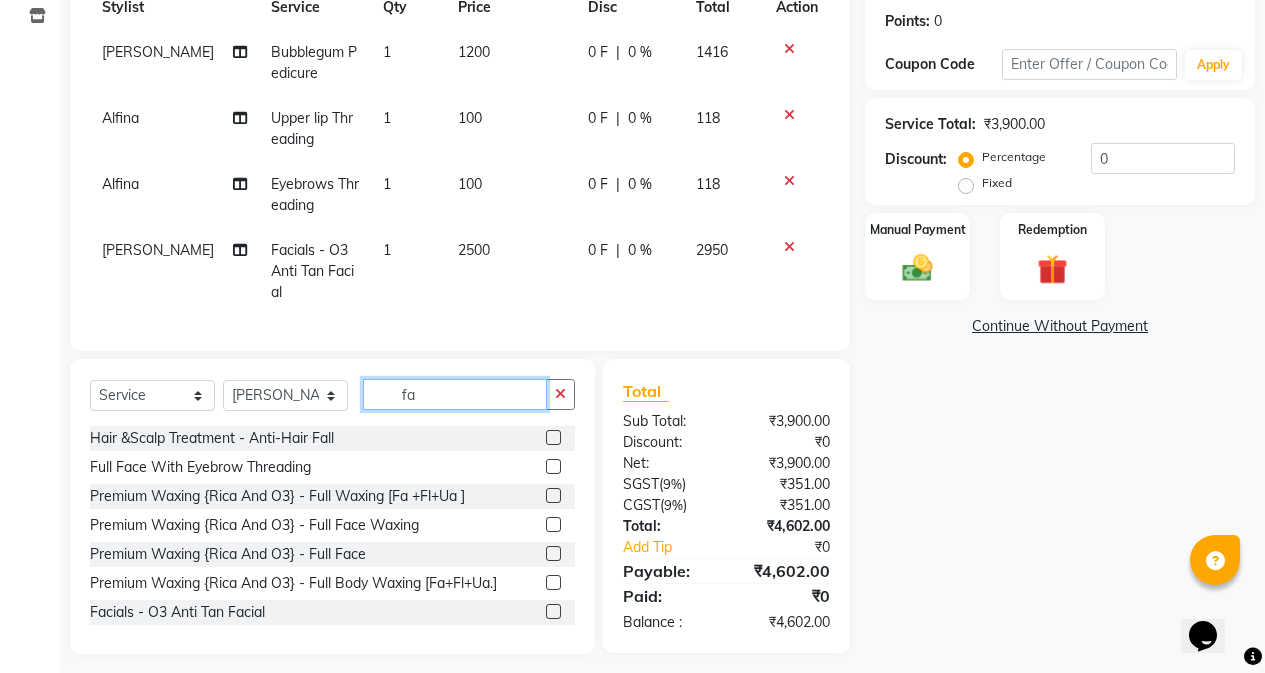 type on "f" 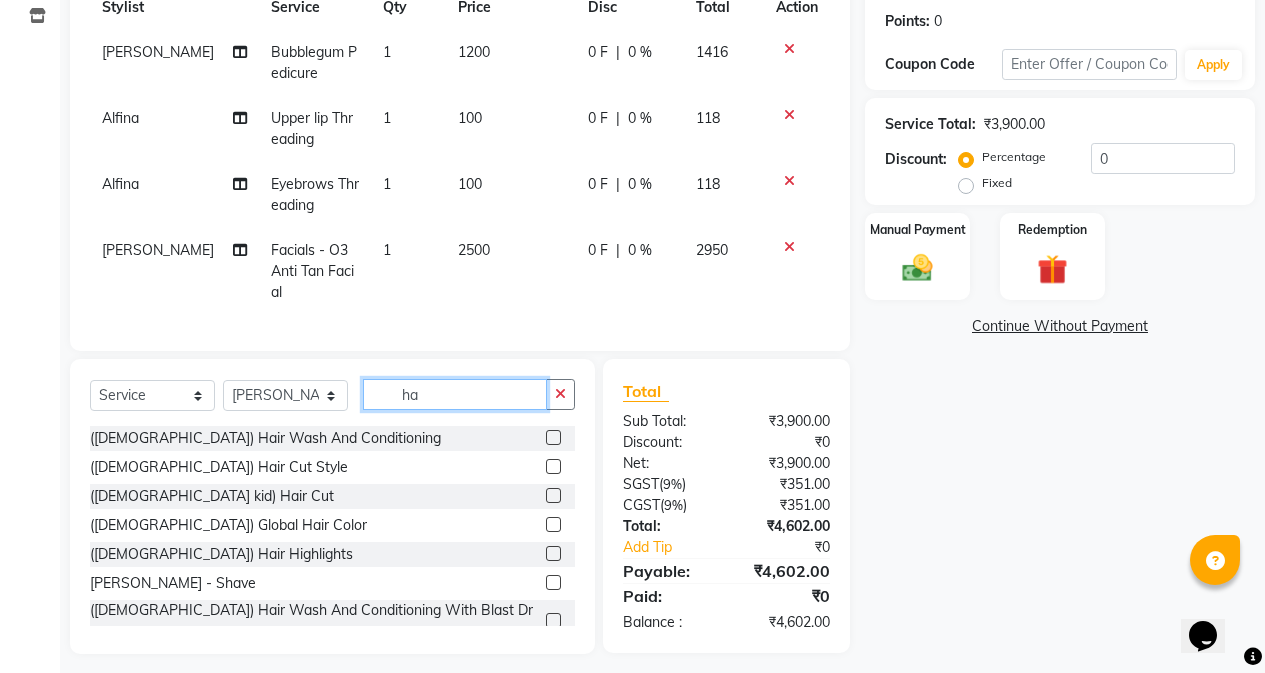 type on "h" 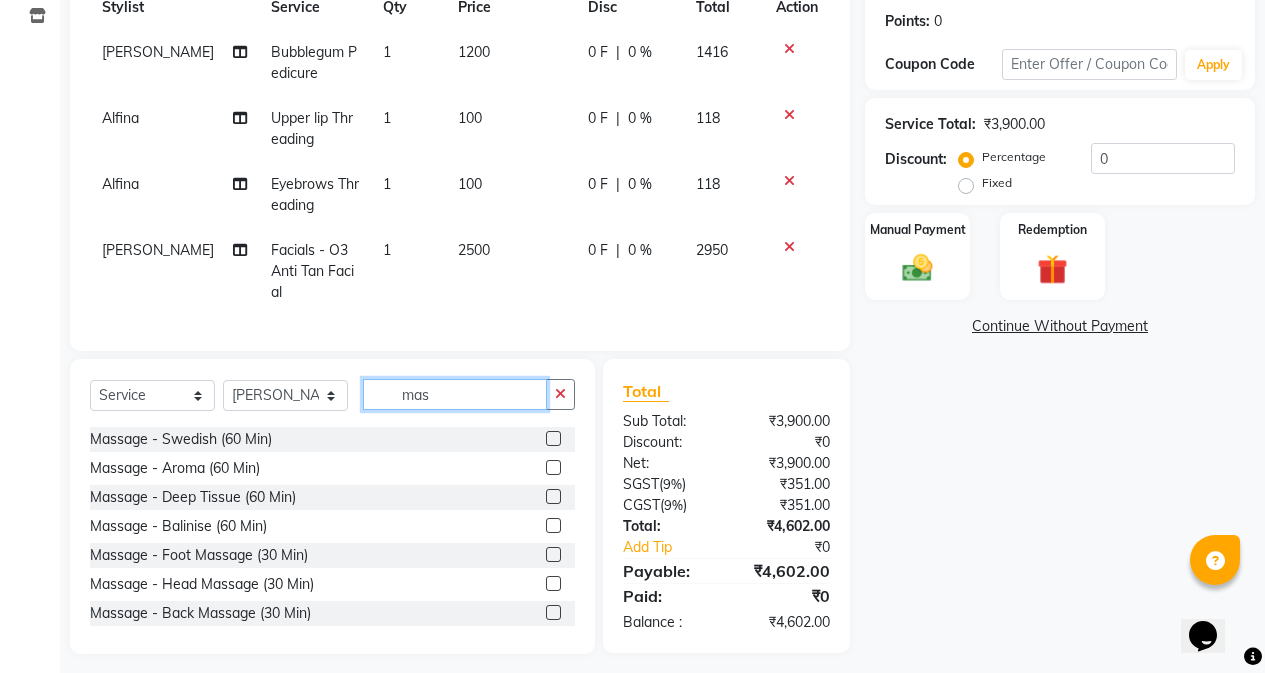 scroll, scrollTop: 100, scrollLeft: 0, axis: vertical 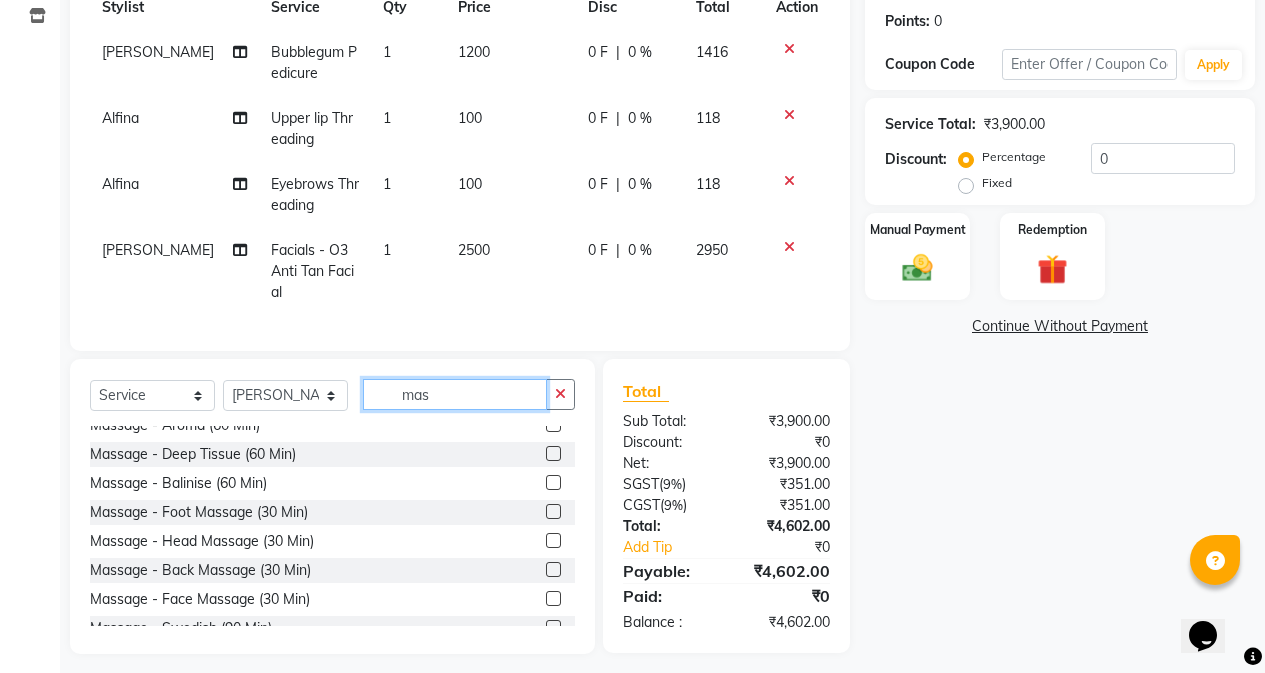 type on "mas" 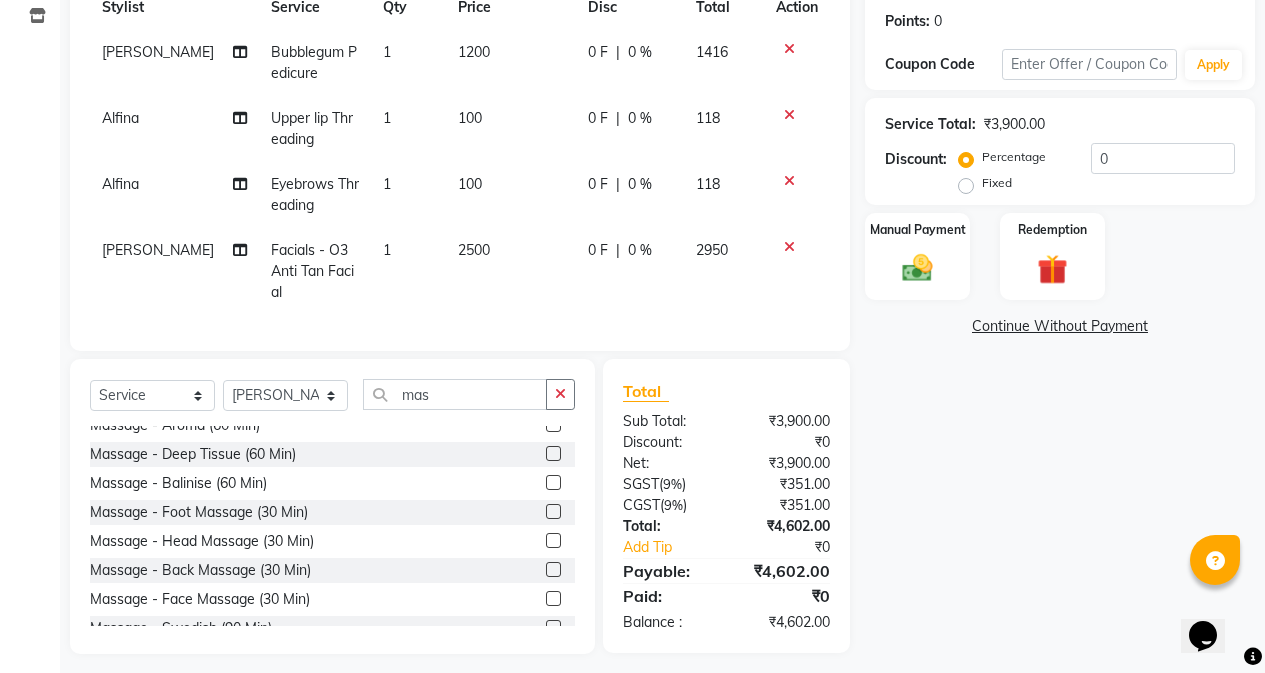 click 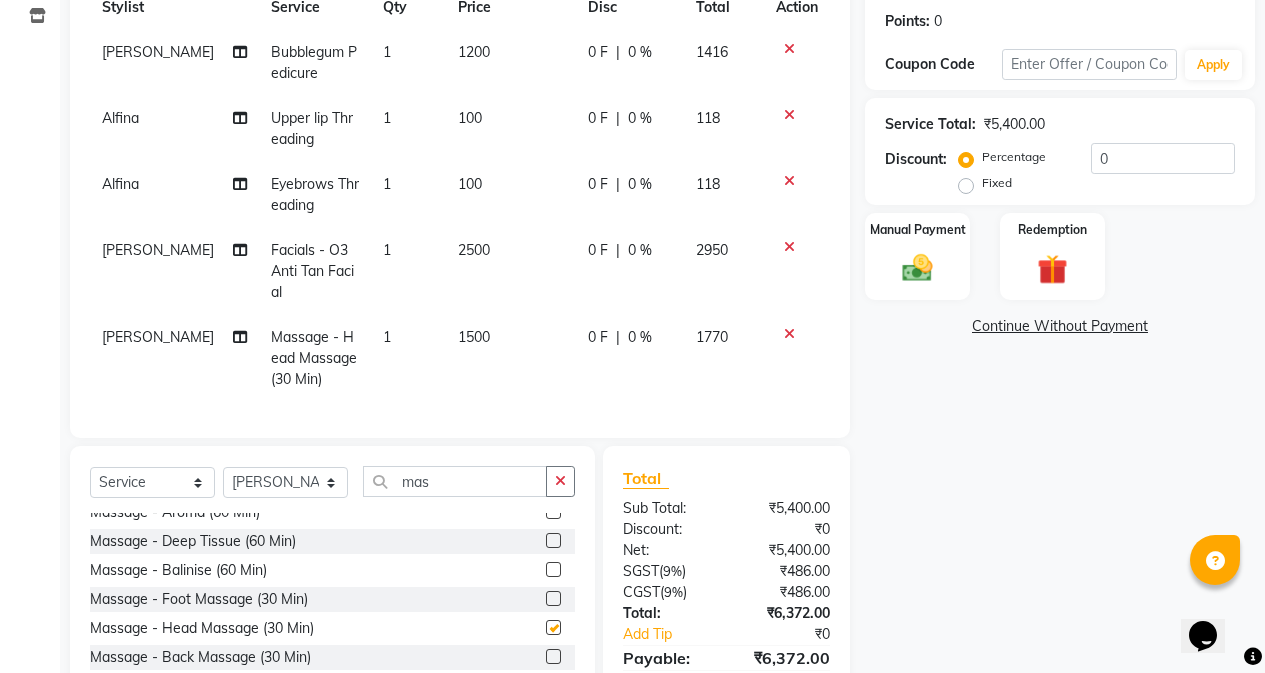 checkbox on "false" 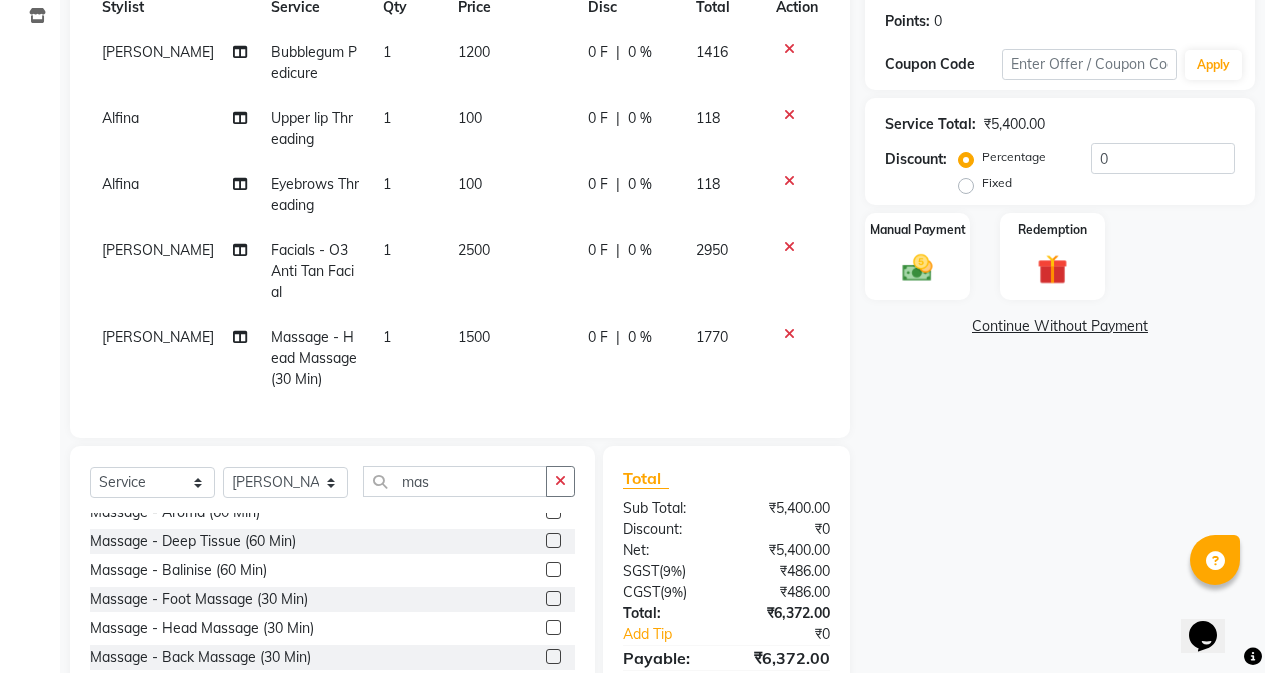 scroll, scrollTop: 392, scrollLeft: 0, axis: vertical 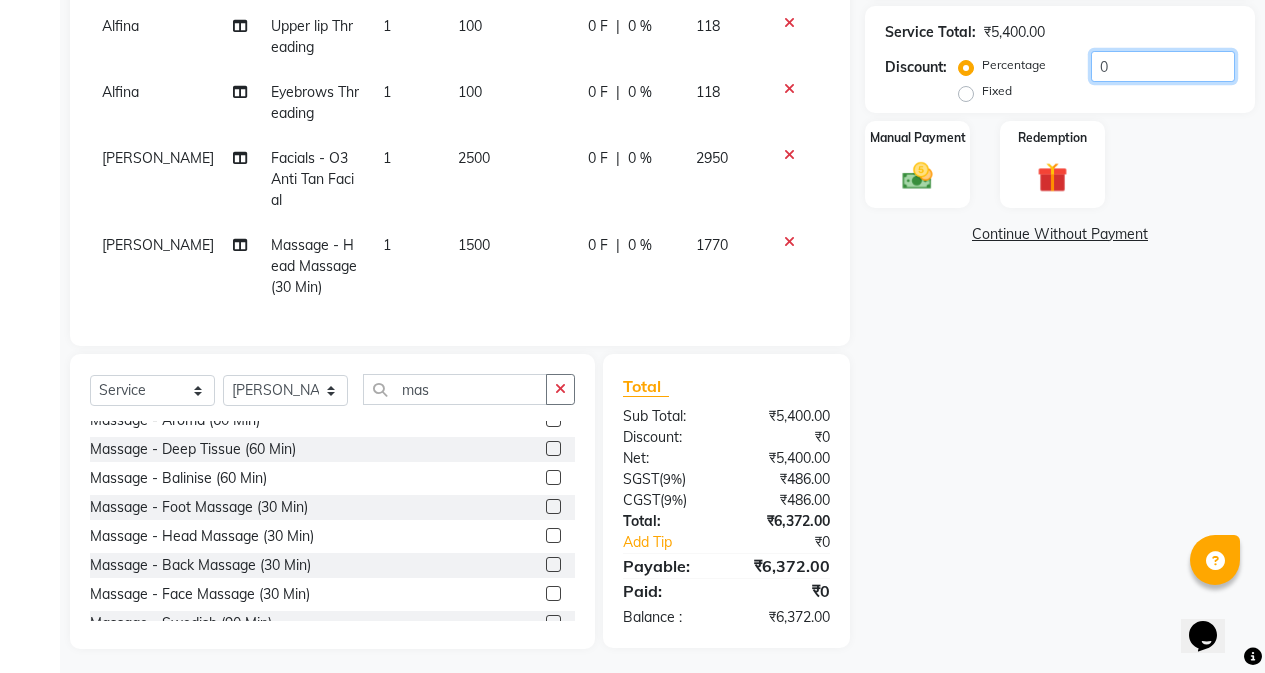 click on "0" 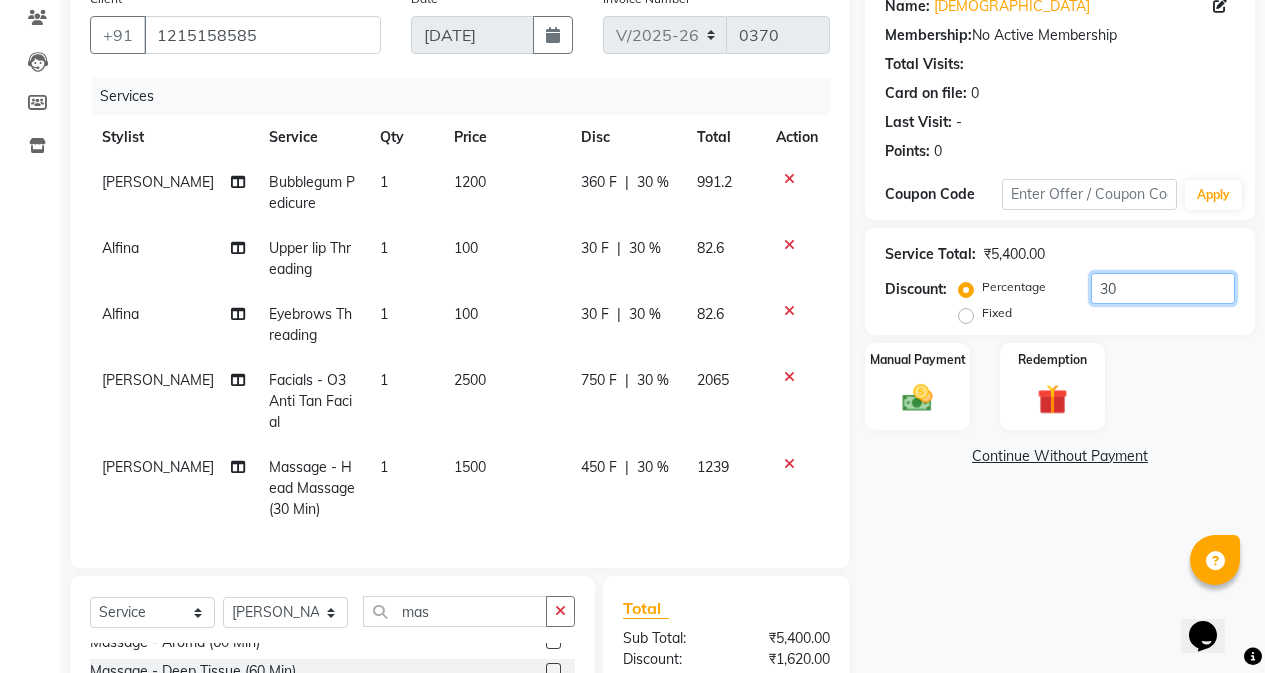 scroll, scrollTop: 200, scrollLeft: 0, axis: vertical 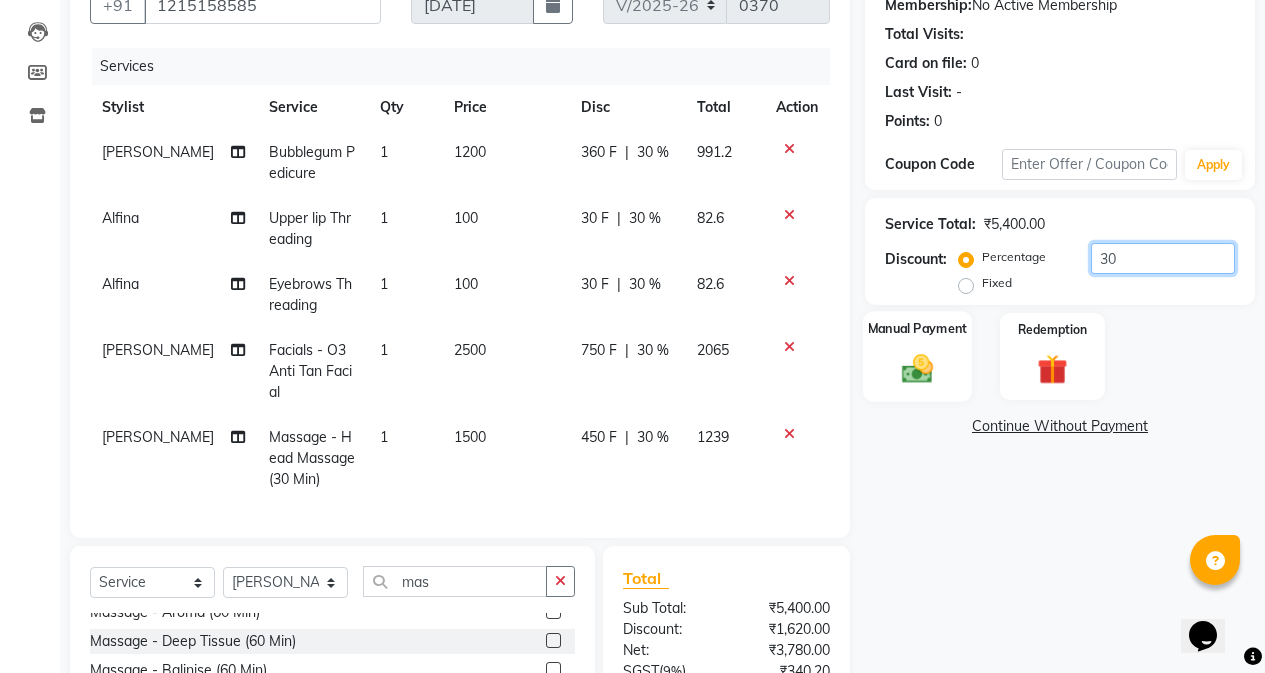 type on "30" 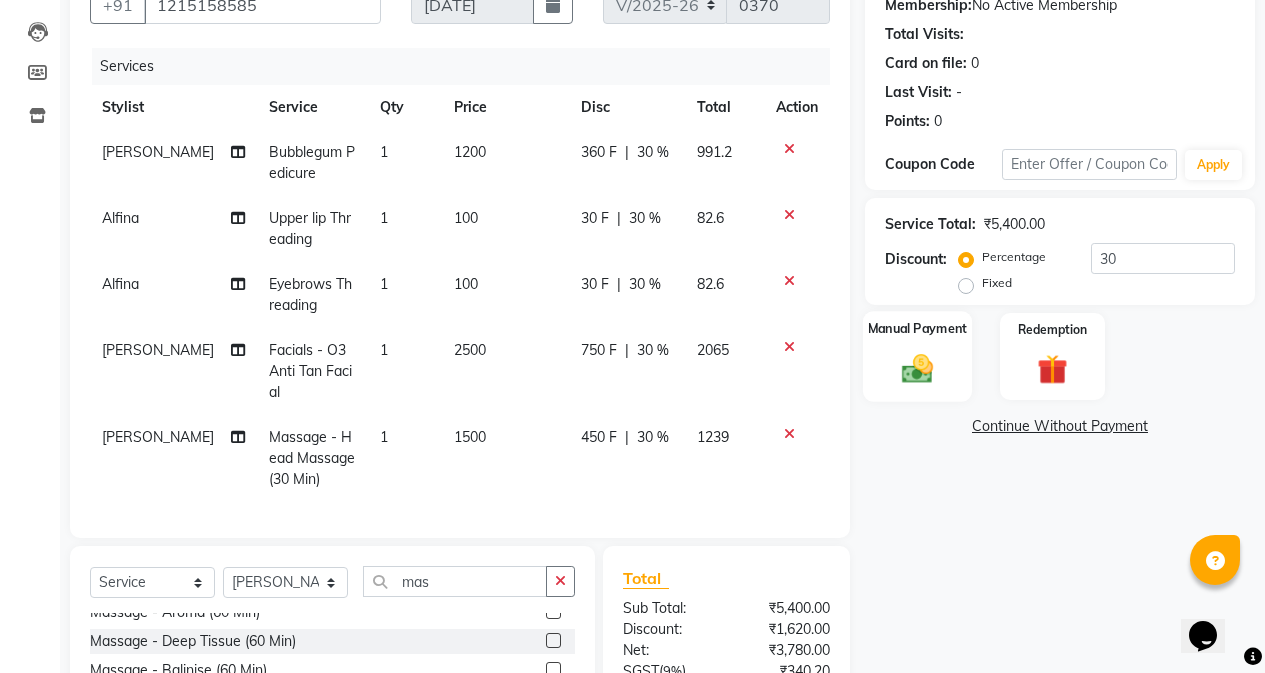 click 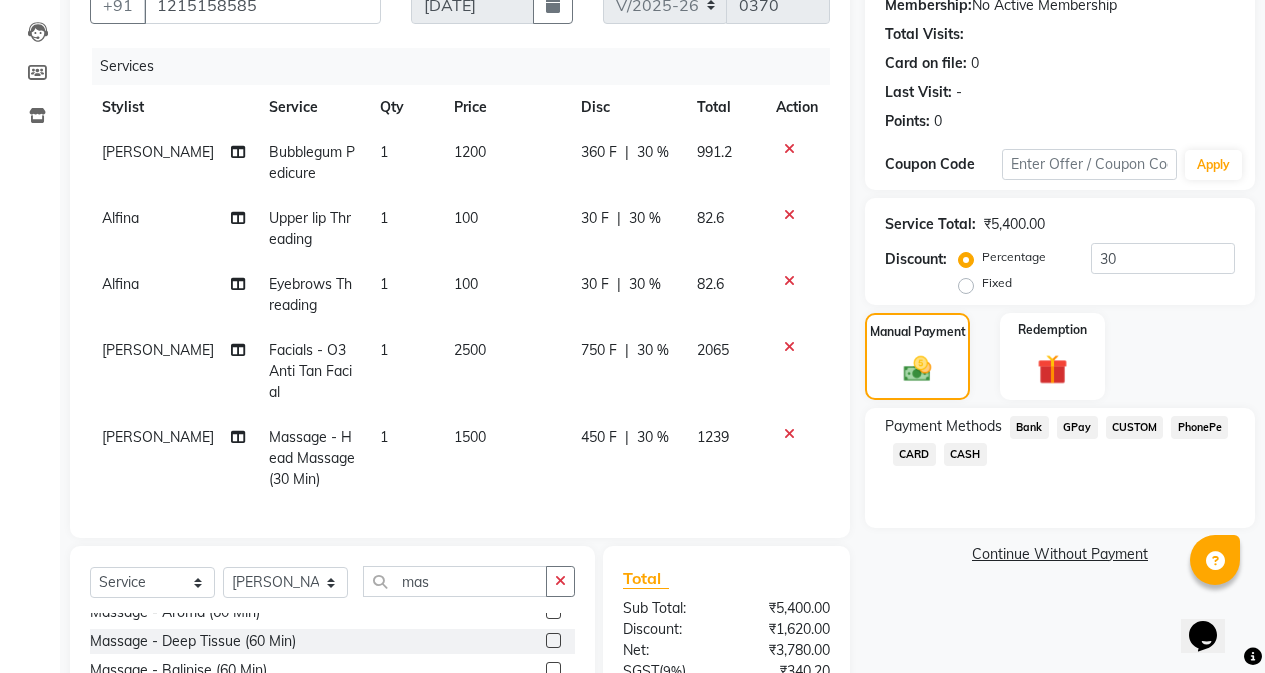 click on "CASH" 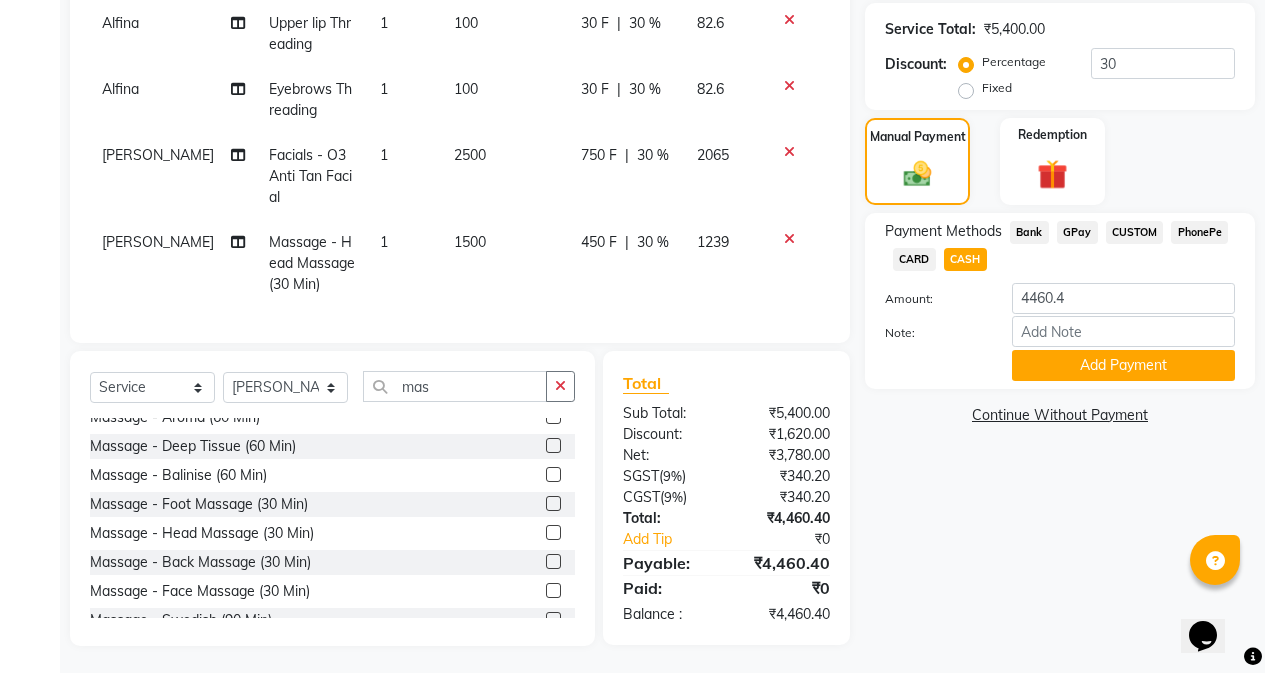 scroll, scrollTop: 413, scrollLeft: 0, axis: vertical 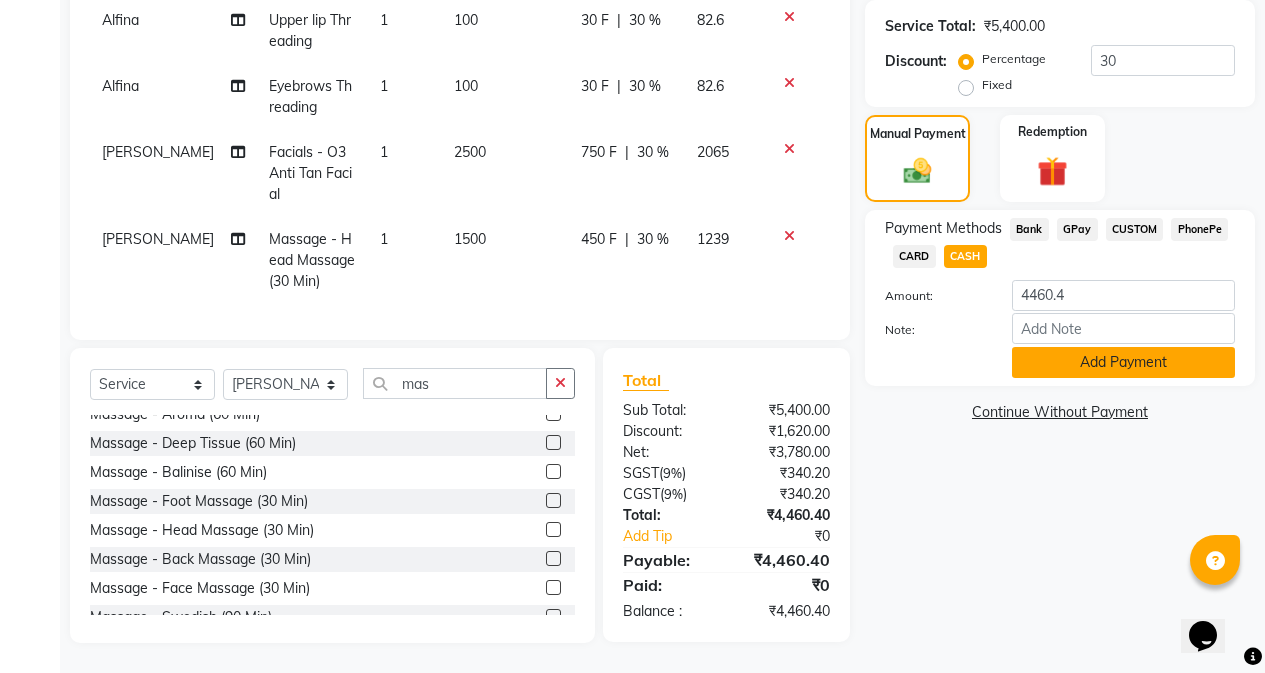 click on "Add Payment" 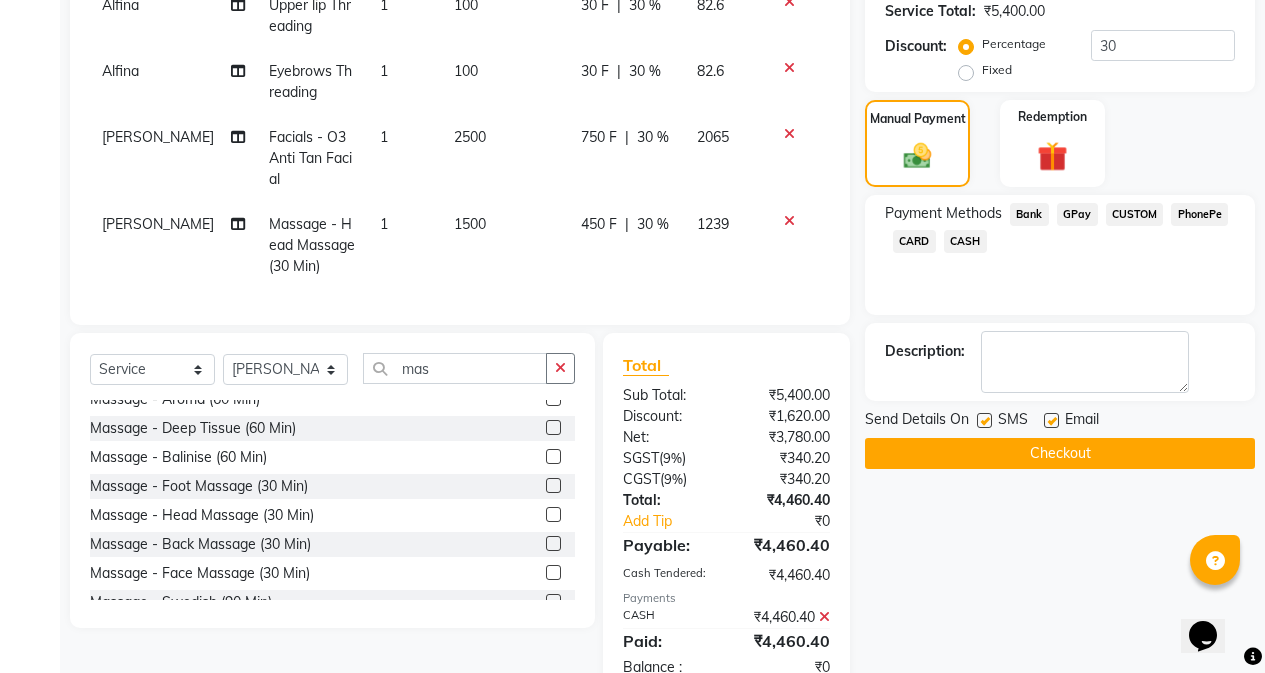 click on "Checkout" 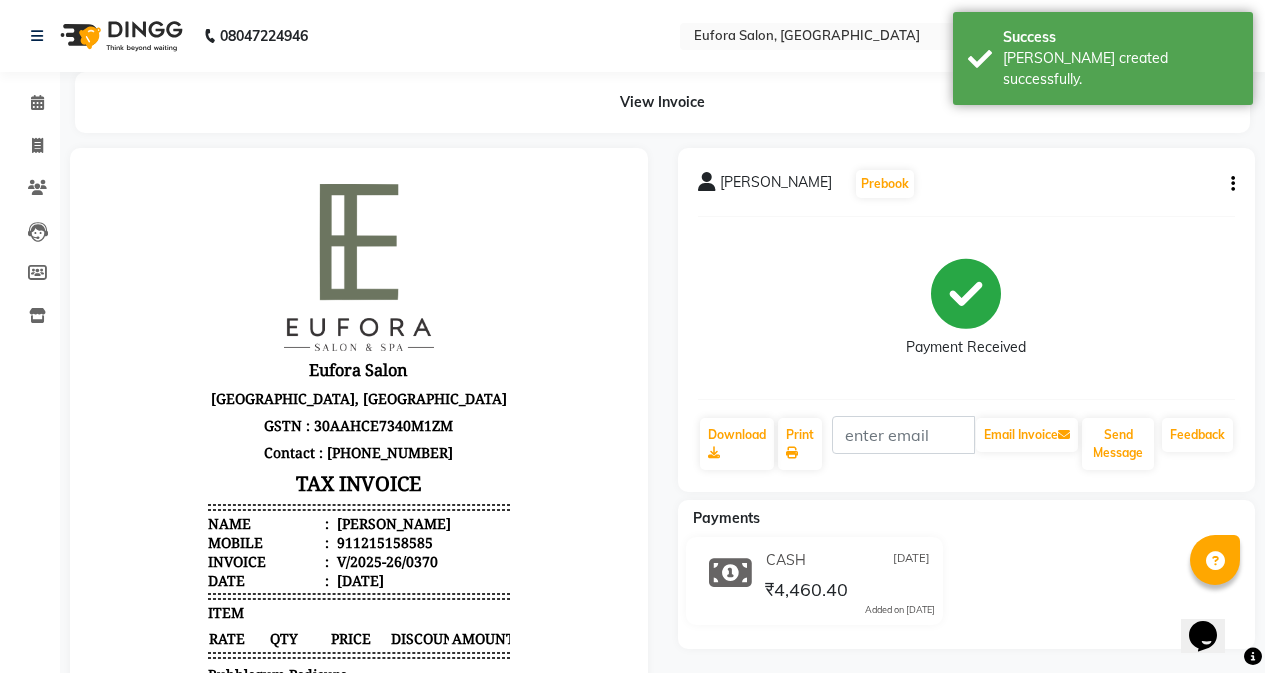 scroll, scrollTop: 0, scrollLeft: 0, axis: both 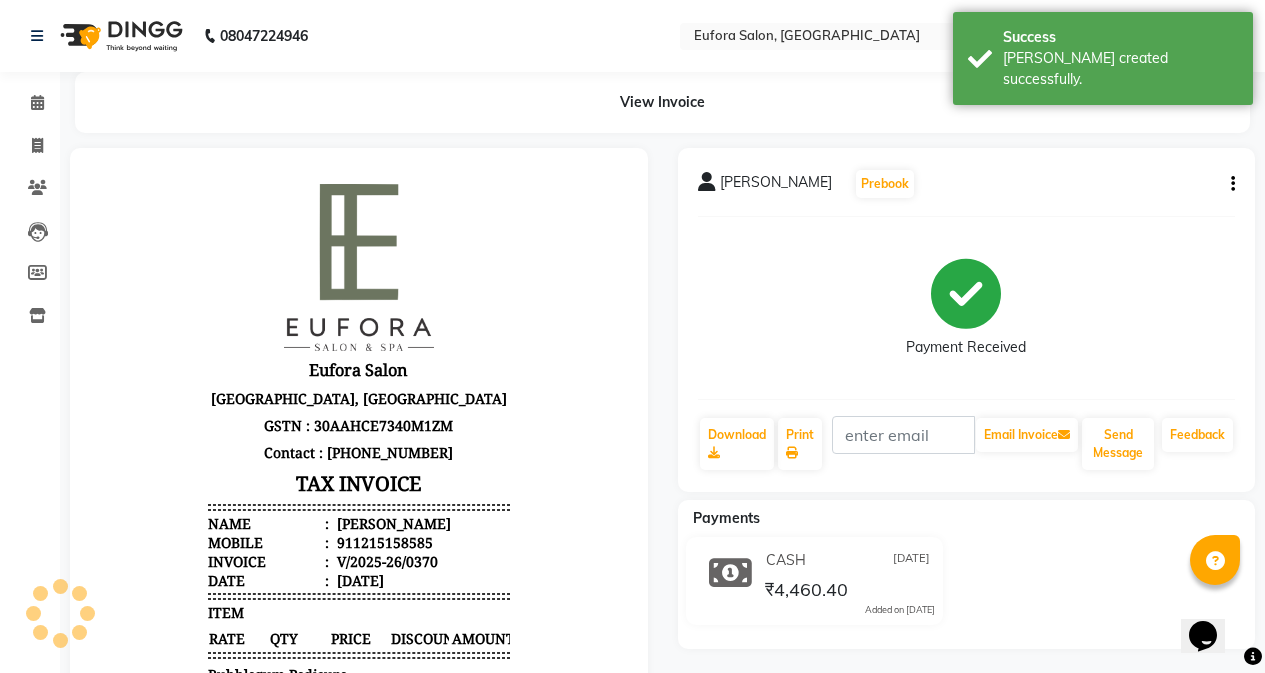 click on "View Invoice" 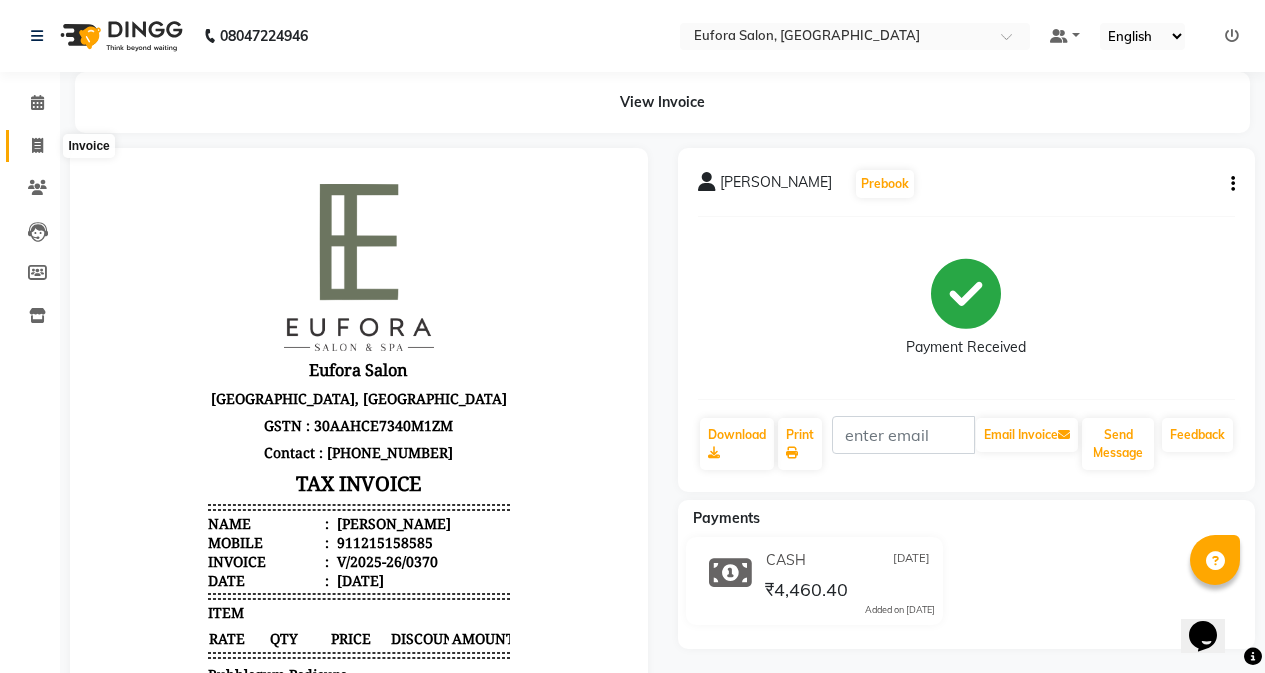click 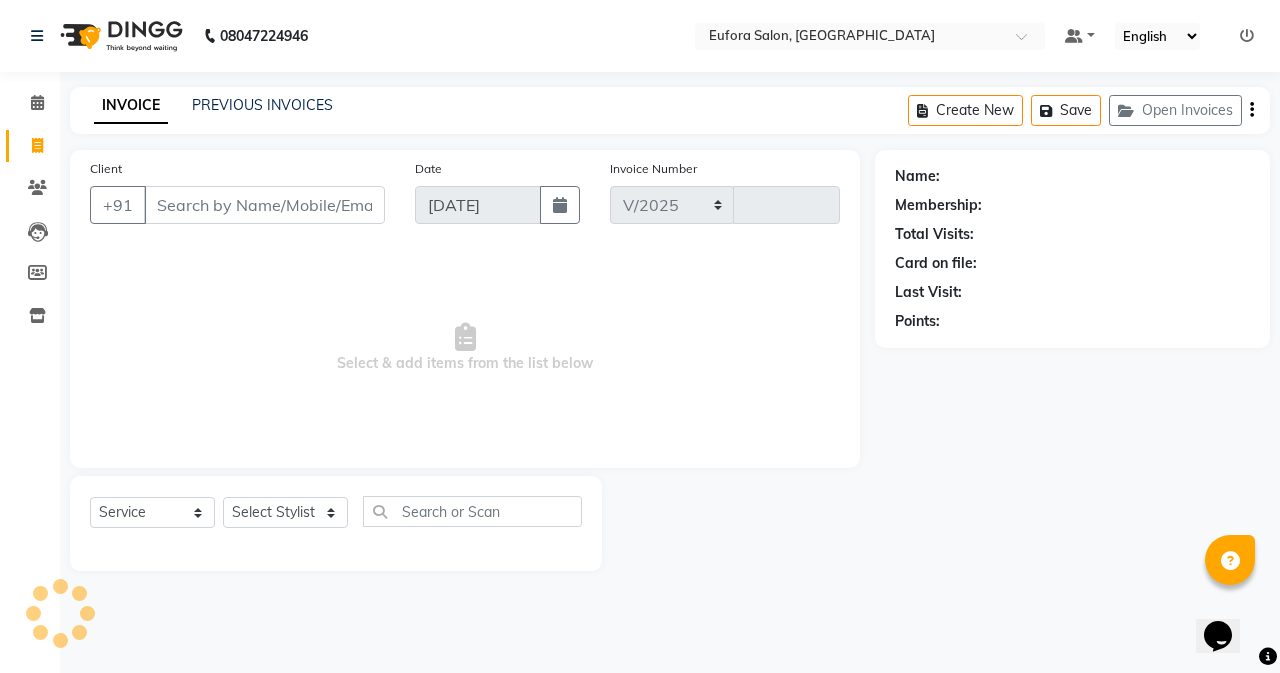 select on "6684" 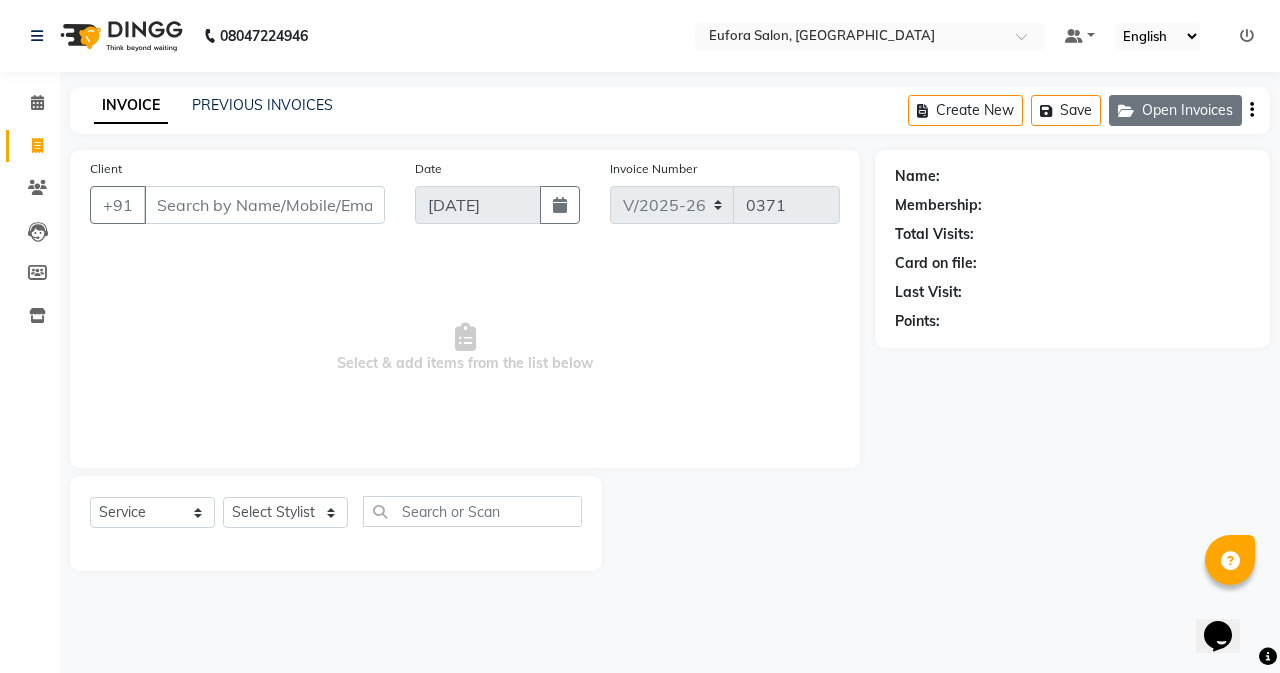 click on "Open Invoices" 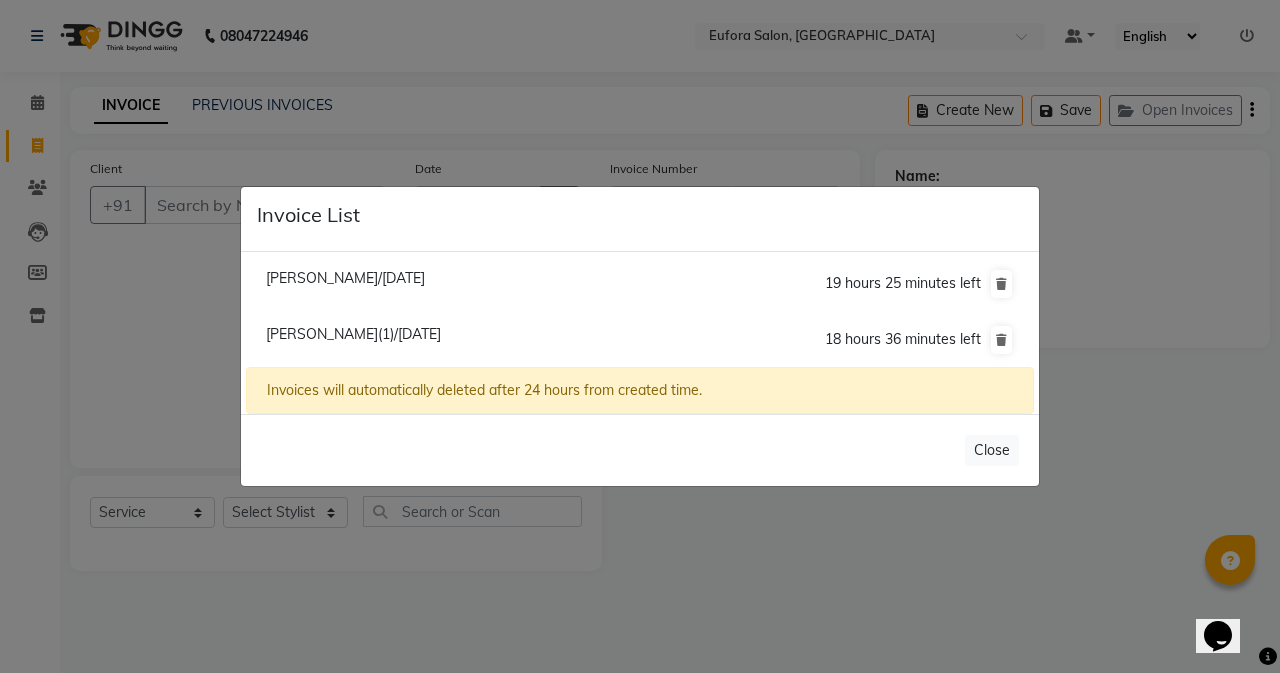 click on "[PERSON_NAME](1)/[DATE]" 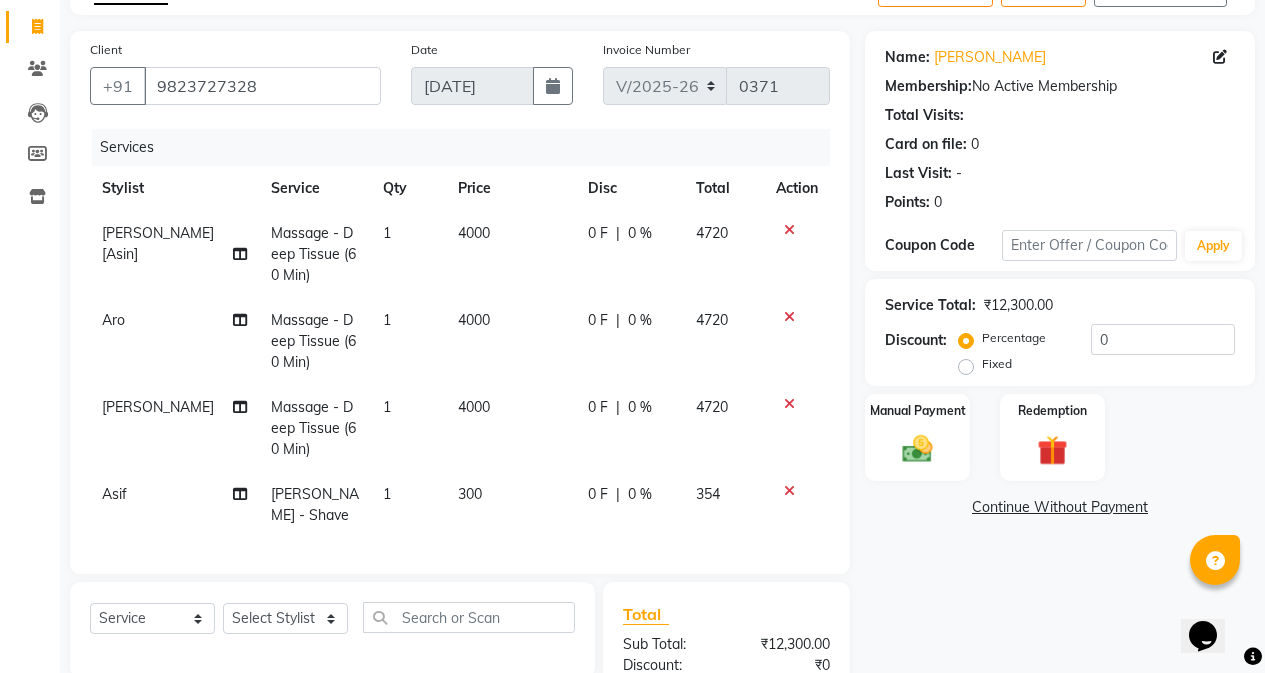 scroll, scrollTop: 0, scrollLeft: 0, axis: both 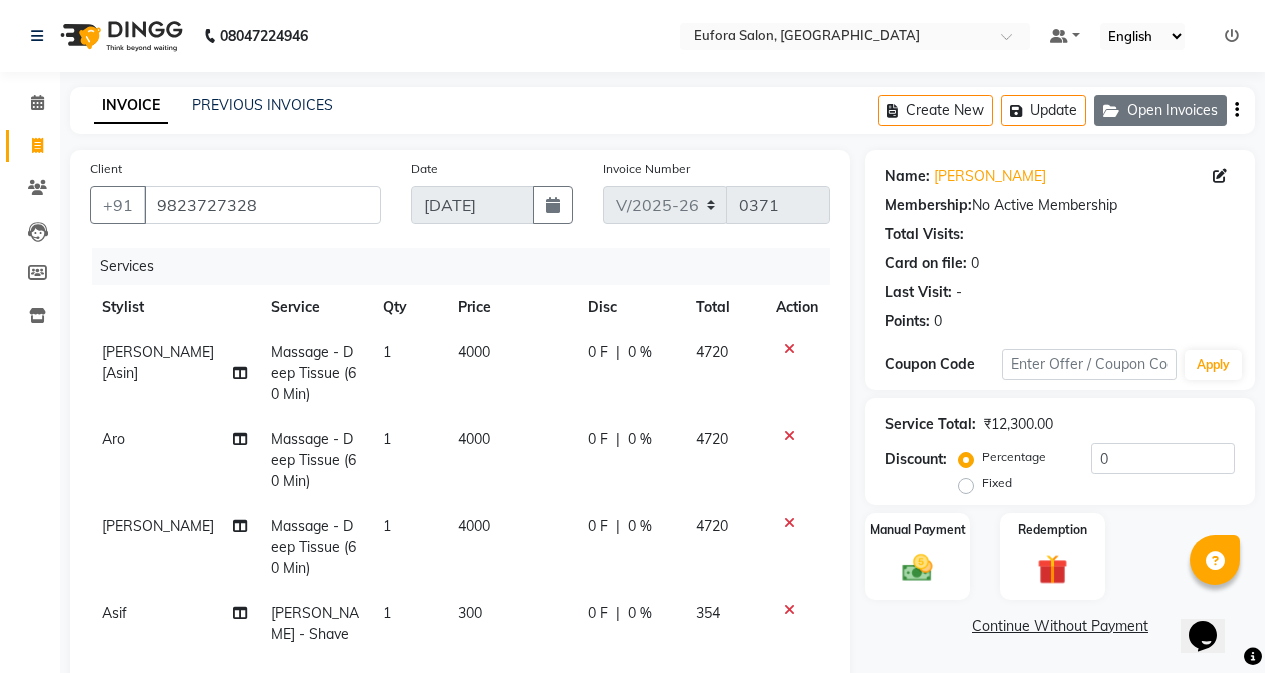 click on "Open Invoices" 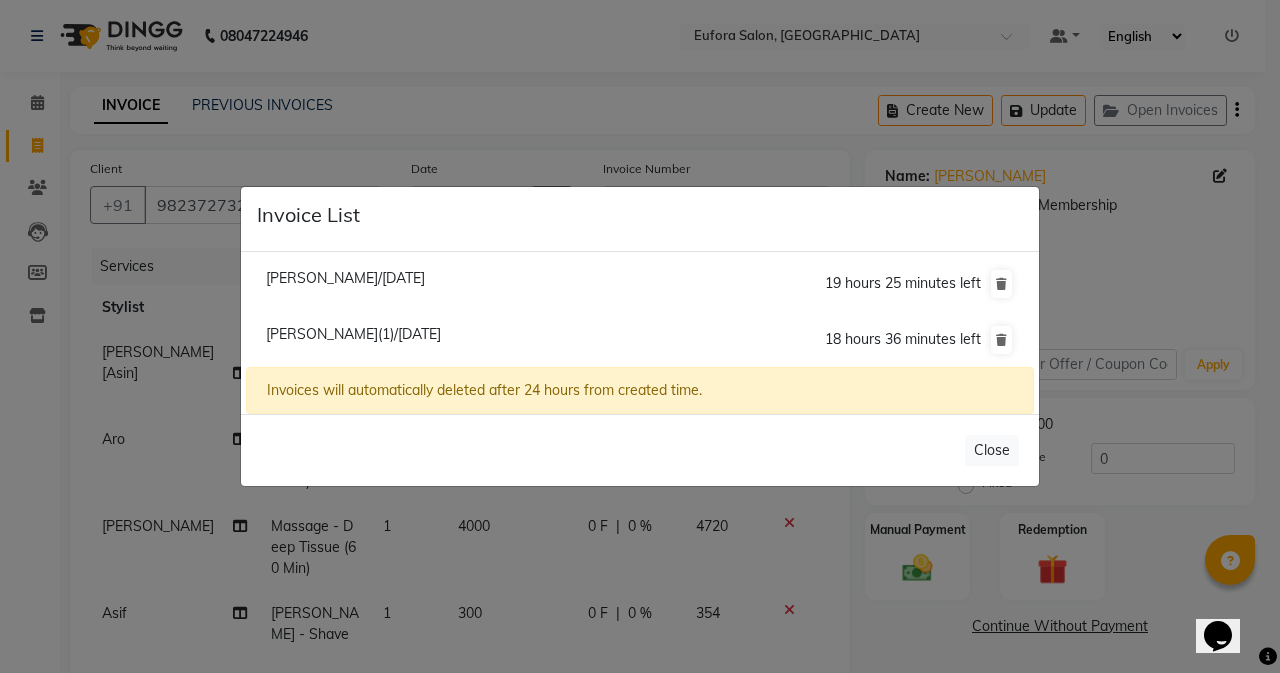 click on "[PERSON_NAME]/[DATE]  19 hours 25 minutes left" 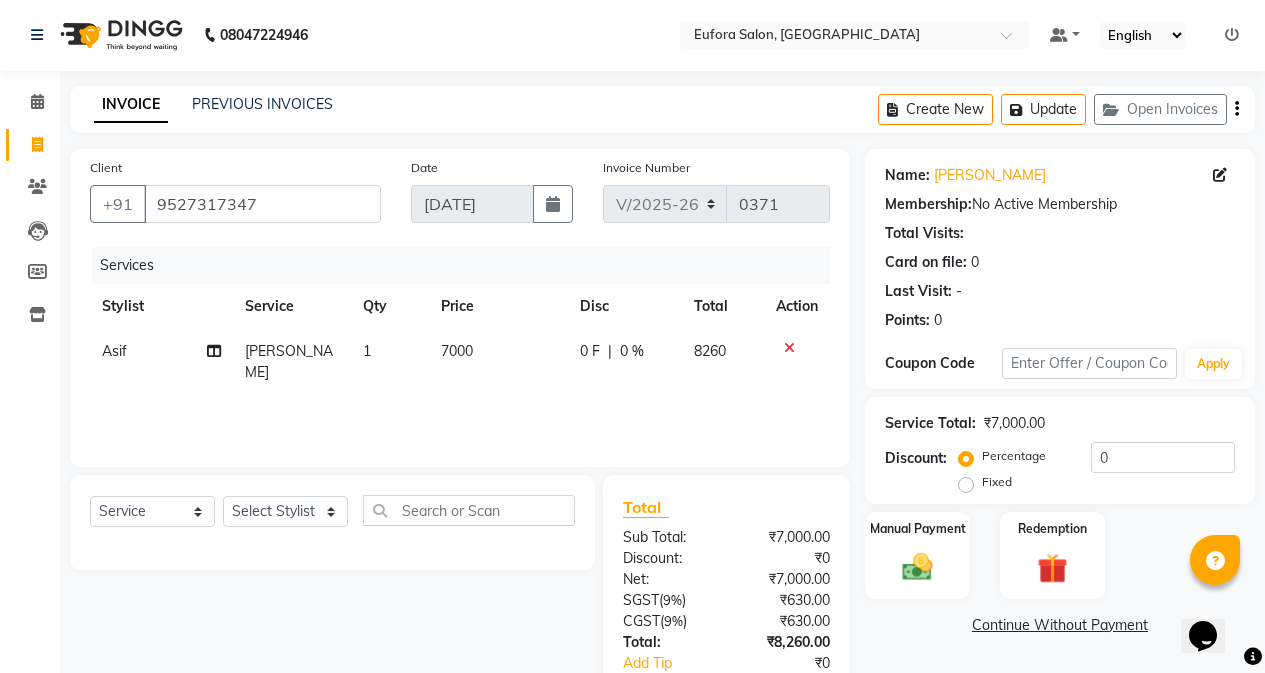 scroll, scrollTop: 0, scrollLeft: 0, axis: both 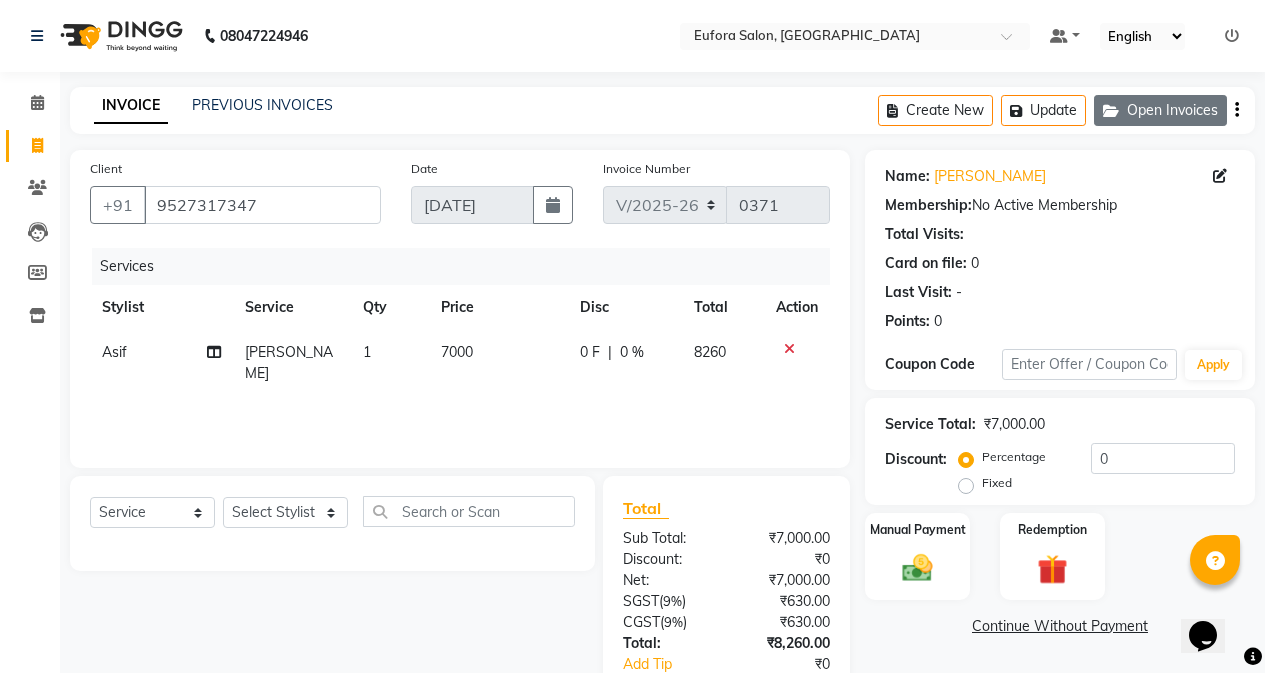 click on "Open Invoices" 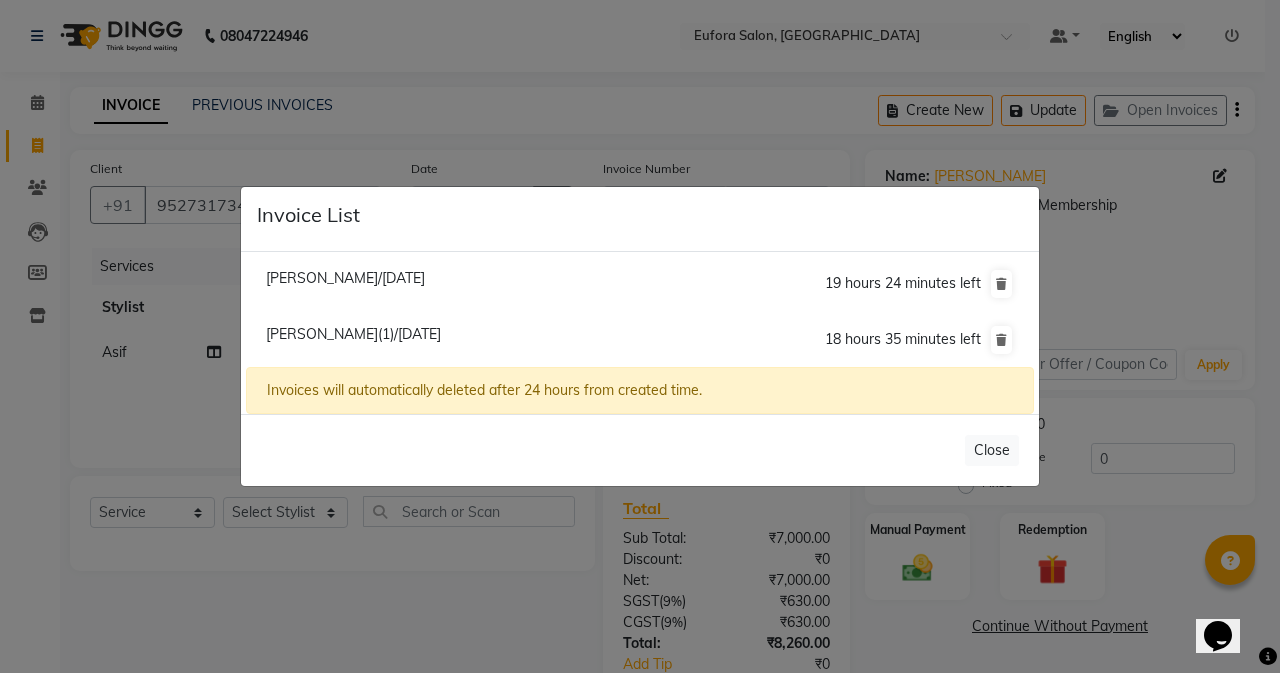 click on "Invoice List  [PERSON_NAME] Null/[DATE]  19 hours 24 minutes left  [PERSON_NAME](1)/[DATE]  18 hours 35 minutes left  Invoices will automatically deleted after 24 hours from created time.   Close" 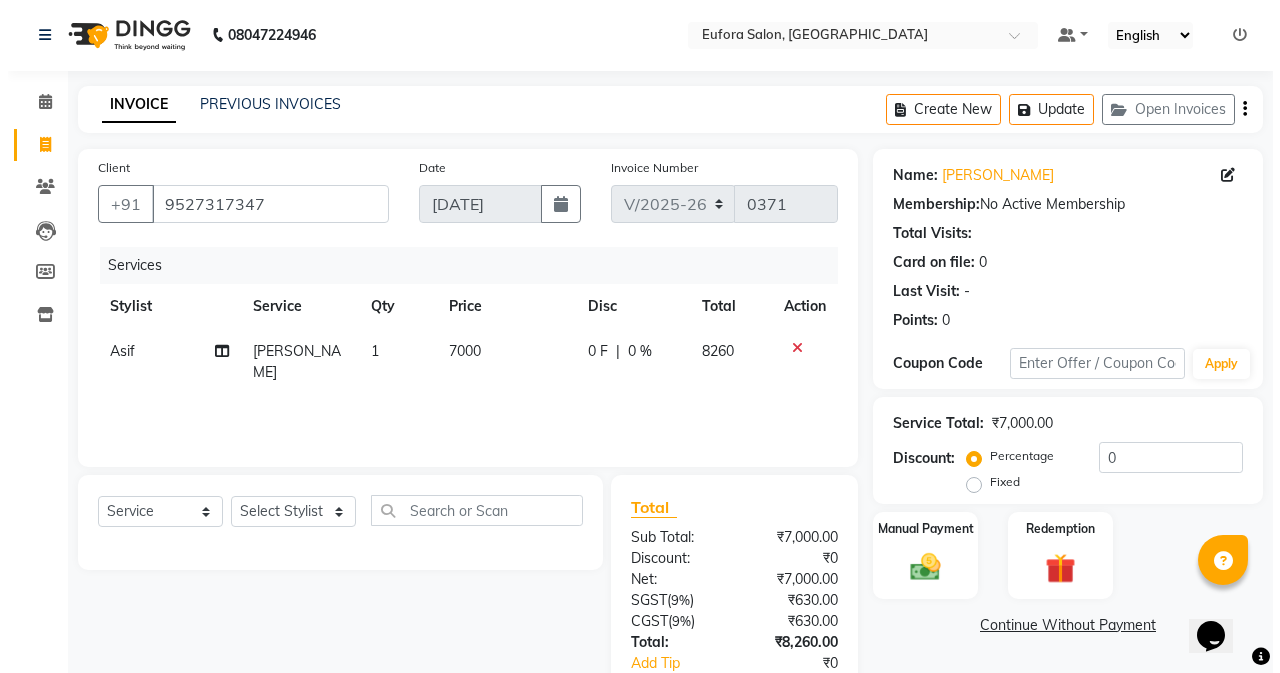 scroll, scrollTop: 0, scrollLeft: 0, axis: both 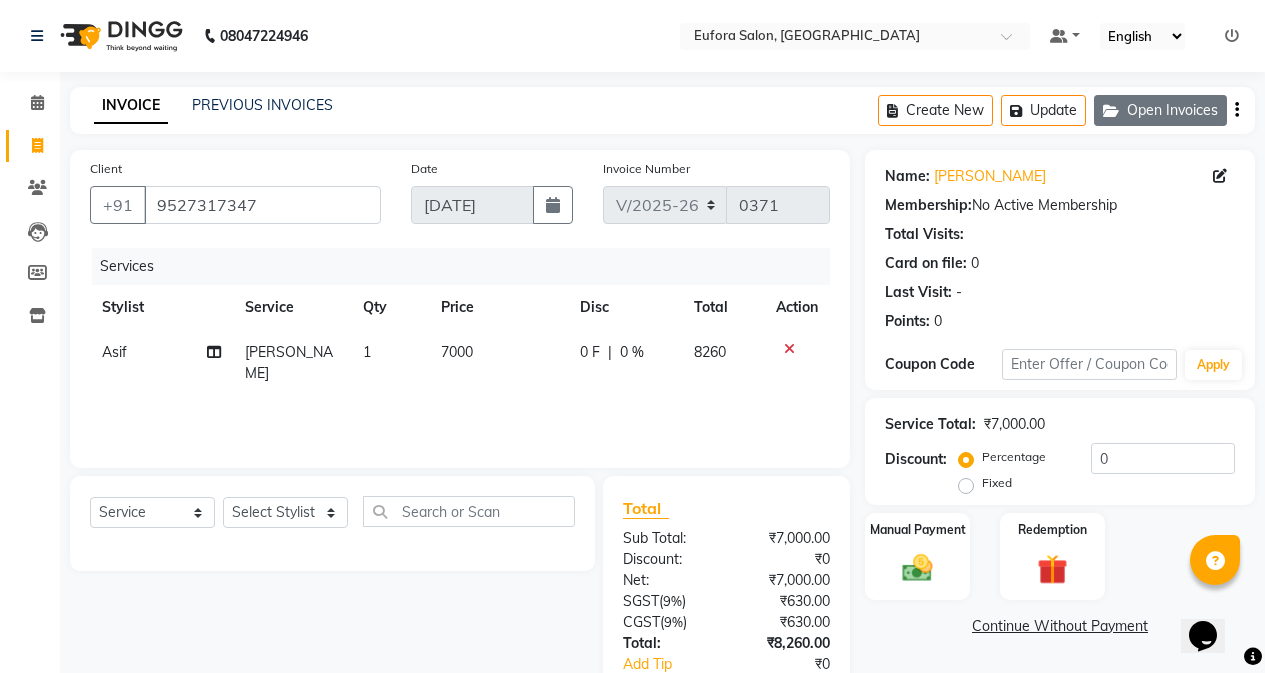 click on "Open Invoices" 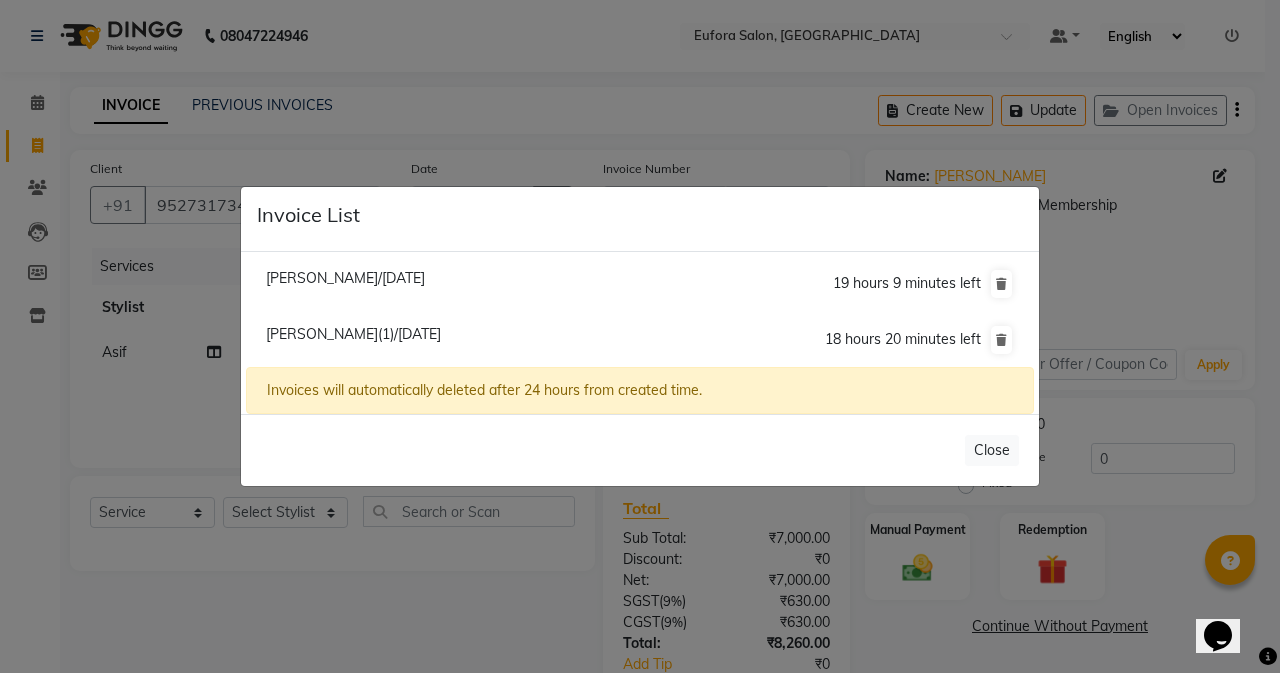 click on "Invoice List  [PERSON_NAME] Null/[DATE]  19 hours 9 minutes left  [PERSON_NAME](1)/[DATE]  18 hours 20 minutes left  Invoices will automatically deleted after 24 hours from created time.   Close" 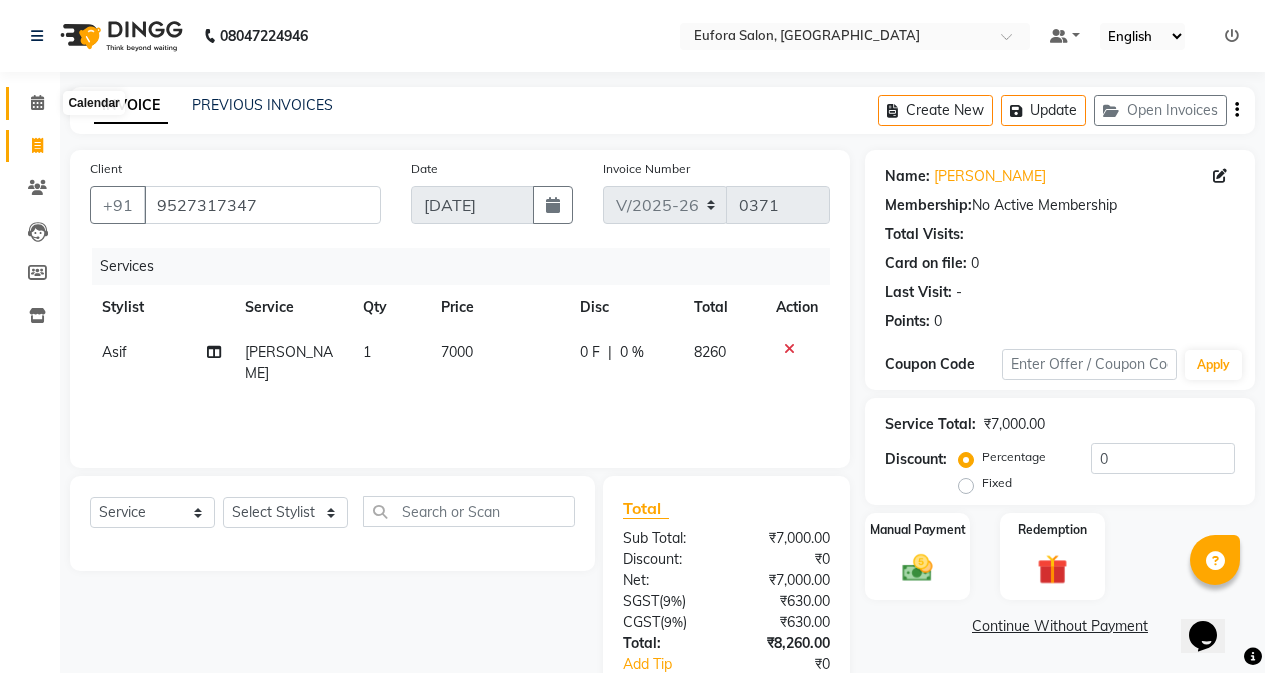 click 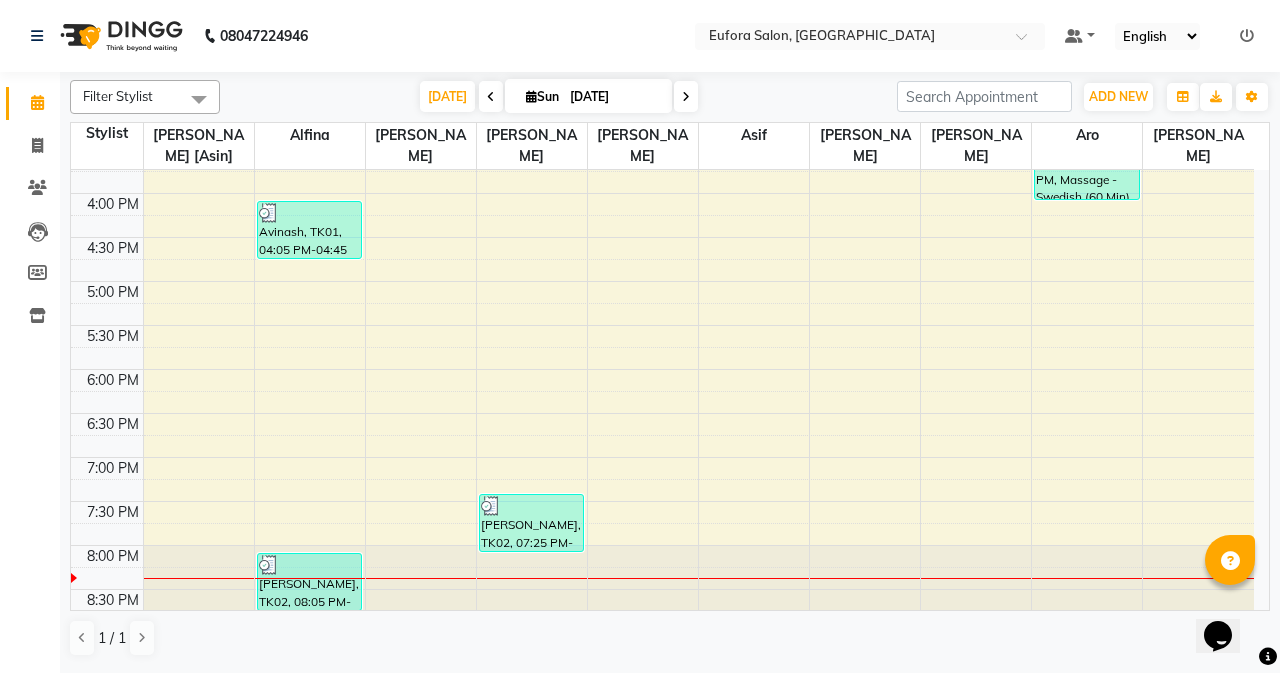 scroll, scrollTop: 682, scrollLeft: 0, axis: vertical 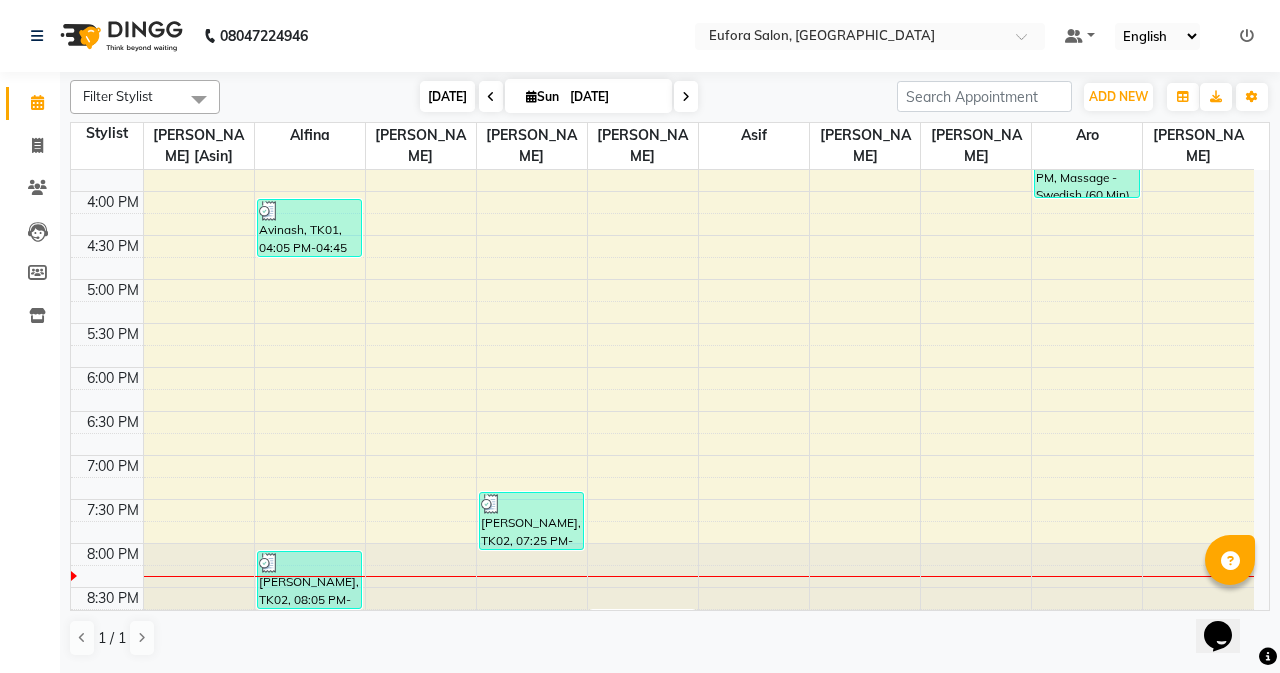 click on "[DATE]" at bounding box center (447, 96) 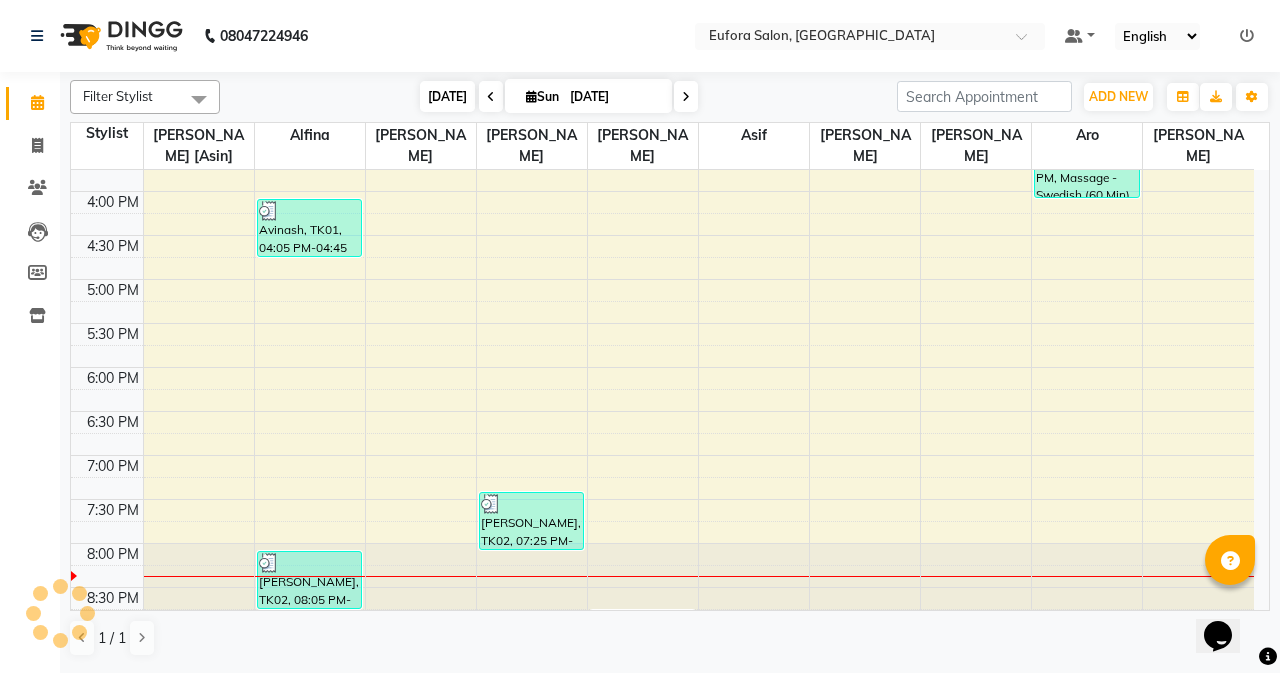 scroll, scrollTop: 682, scrollLeft: 0, axis: vertical 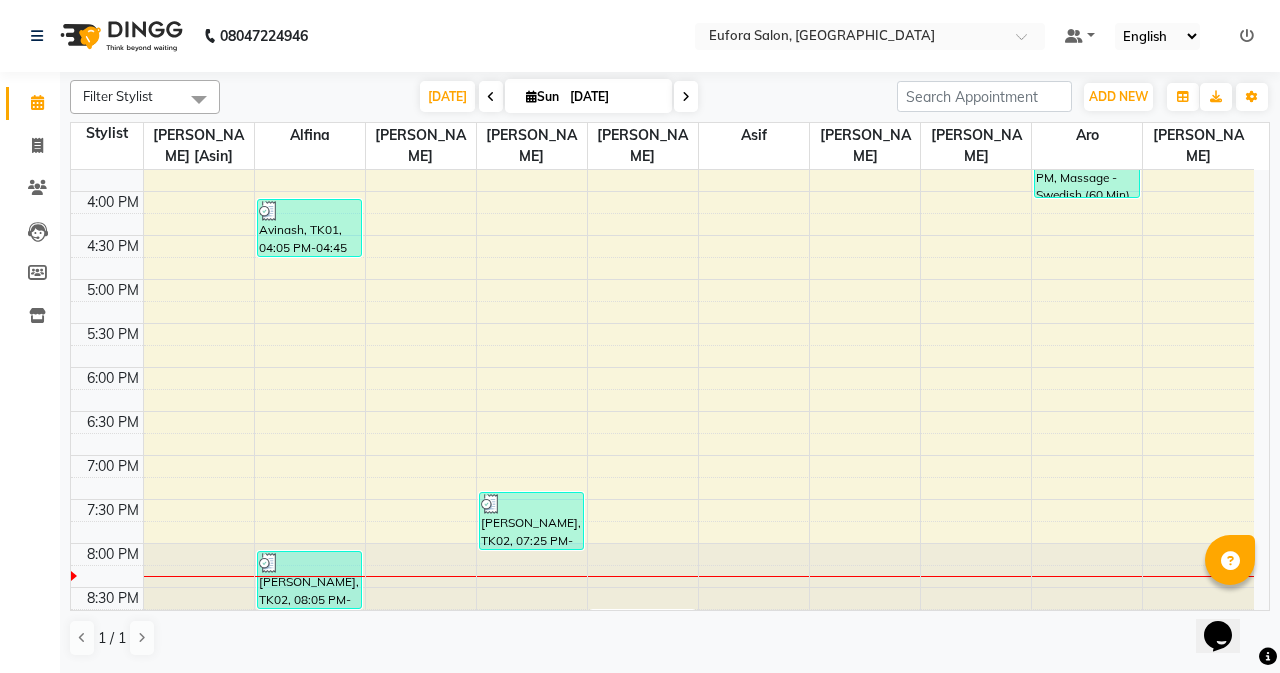click at bounding box center [421, 587] 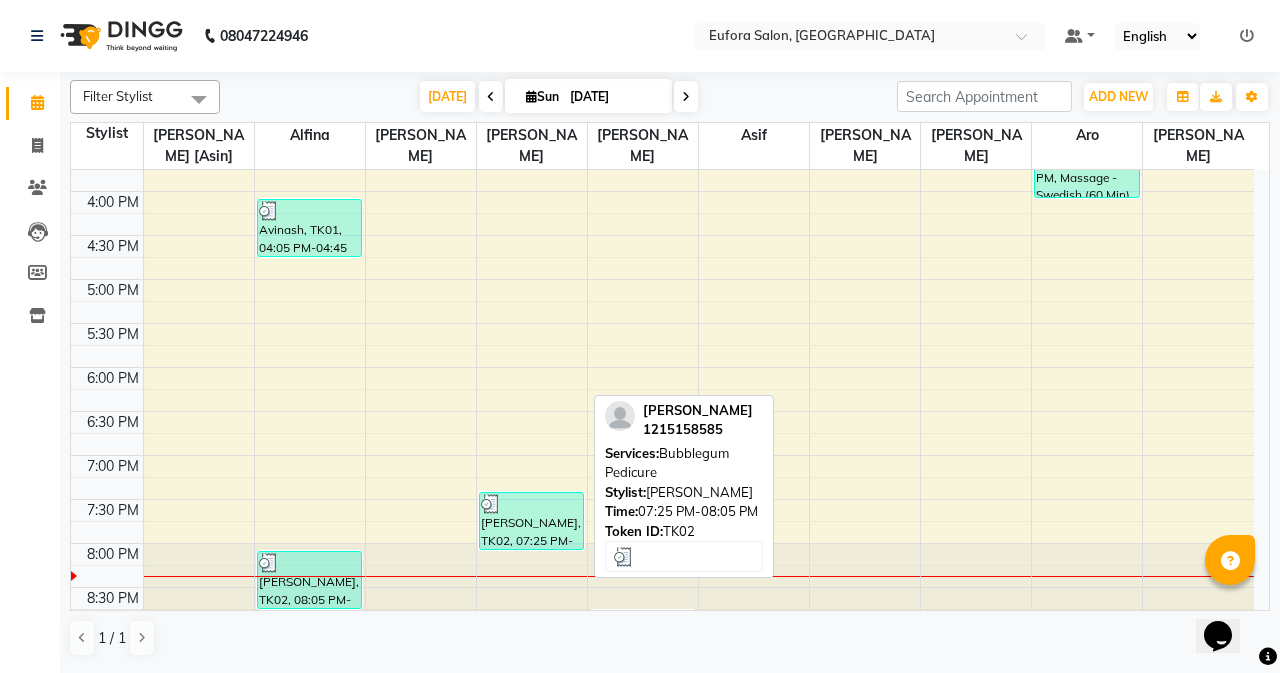 click on "[PERSON_NAME], TK02, 07:25 PM-08:05 PM, Bubblegum Pedicure" at bounding box center (531, 521) 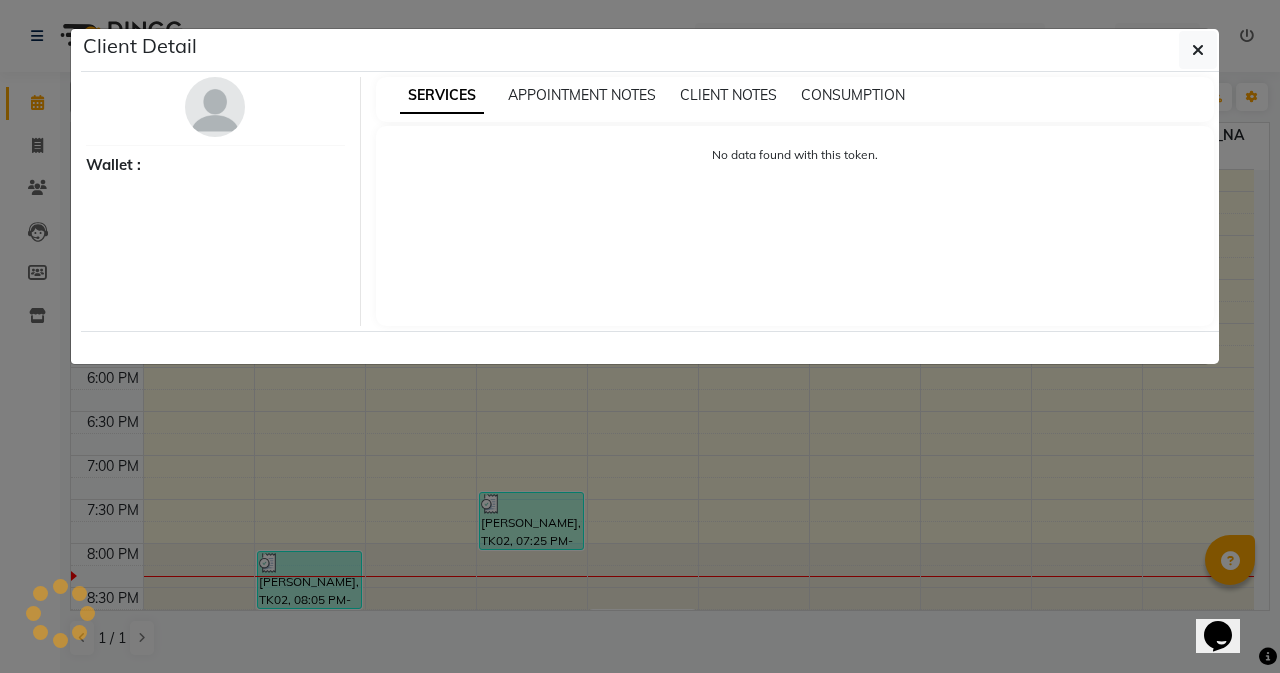 select on "3" 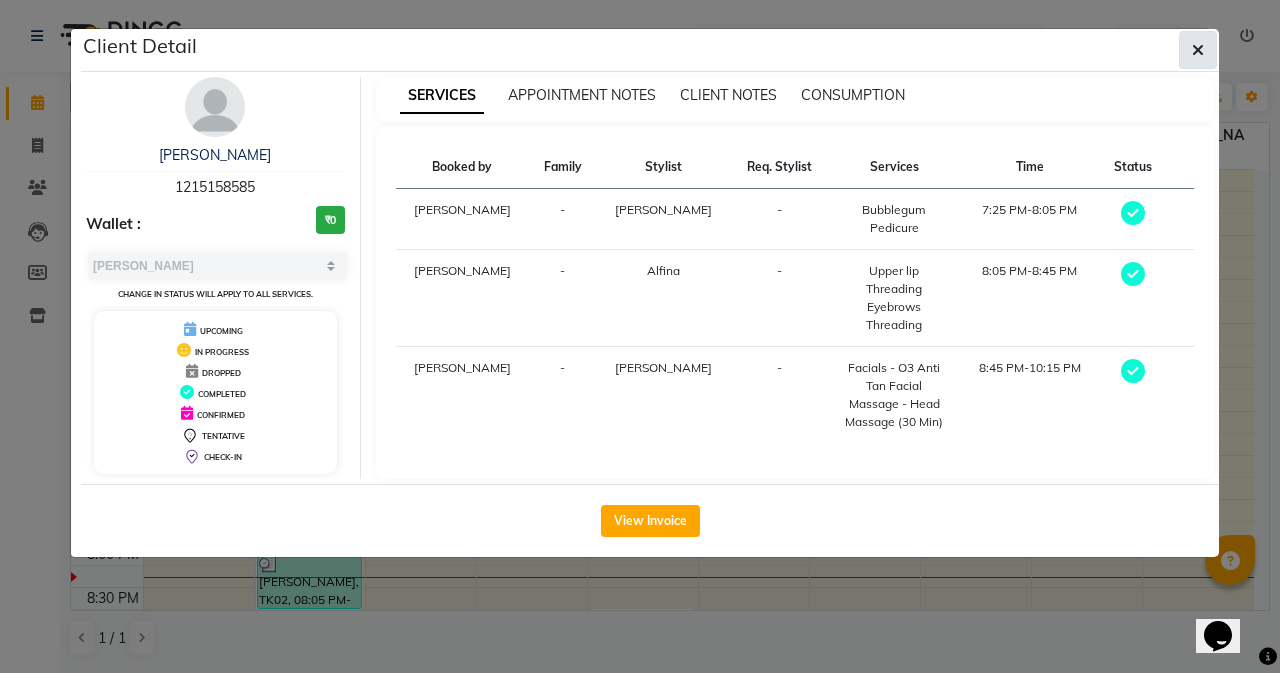 click 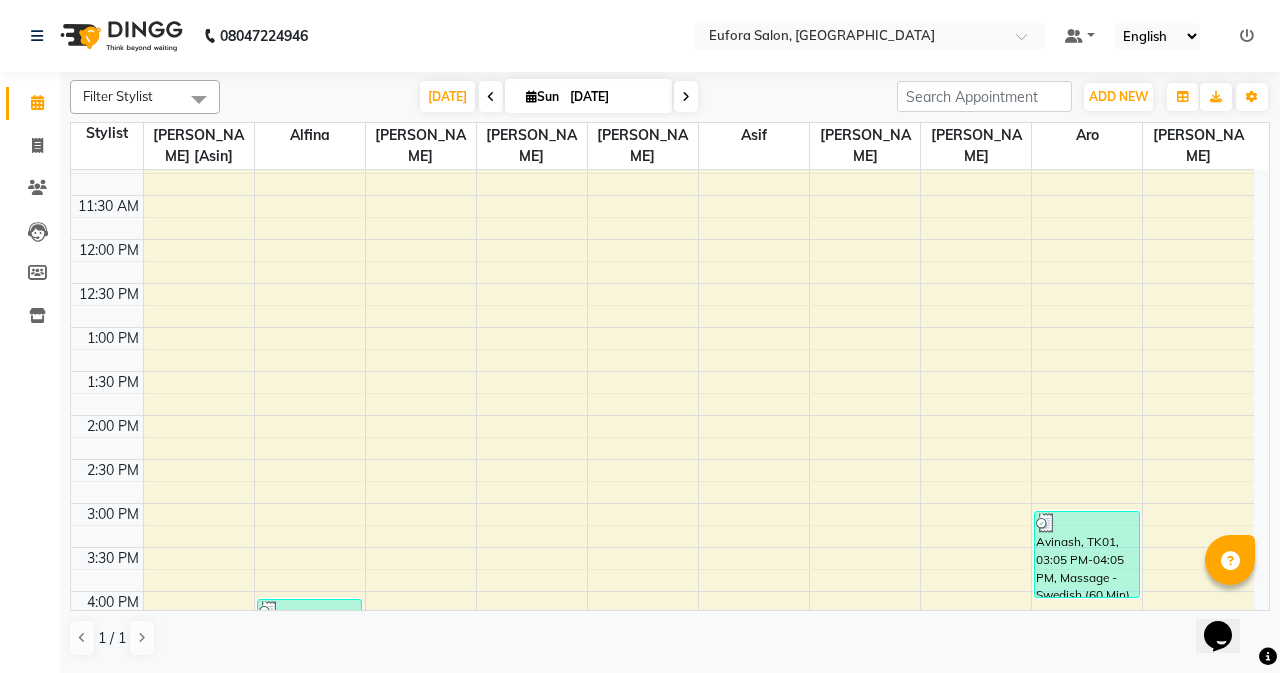 scroll, scrollTop: 0, scrollLeft: 0, axis: both 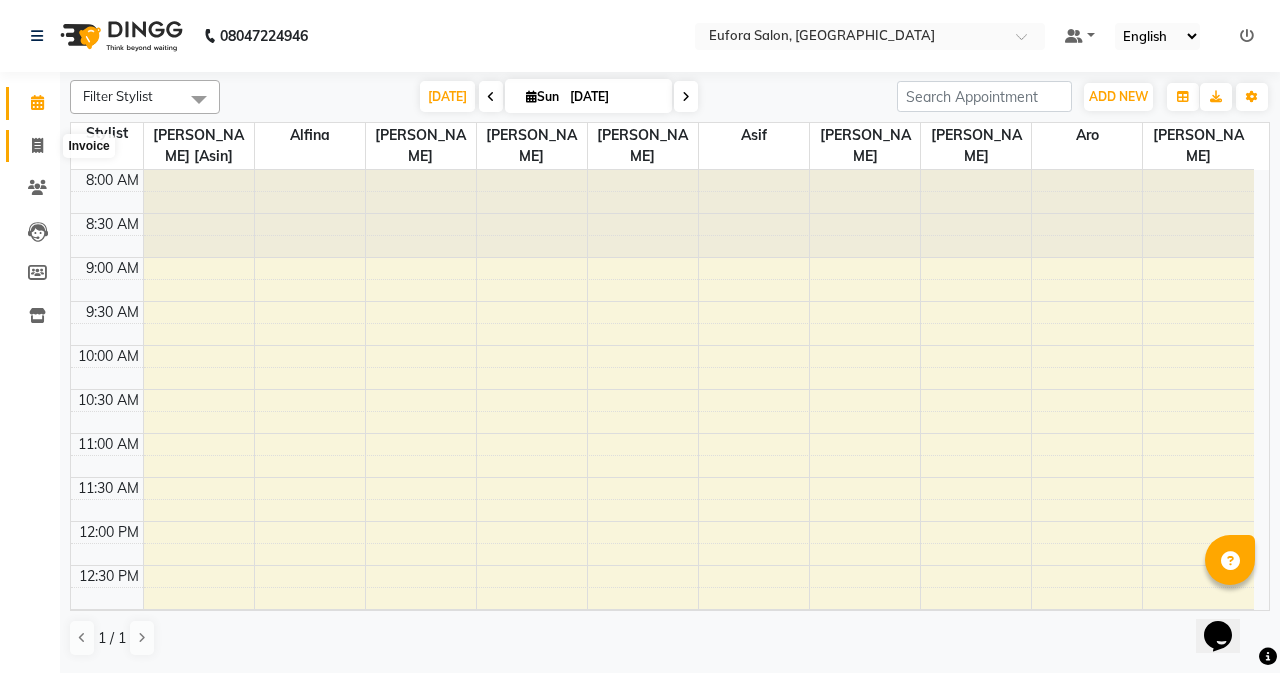 click 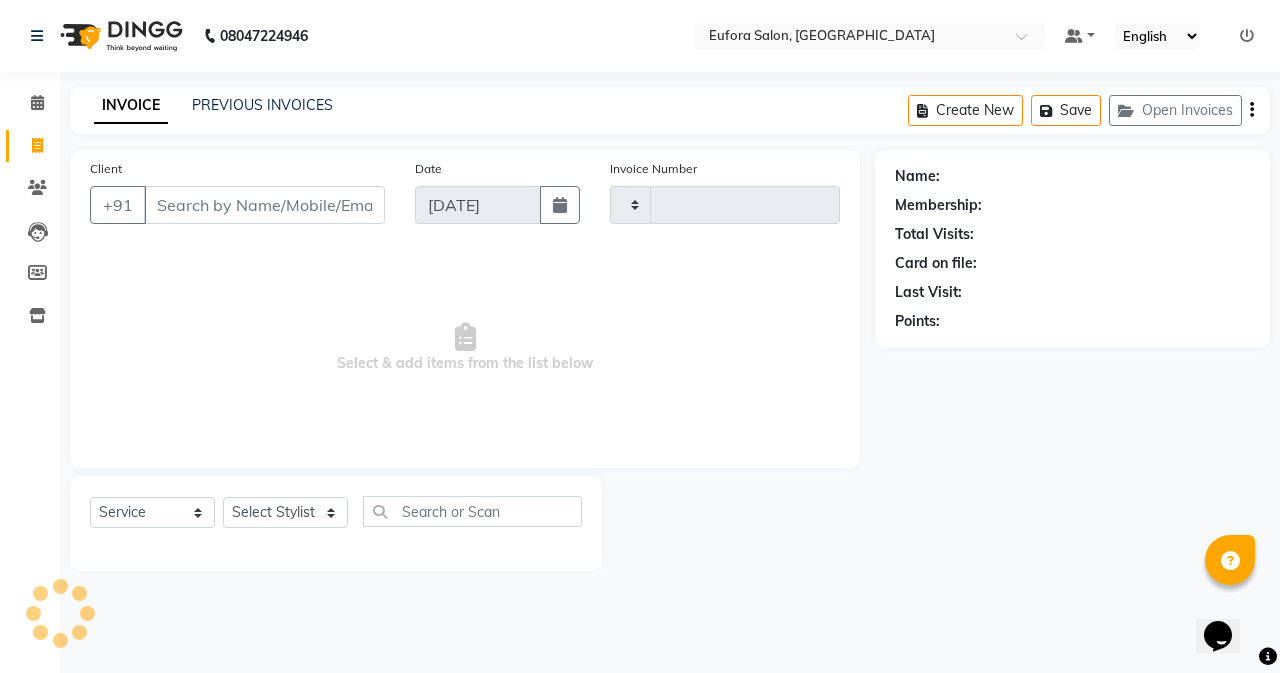 type on "0371" 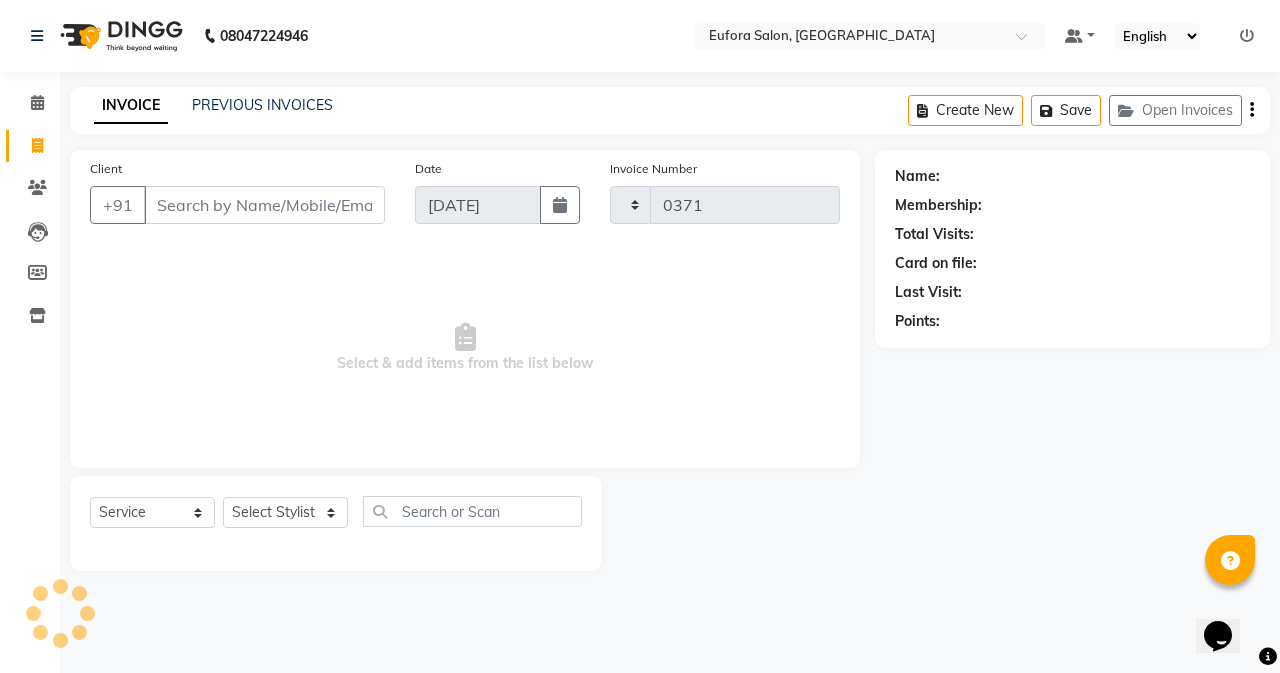 select on "6684" 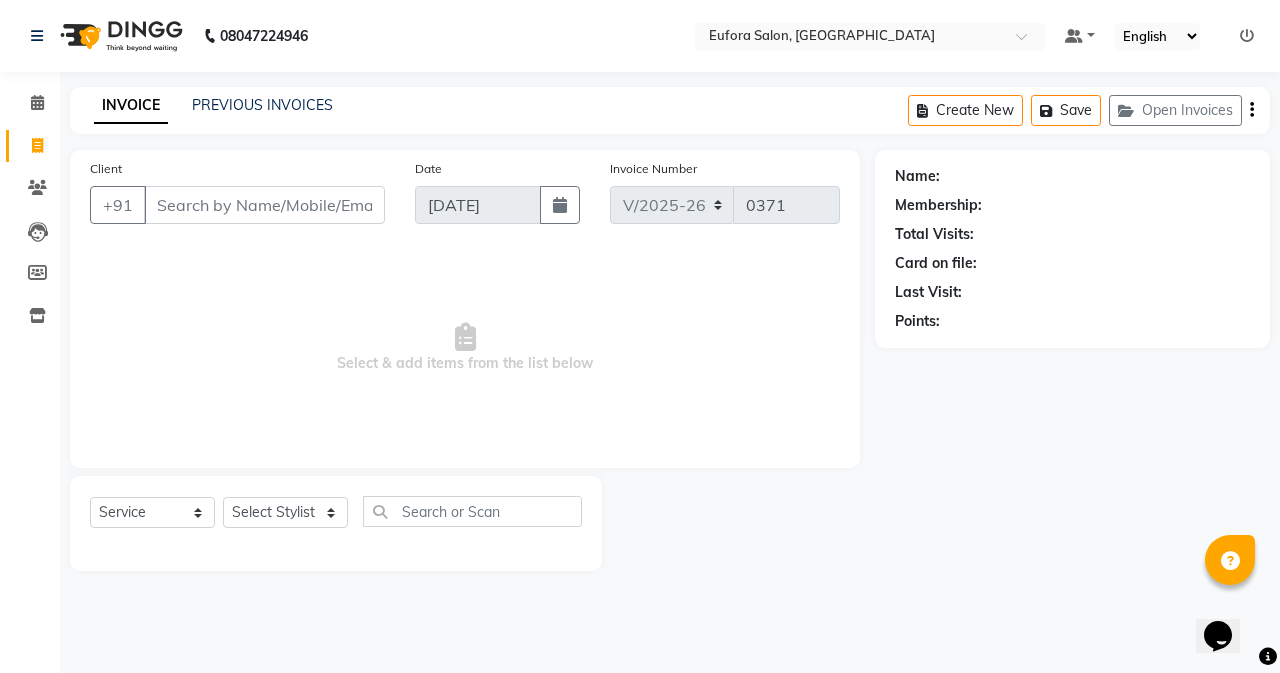 click on "Client" at bounding box center [264, 205] 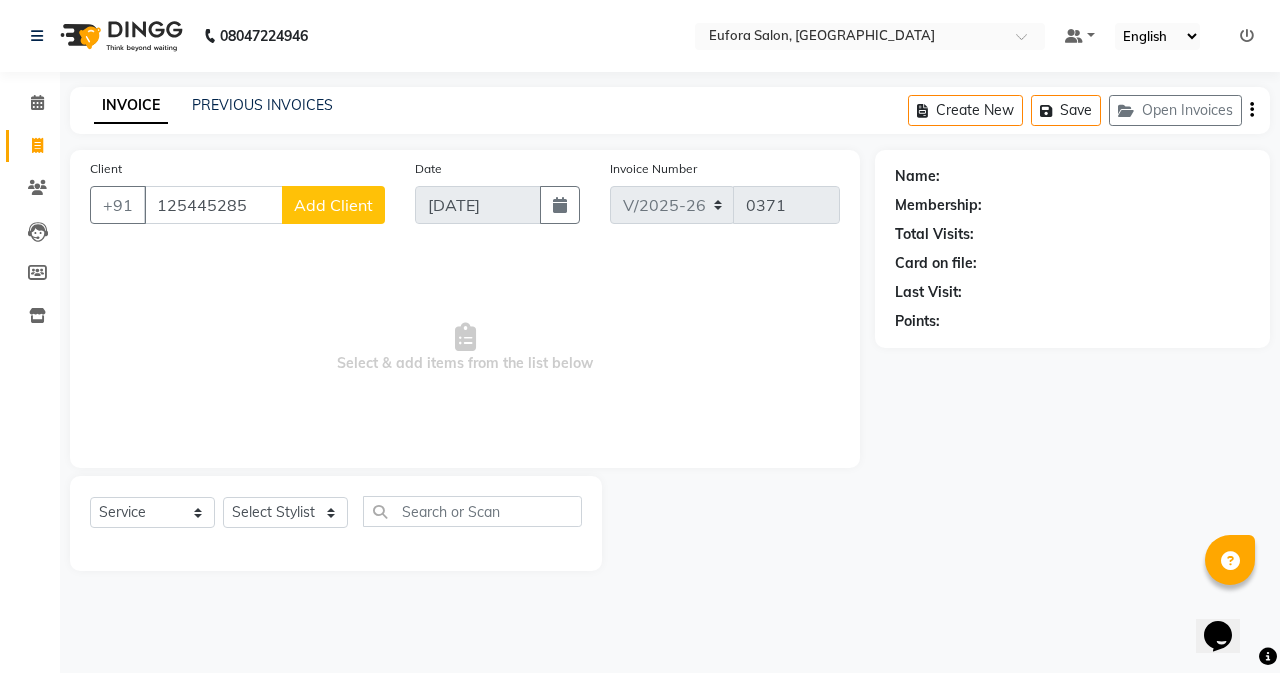 type on "125445285" 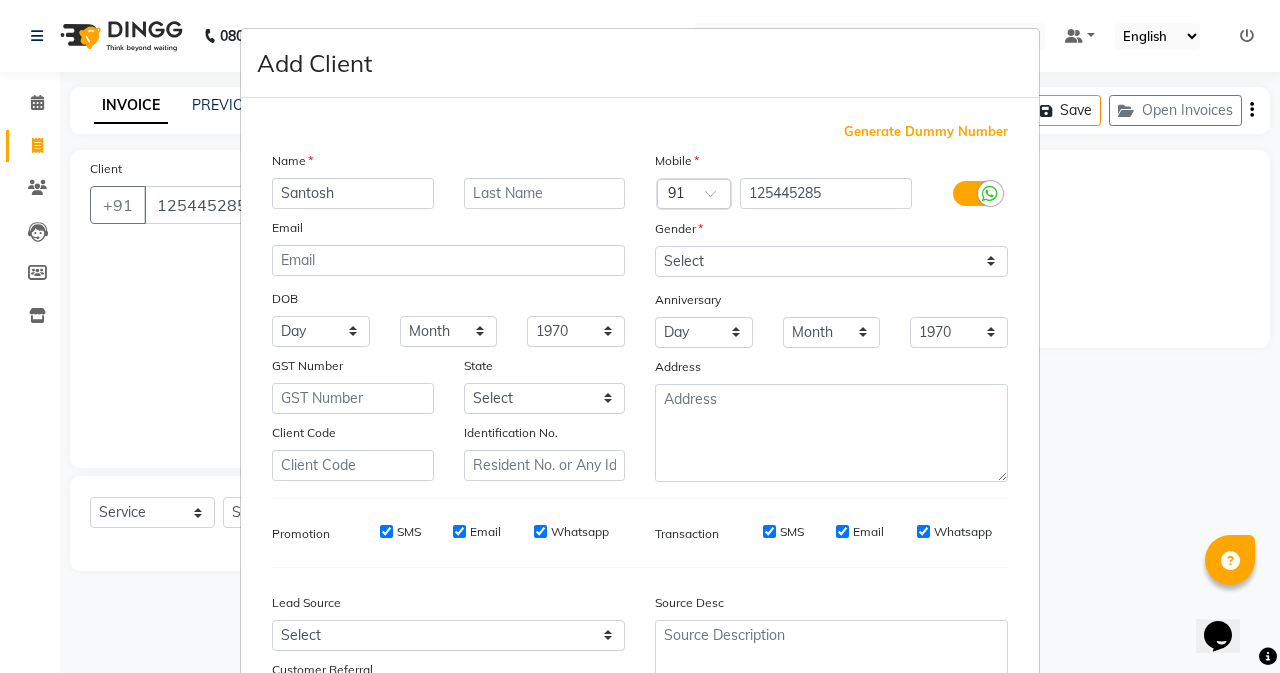 type on "Santosh" 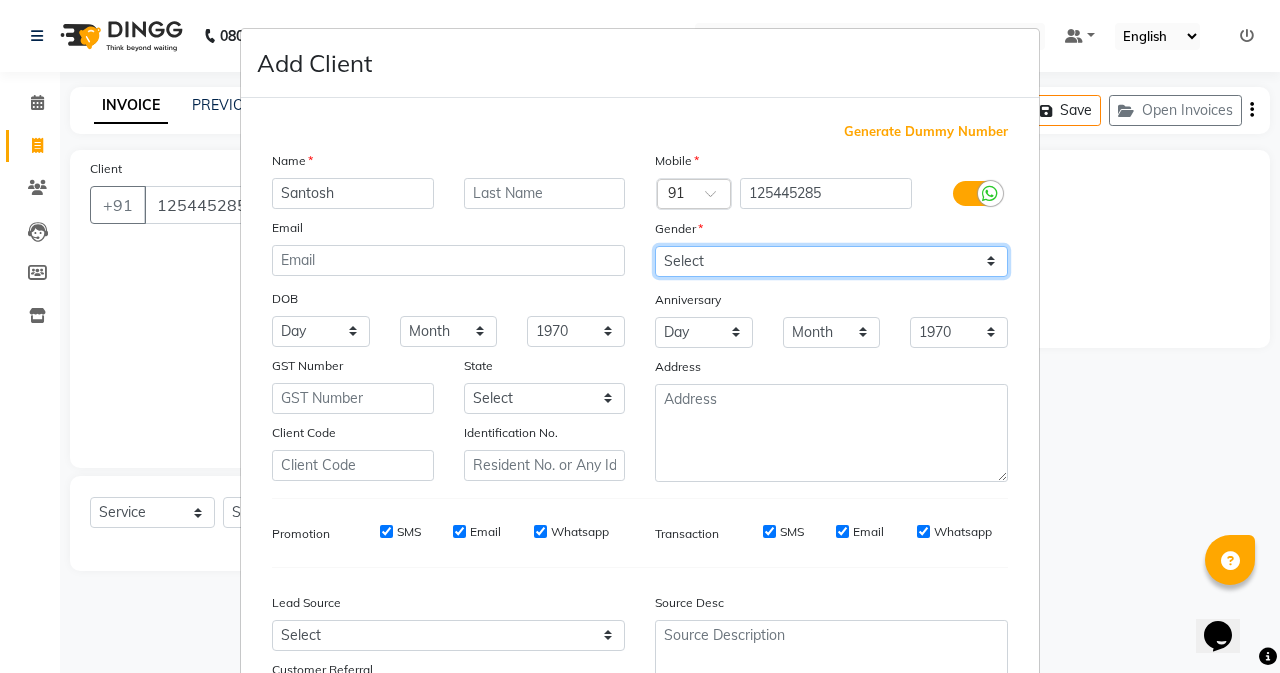 click on "Select [DEMOGRAPHIC_DATA] [DEMOGRAPHIC_DATA] Other Prefer Not To Say" at bounding box center [831, 261] 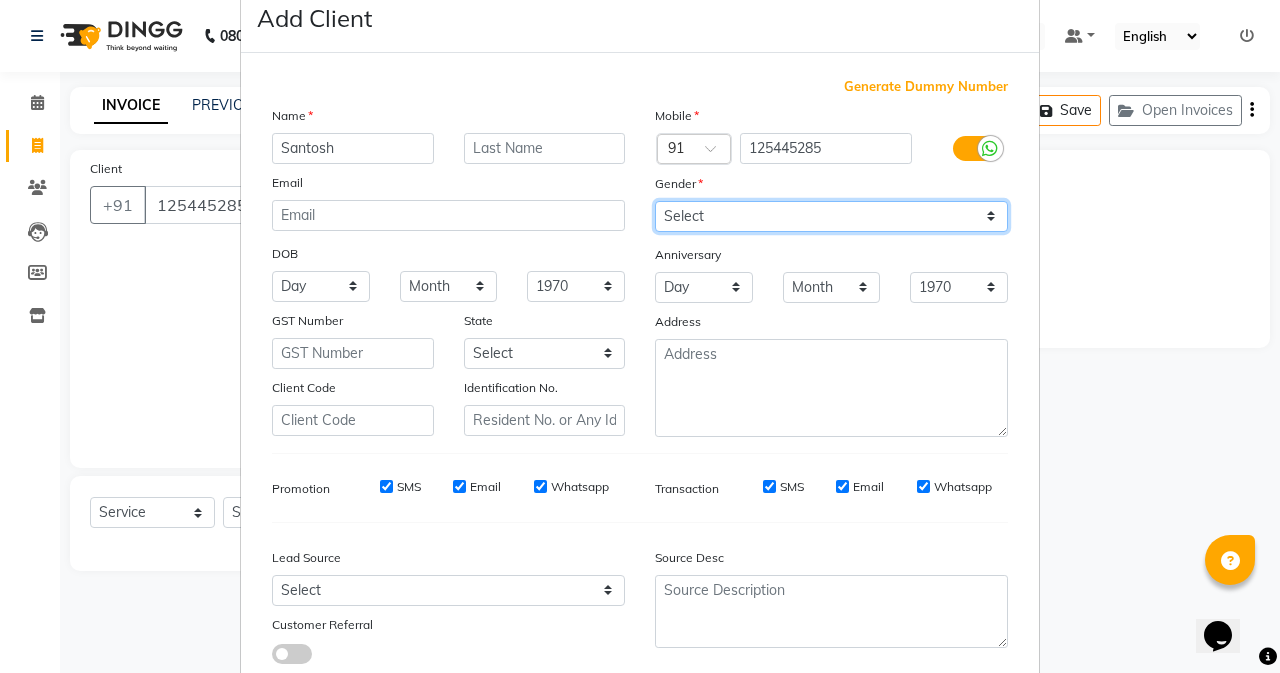 scroll, scrollTop: 0, scrollLeft: 0, axis: both 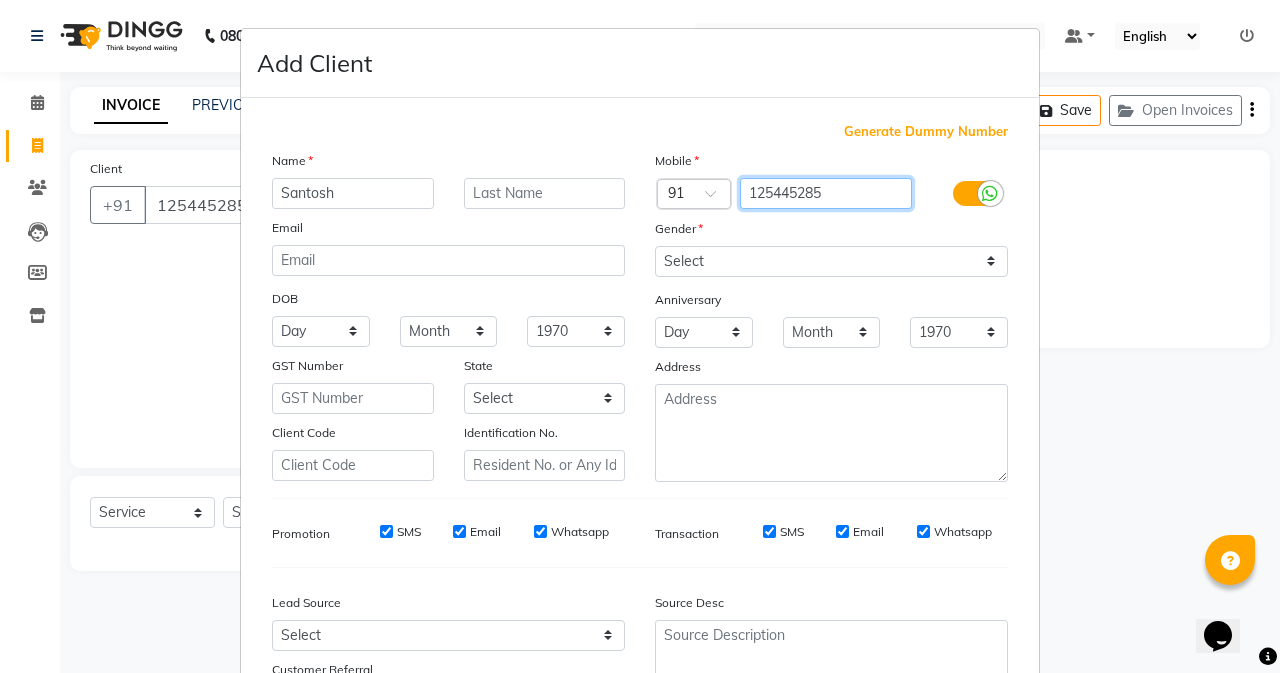 click on "125445285" at bounding box center [826, 193] 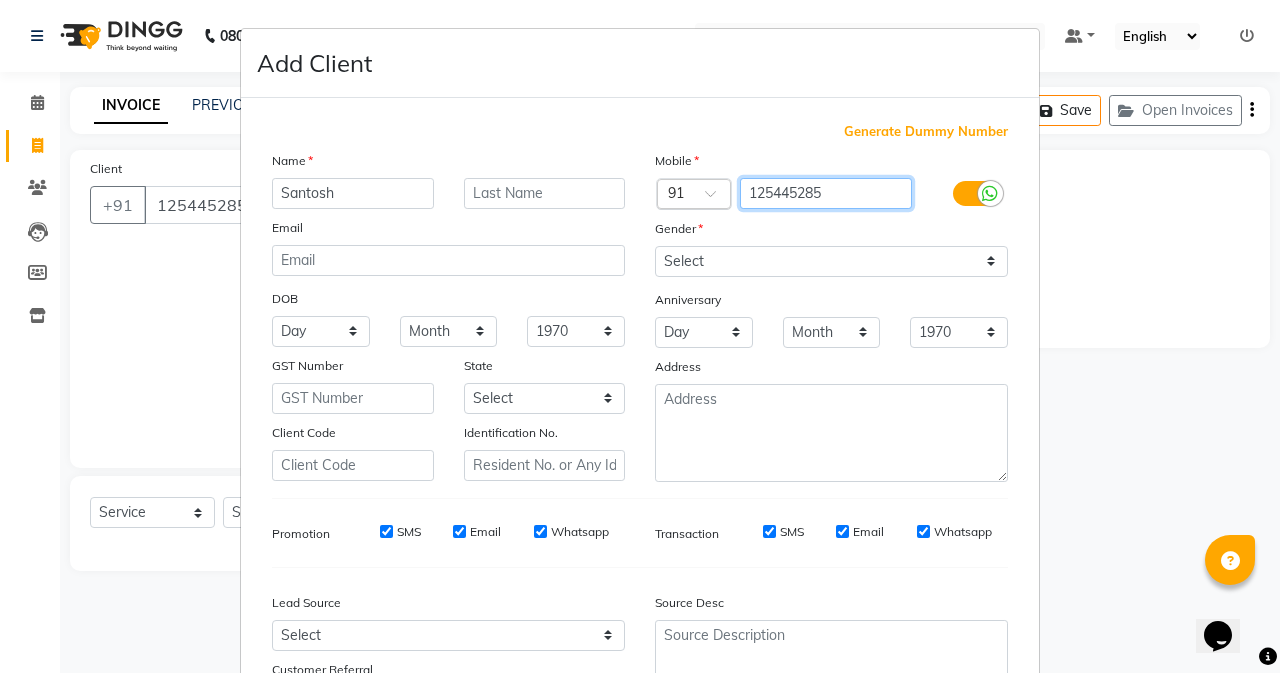 drag, startPoint x: 825, startPoint y: 192, endPoint x: 701, endPoint y: 185, distance: 124.197426 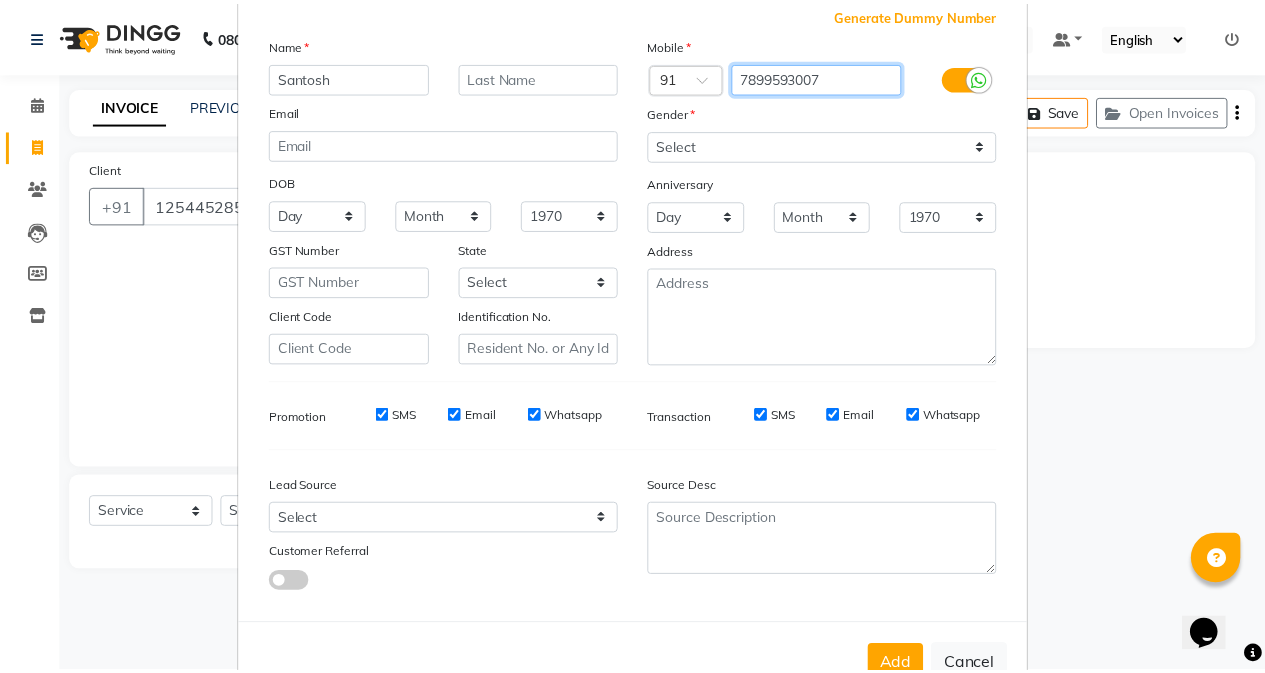 scroll, scrollTop: 176, scrollLeft: 0, axis: vertical 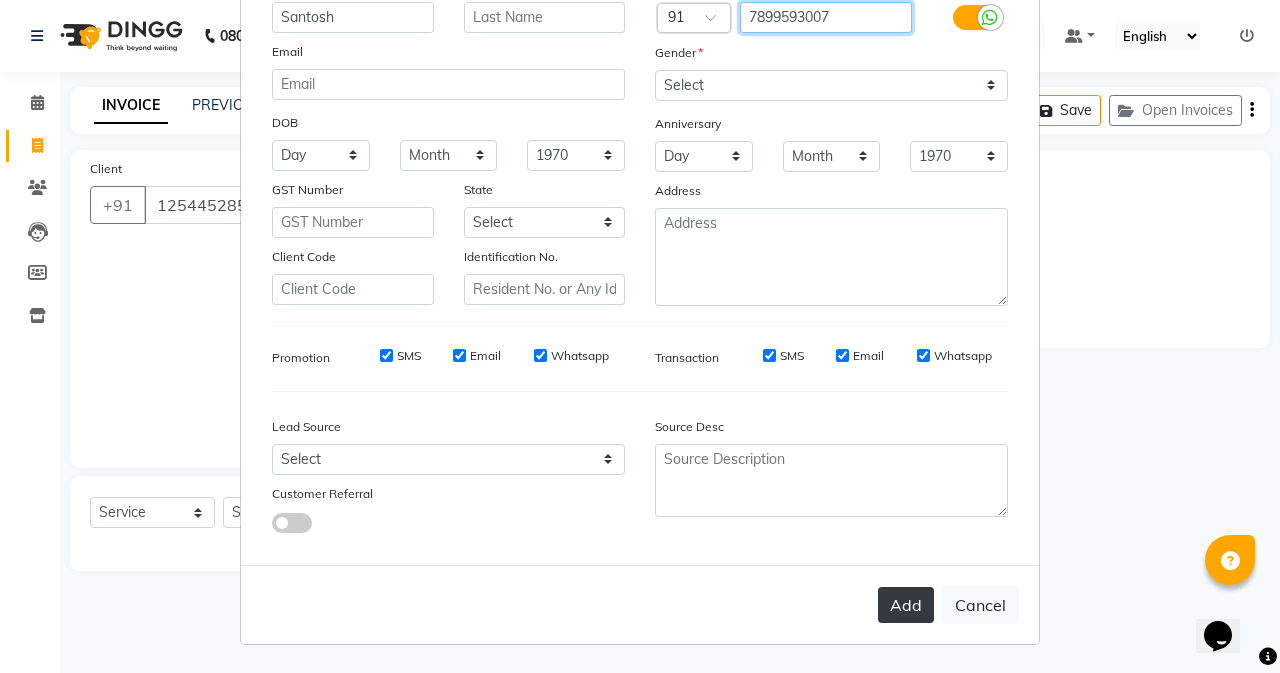type on "7899593007" 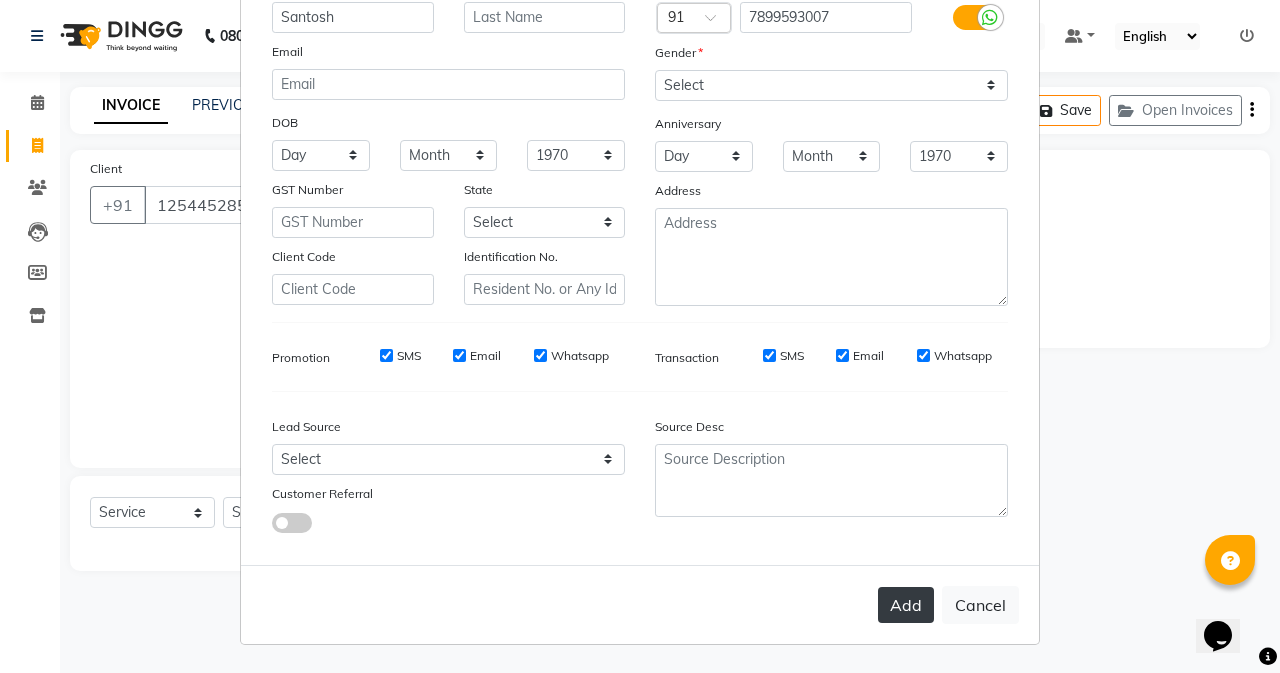 click on "Add" at bounding box center (906, 605) 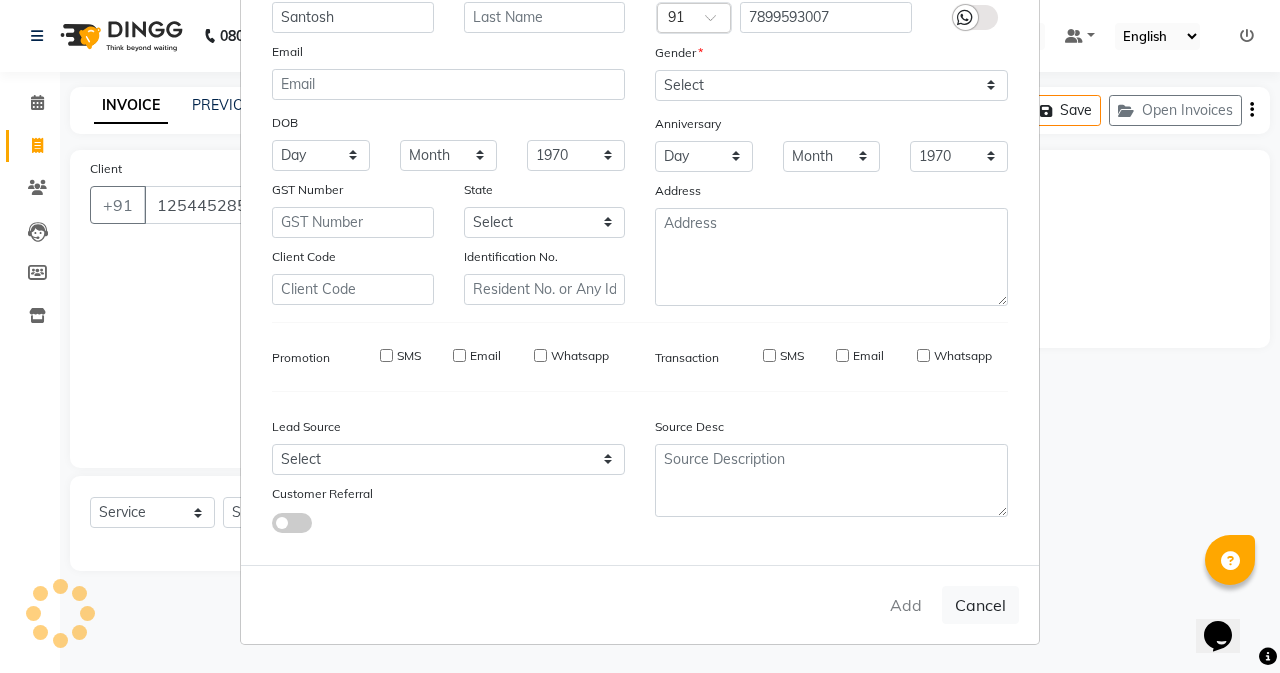 type on "7899593007" 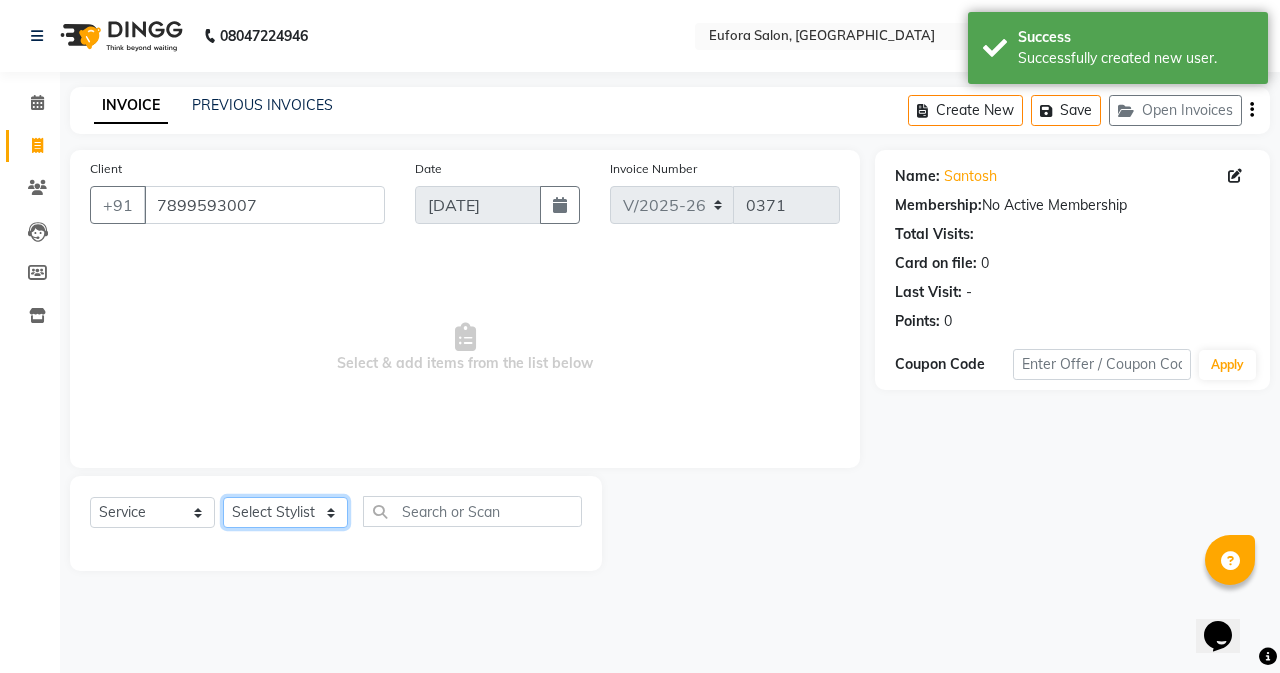 click on "Select Stylist [PERSON_NAME] [PERSON_NAME] [PERSON_NAME] [PERSON_NAME] [[PERSON_NAME]] [PERSON_NAME]" 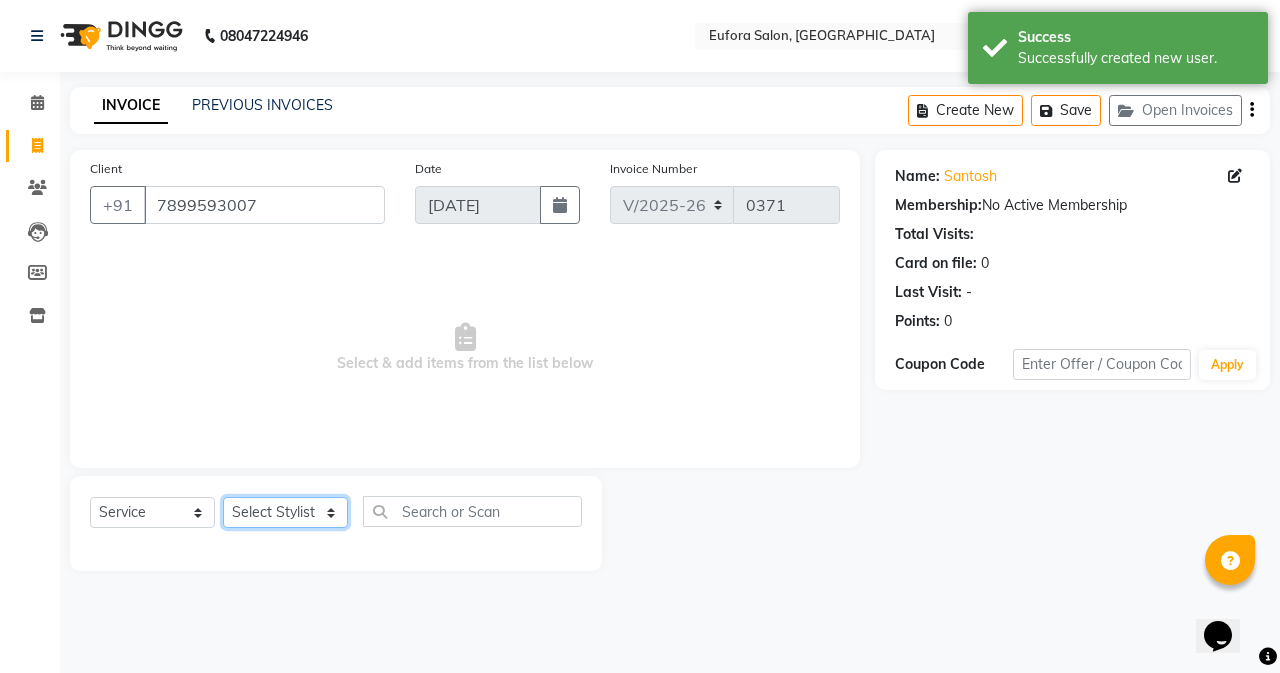 select on "85662" 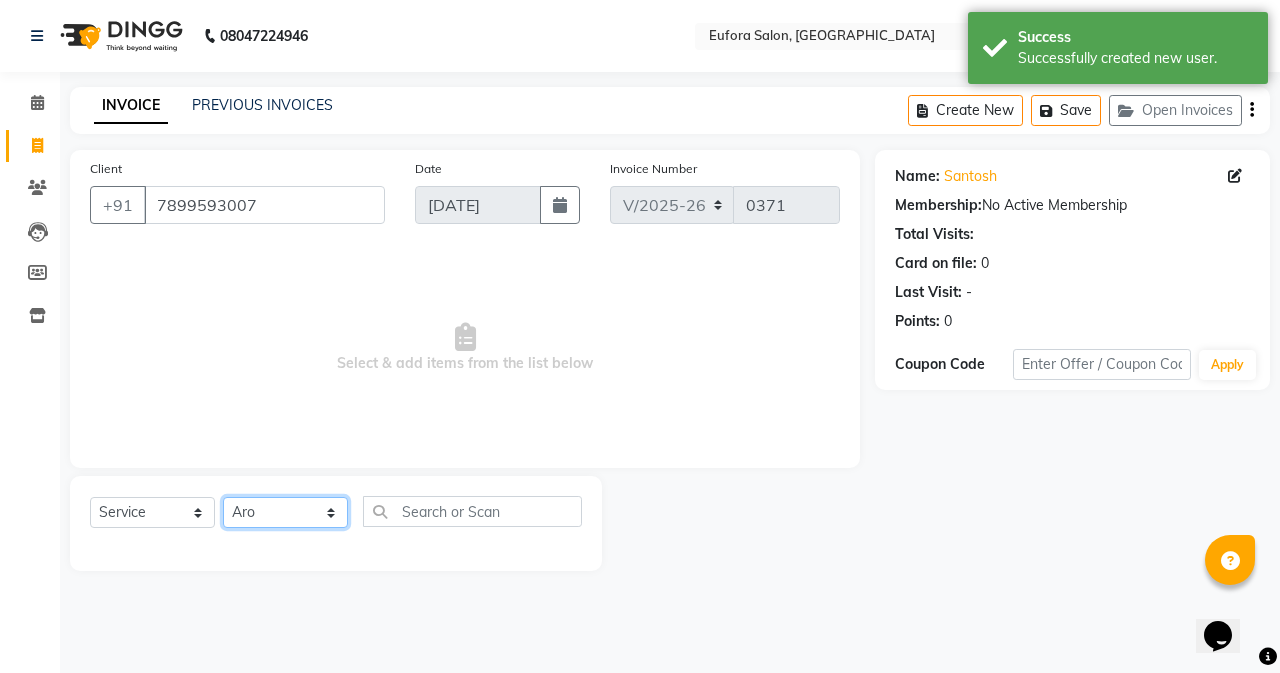 click on "Select Stylist [PERSON_NAME] [PERSON_NAME] [PERSON_NAME] [PERSON_NAME] [[PERSON_NAME]] [PERSON_NAME]" 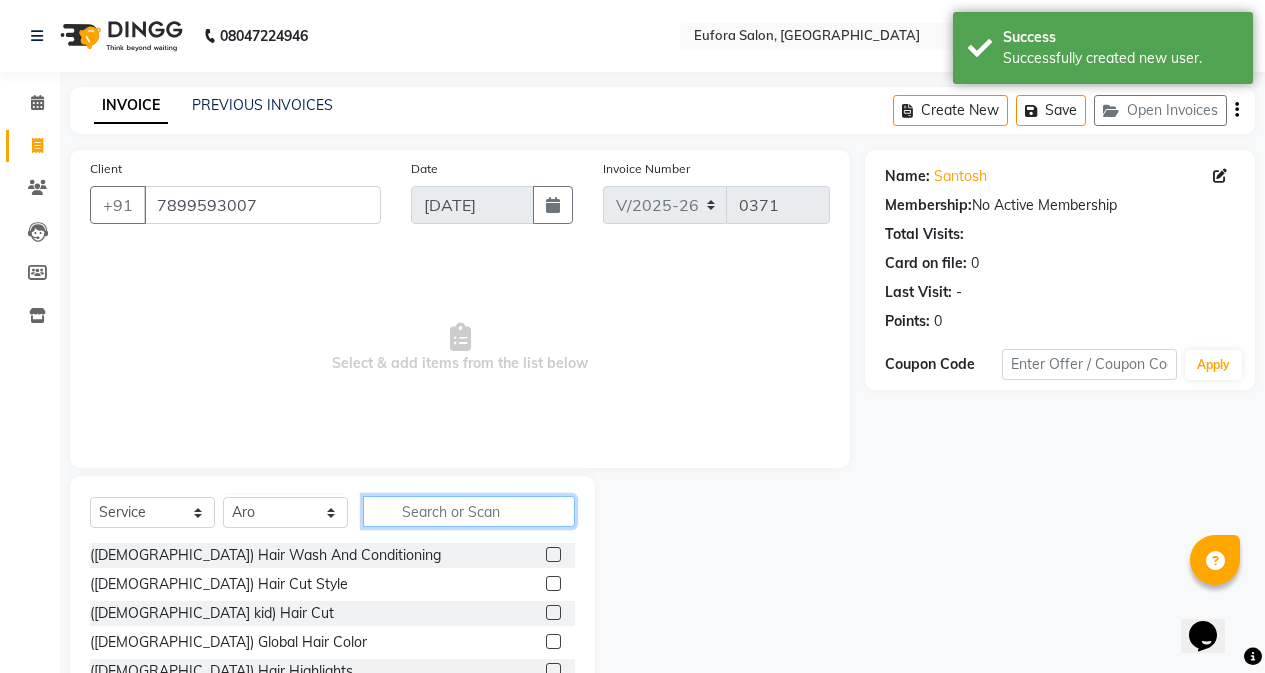 click 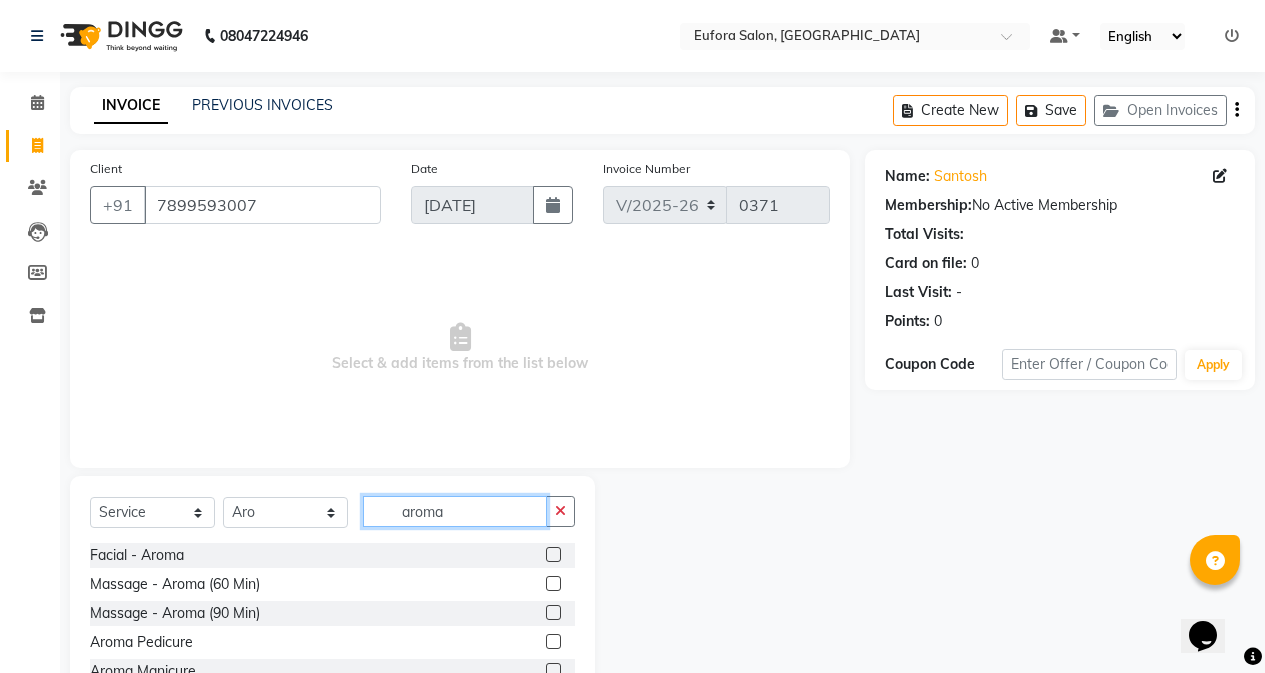 type on "aroma" 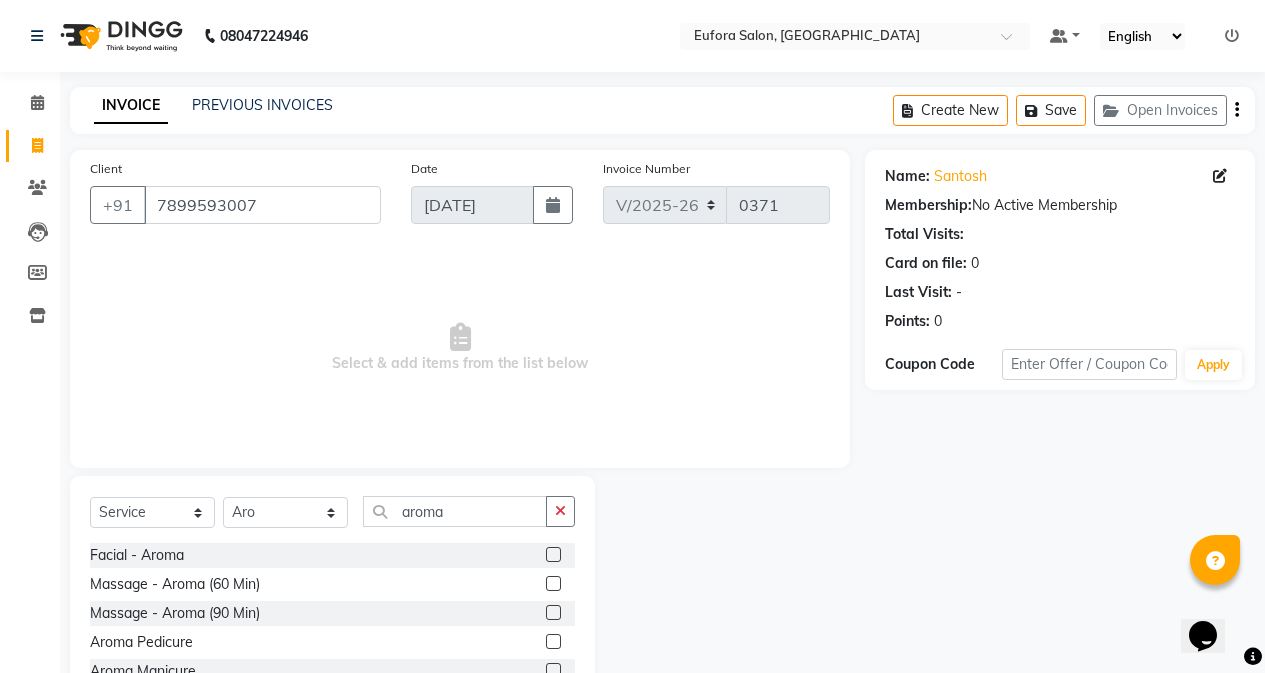 click 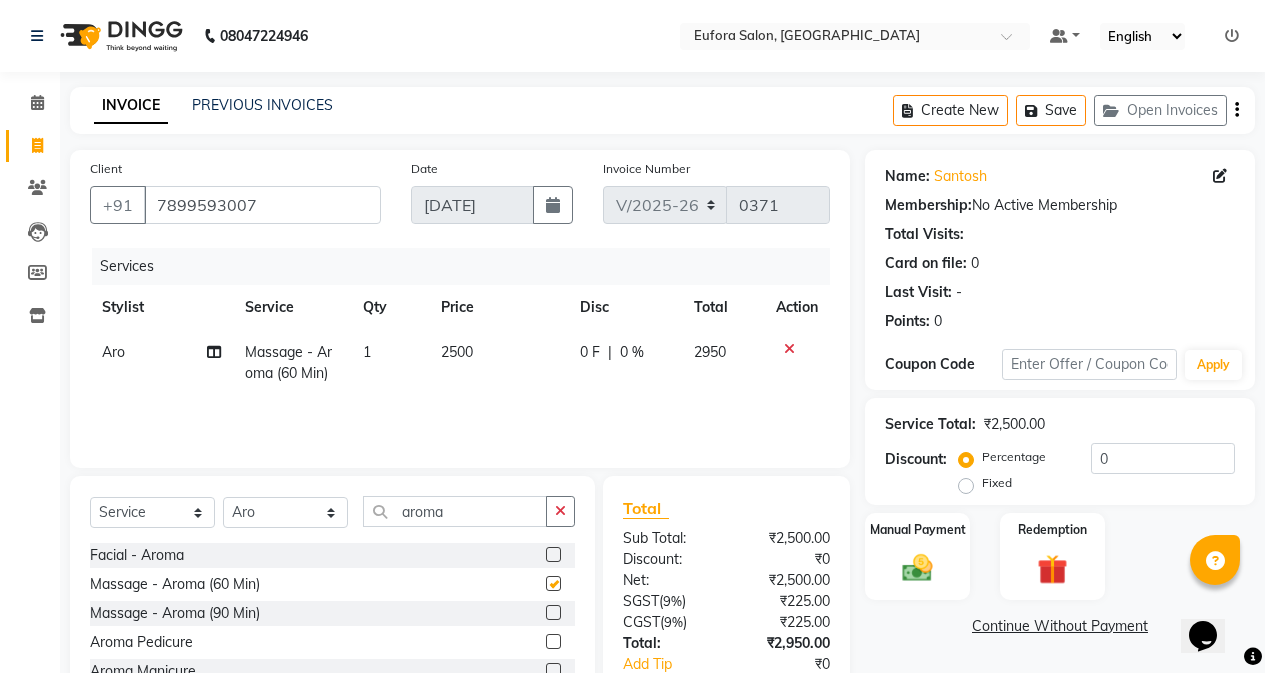 checkbox on "false" 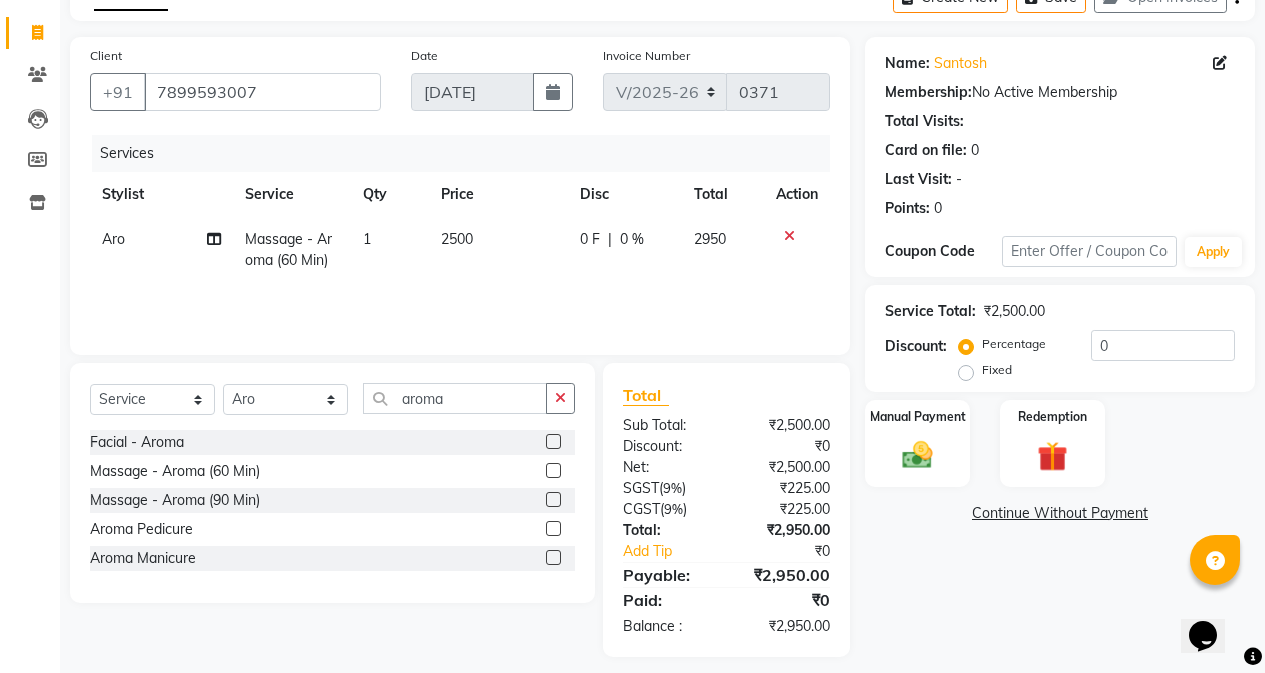 scroll, scrollTop: 0, scrollLeft: 0, axis: both 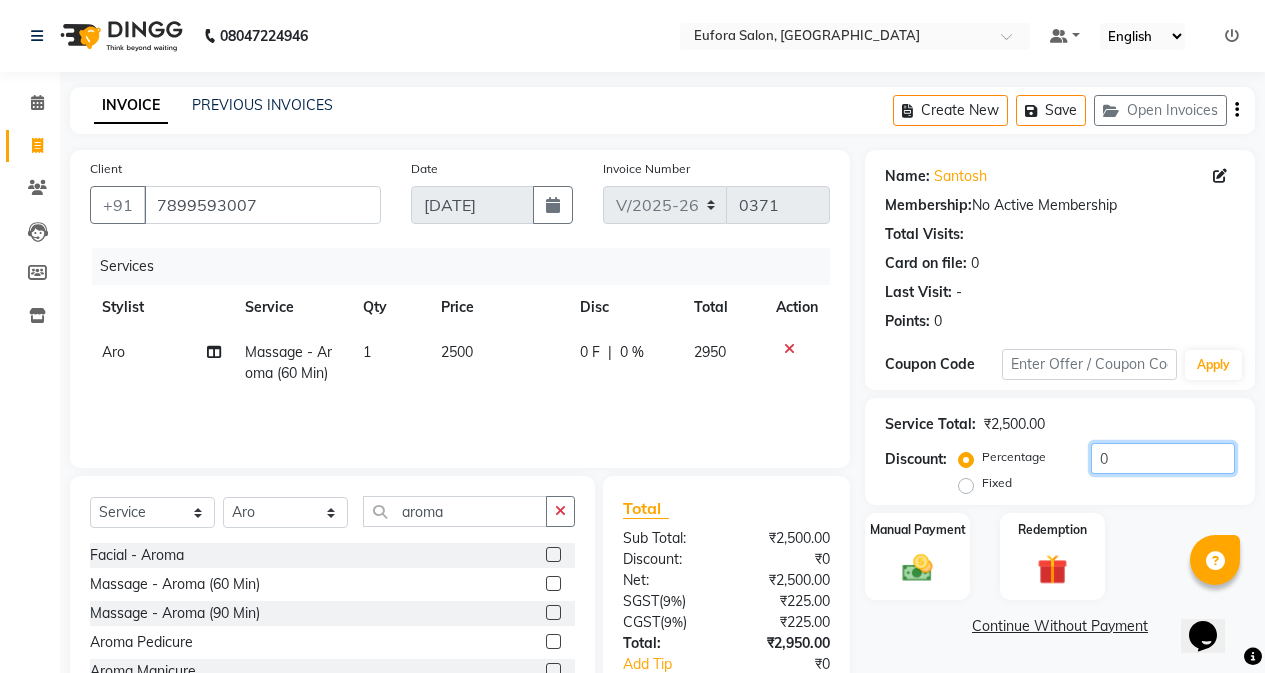 click on "0" 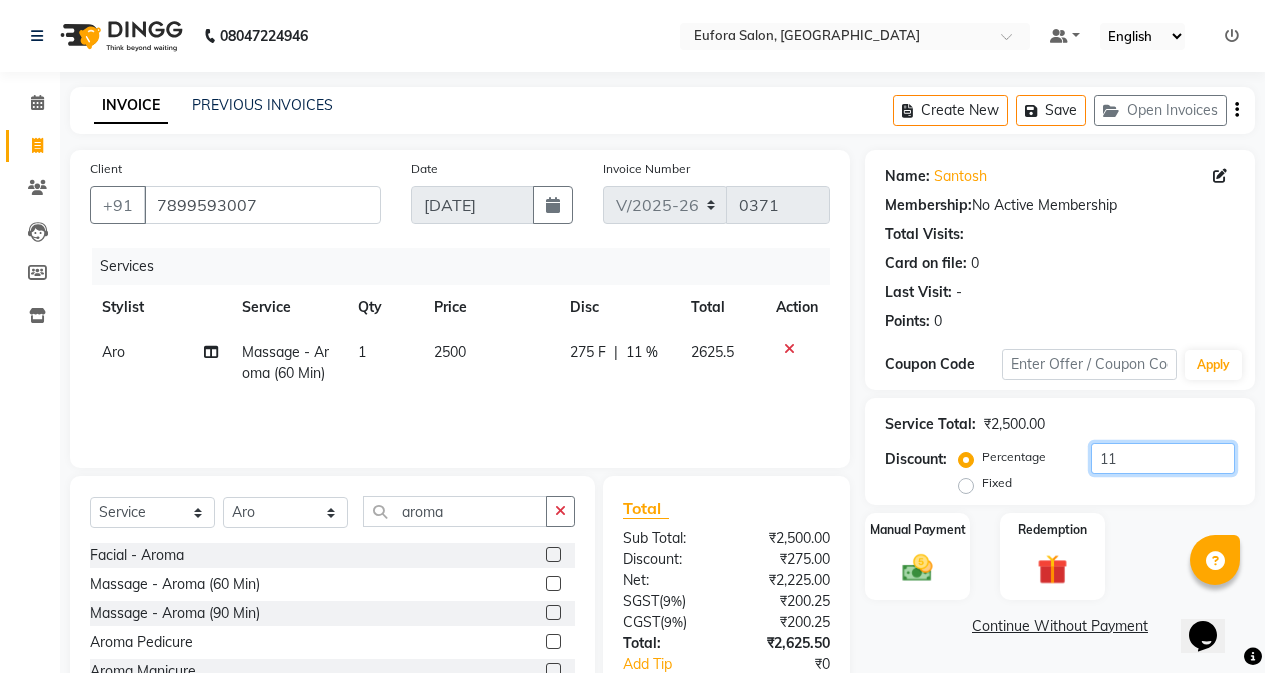 type on "1" 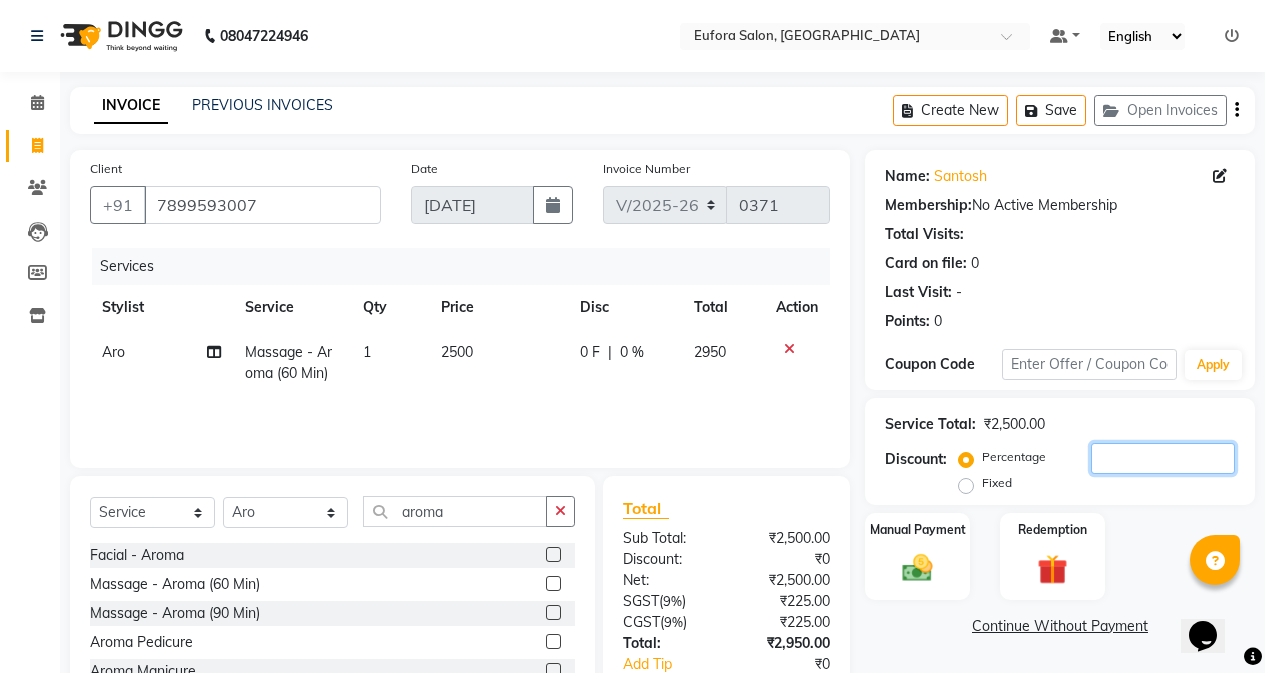 type on "9" 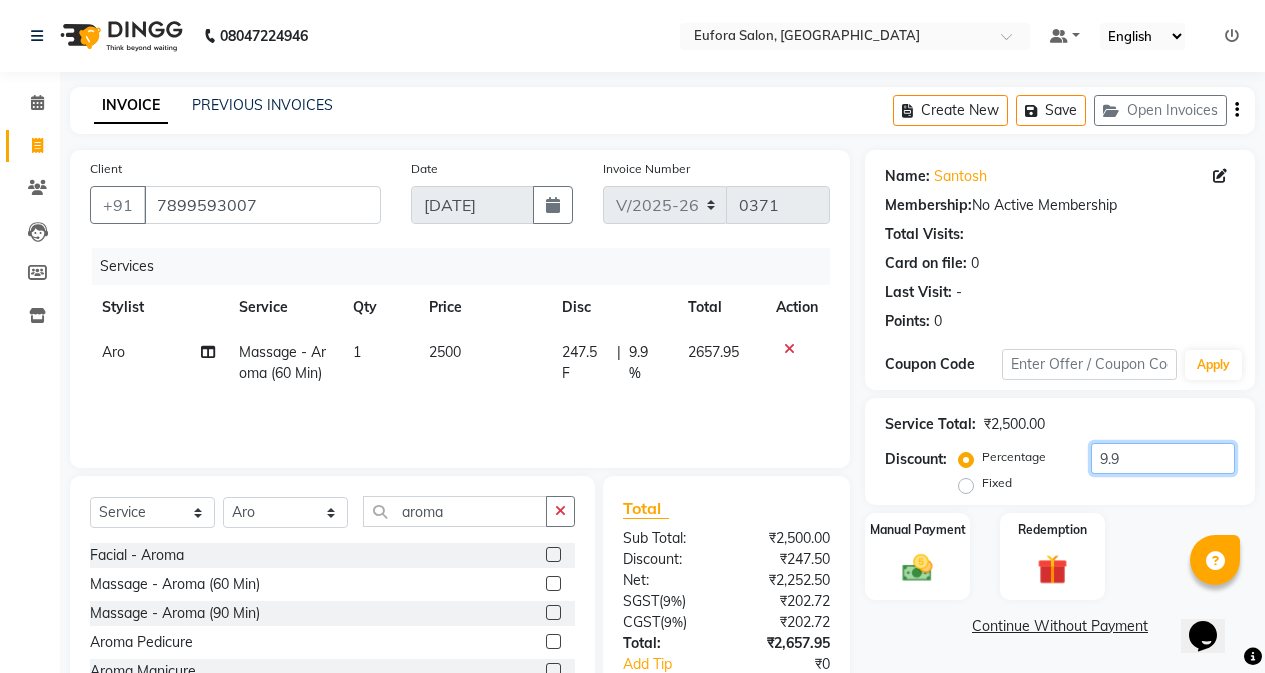 type on "9" 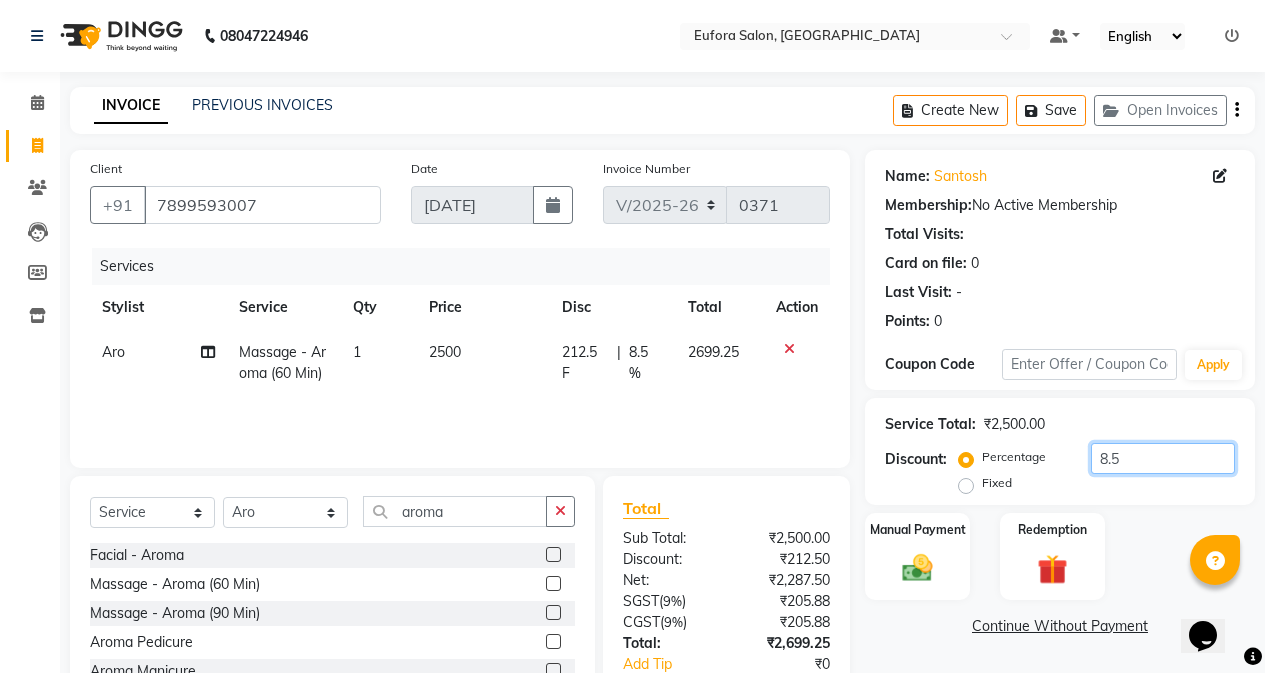 type on "8.5" 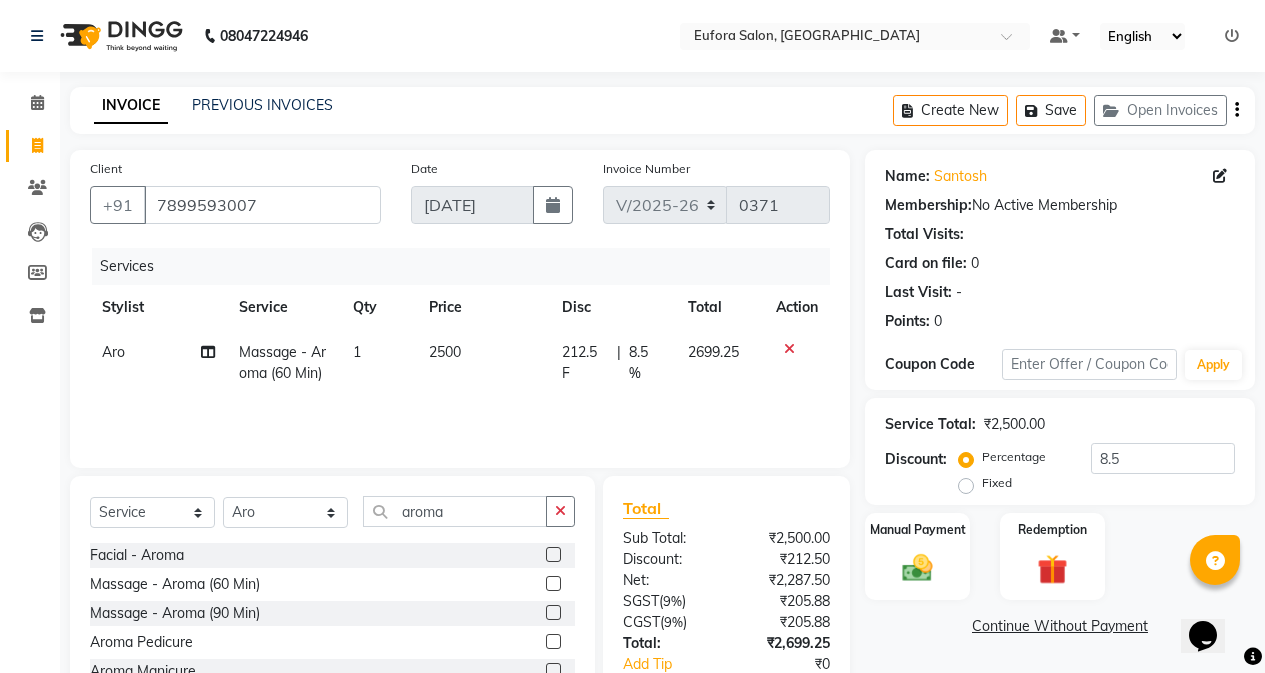 click on "2699.25" 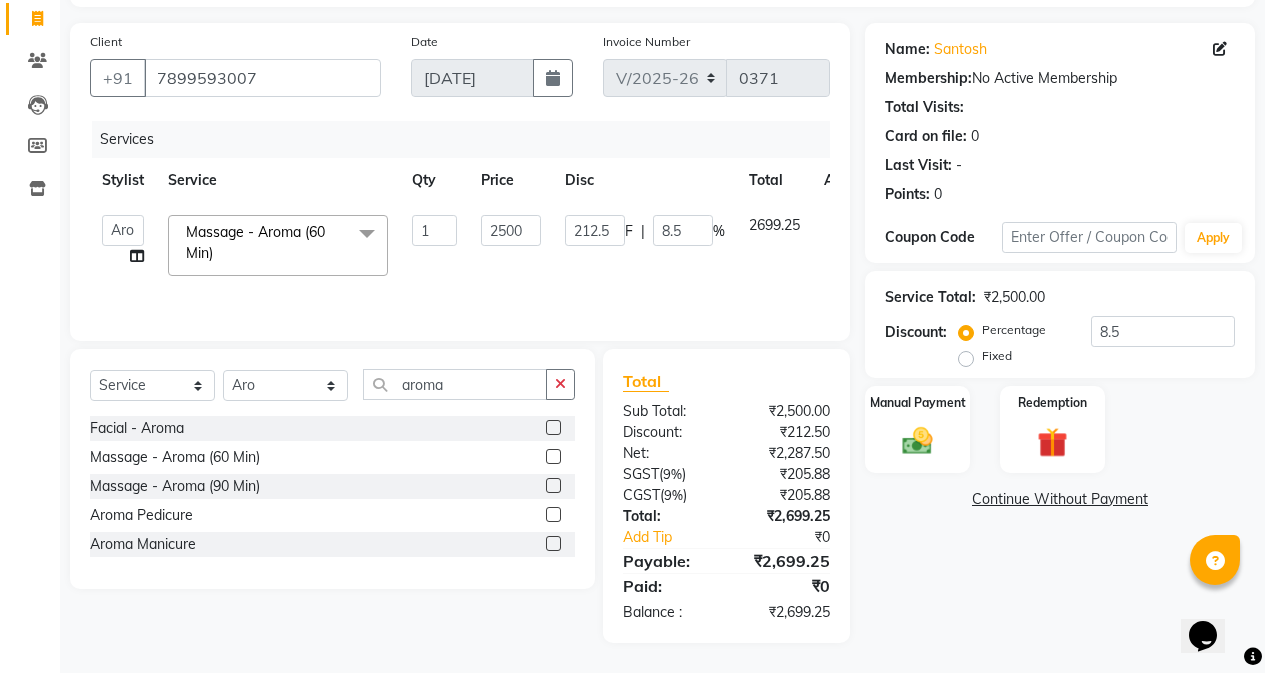 scroll, scrollTop: 0, scrollLeft: 0, axis: both 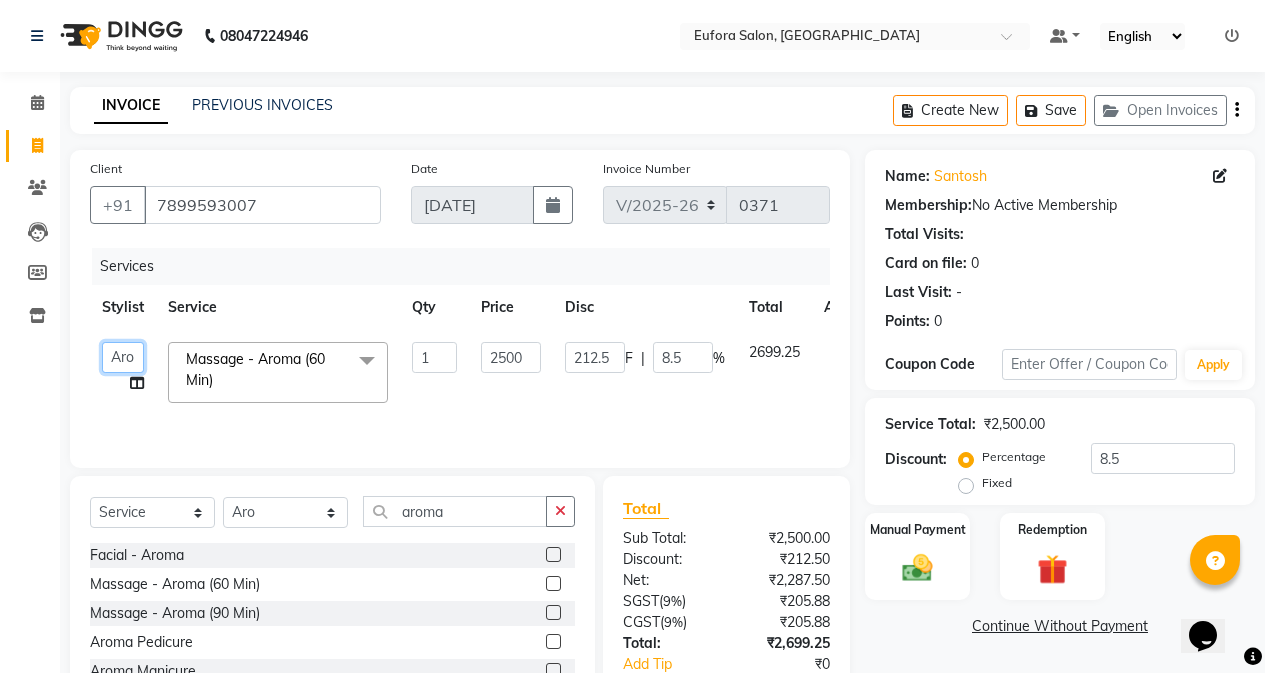 click on "[PERSON_NAME]   [PERSON_NAME]   [PERSON_NAME]   [PERSON_NAME] [[PERSON_NAME]]   [PERSON_NAME]" 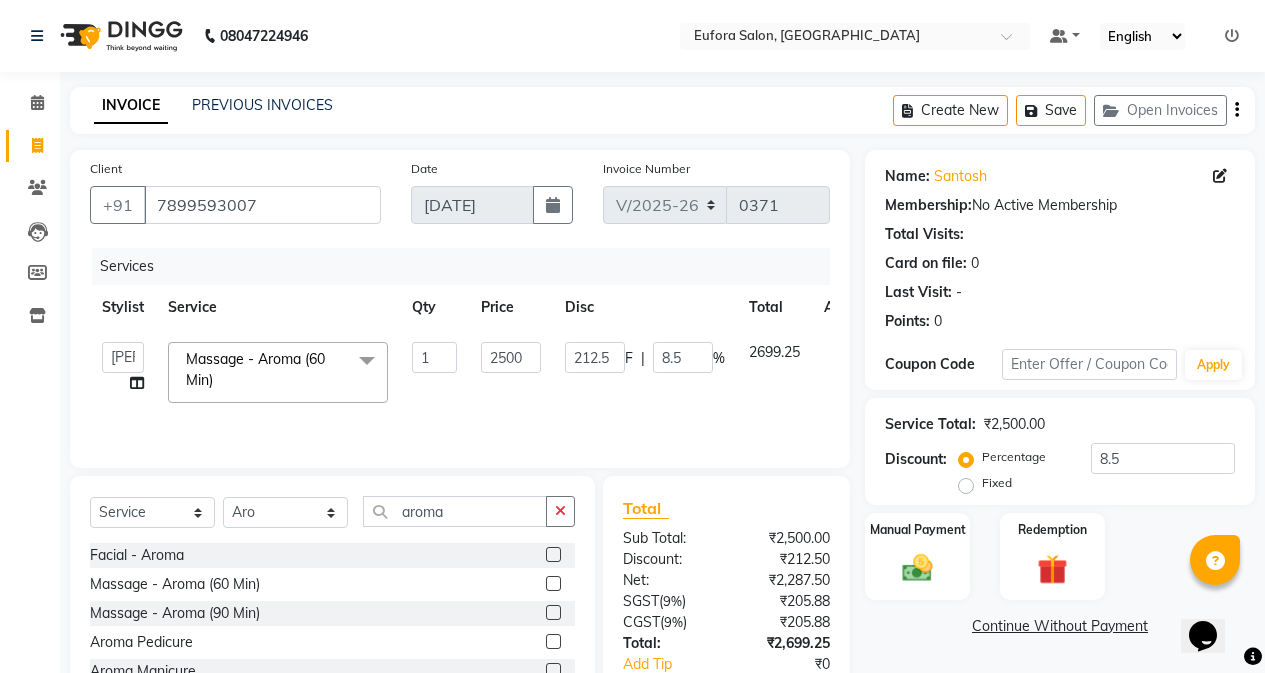 select on "75755" 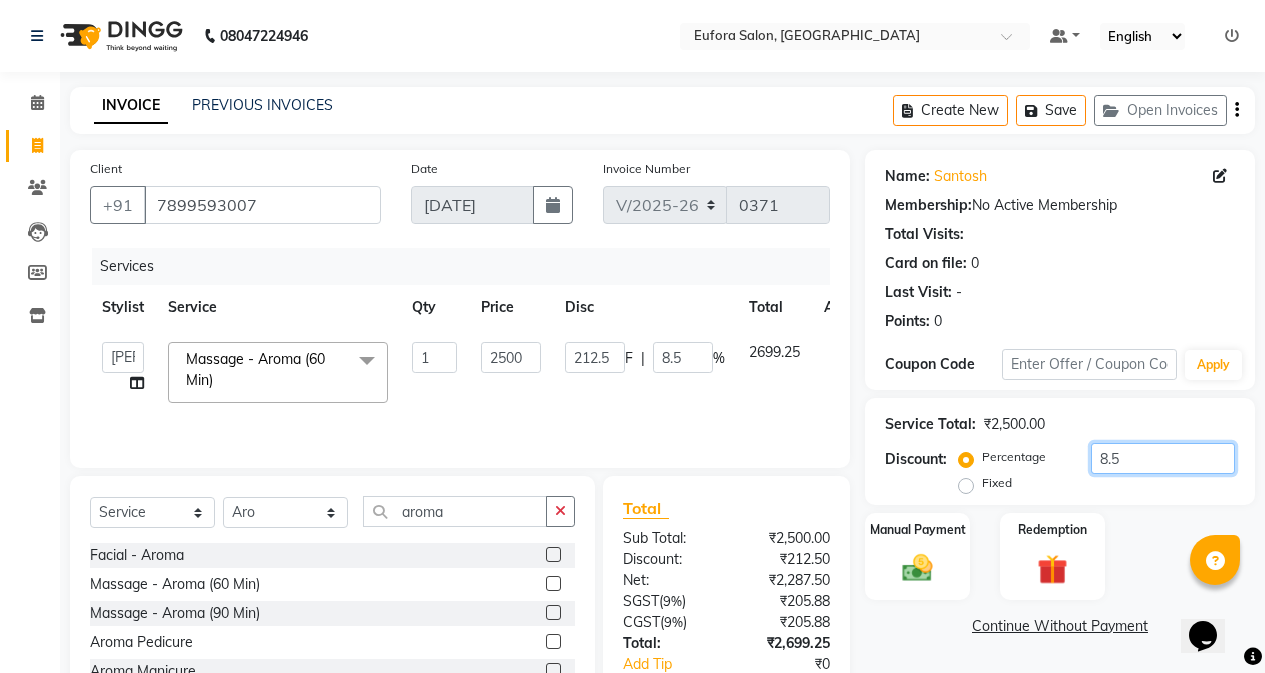 click on "8.5" 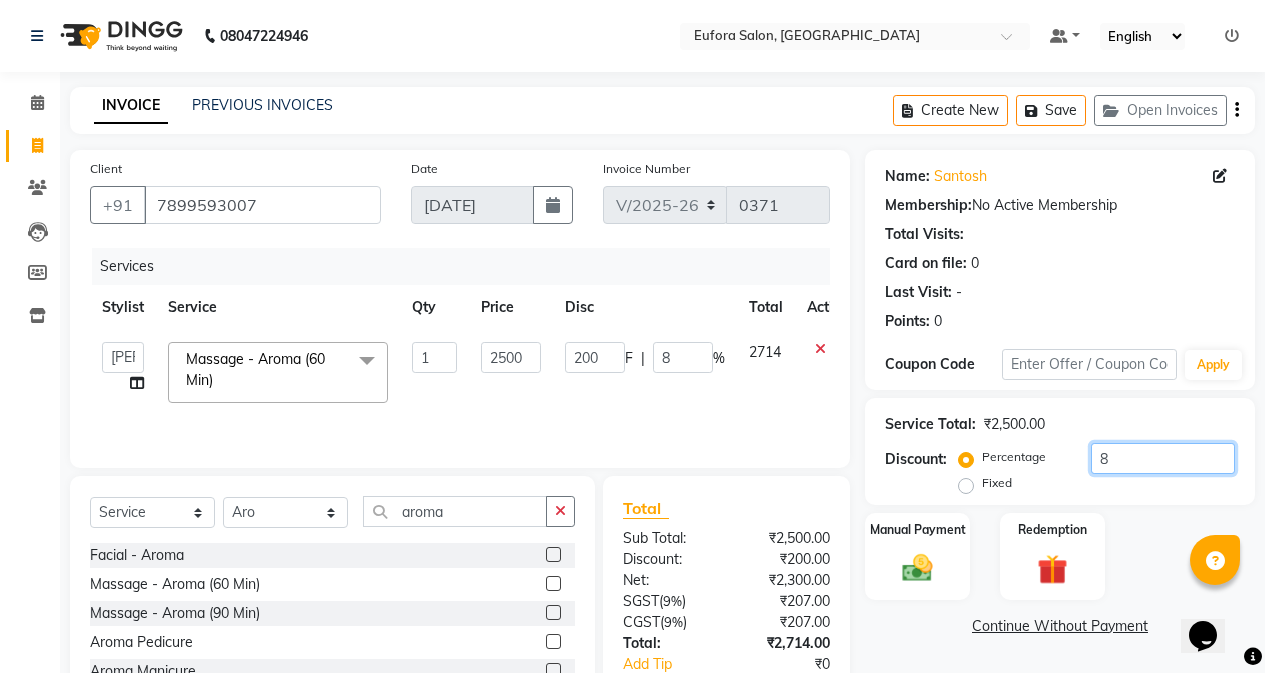 type 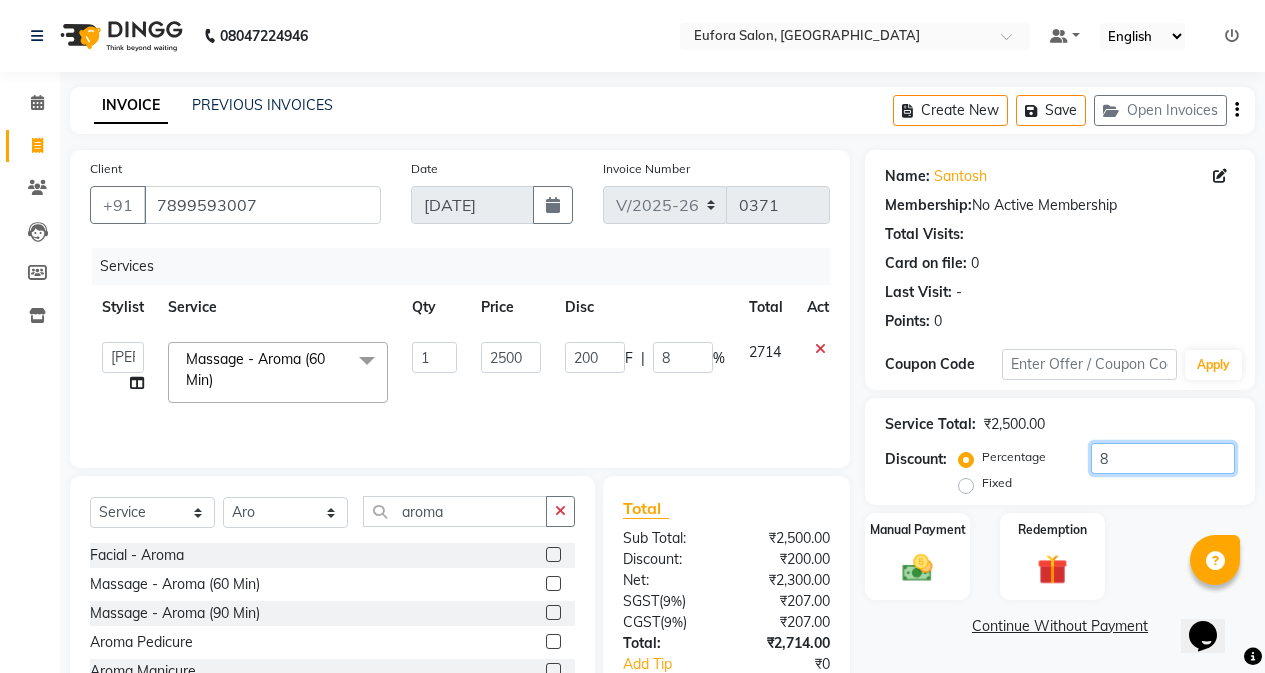 type on "0" 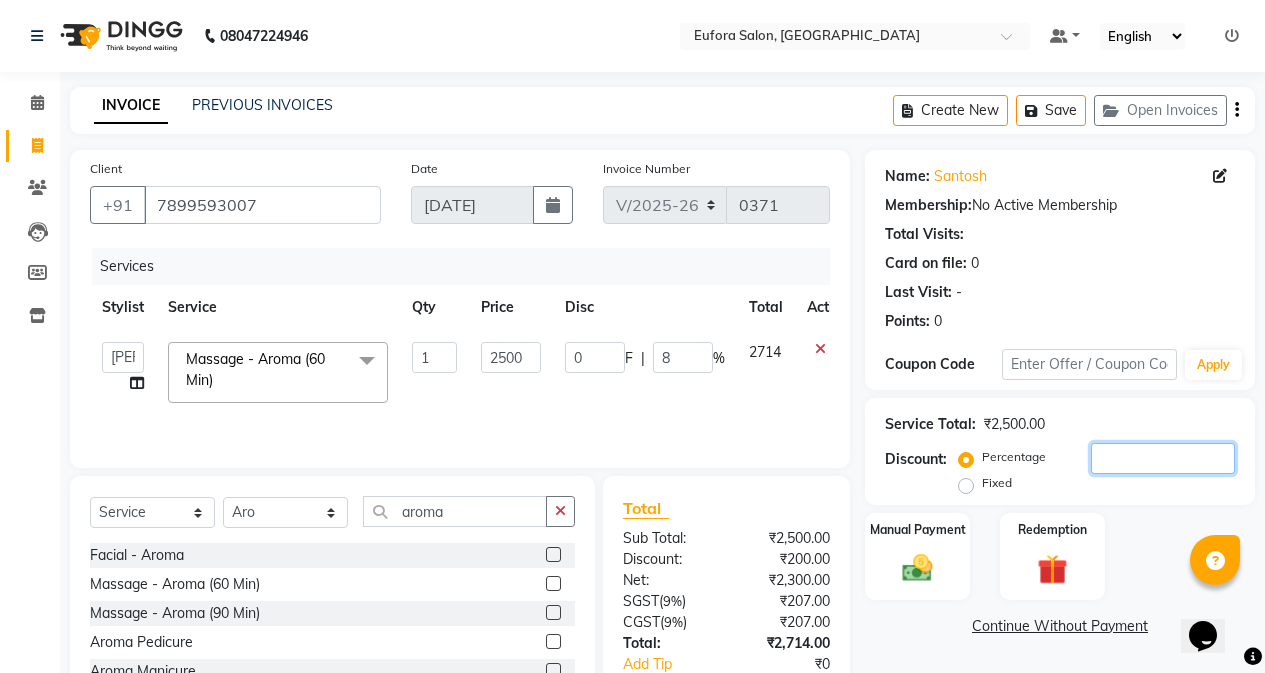 type on "0" 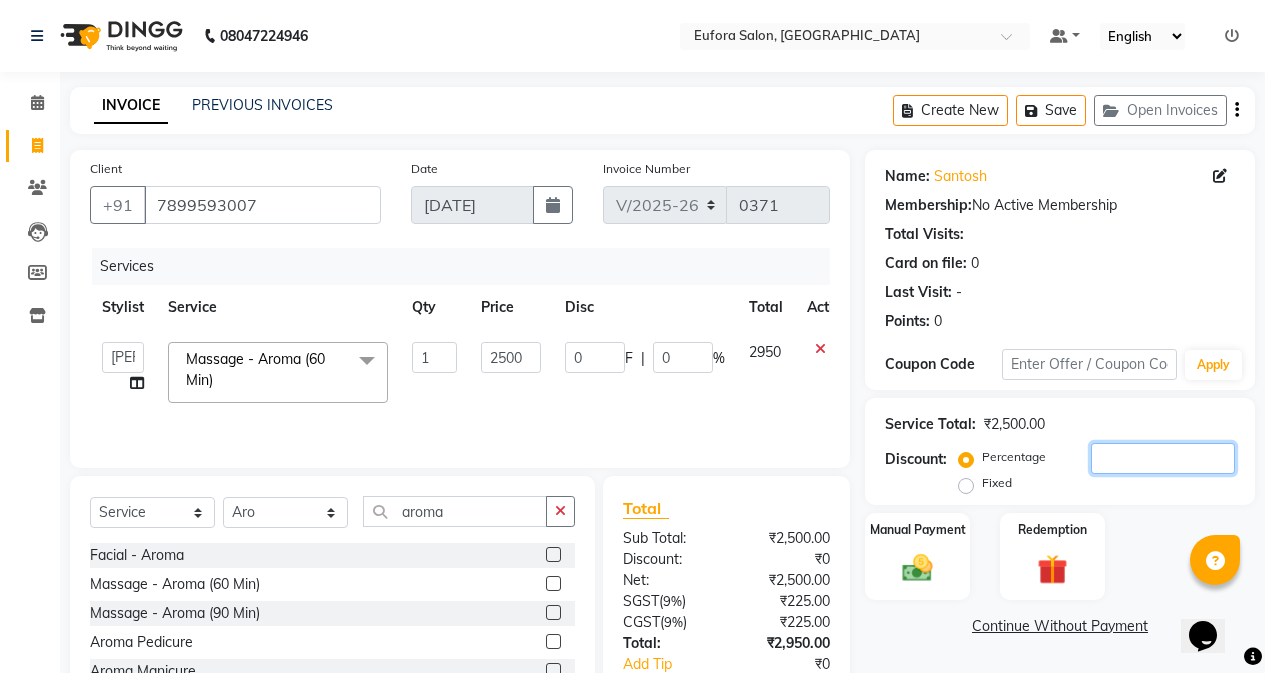 type 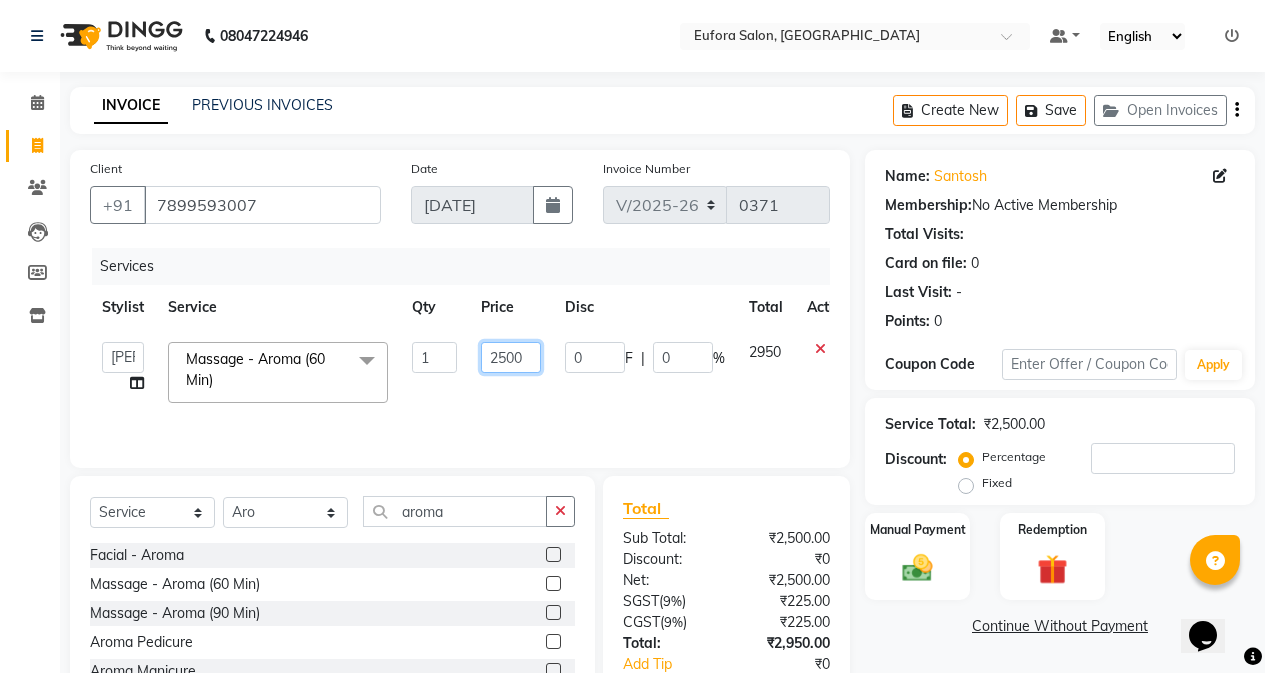 click on "2500" 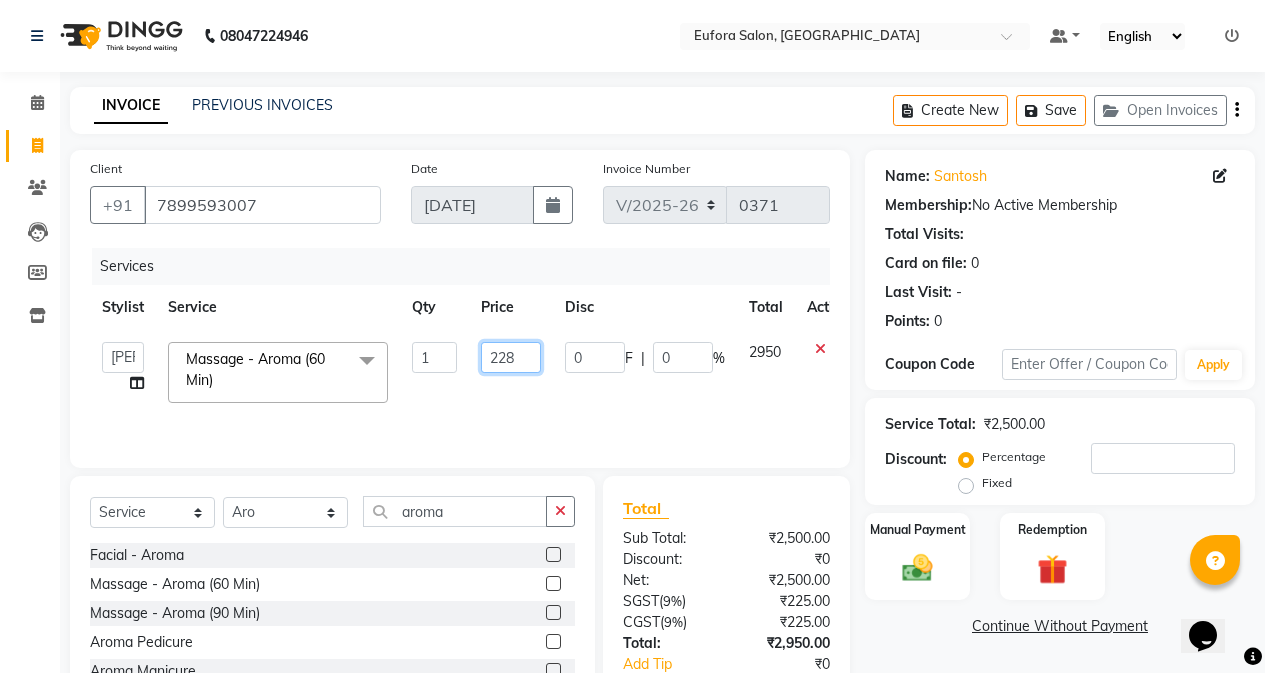 type on "2288" 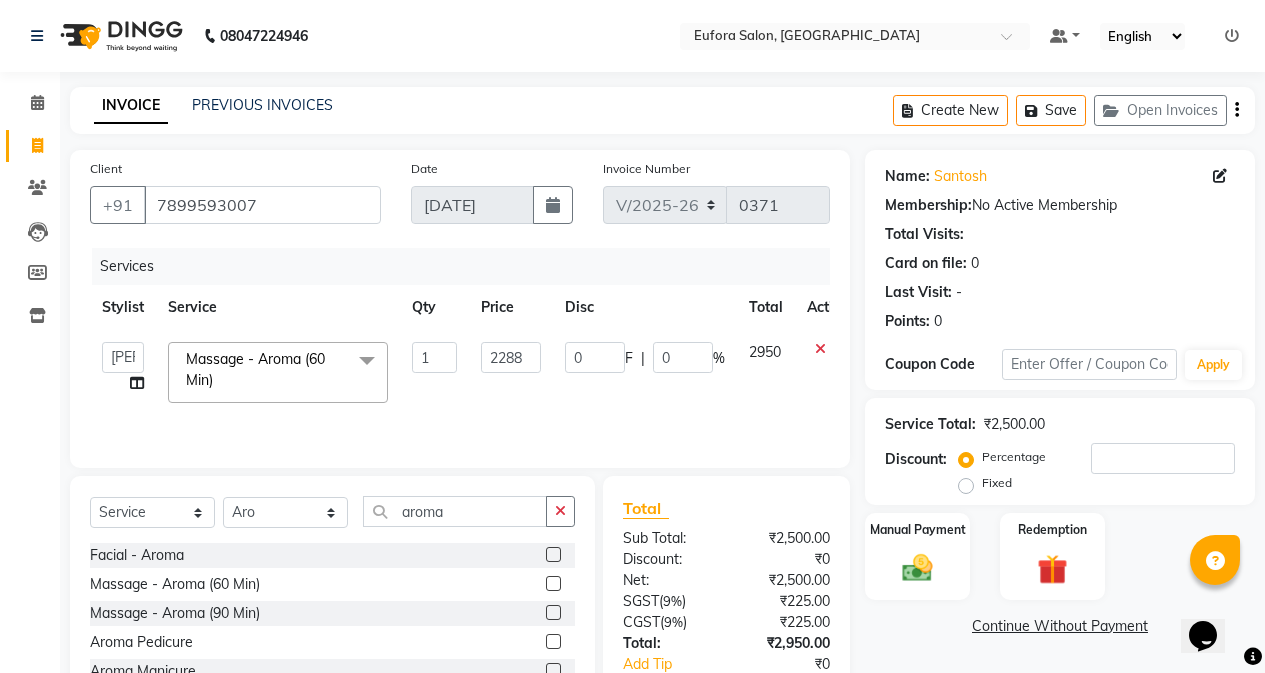 click on "[PERSON_NAME]   [PERSON_NAME]   [PERSON_NAME]   [PERSON_NAME] [Asin]   [PERSON_NAME]  Massage - Aroma (60 Min)  x ([DEMOGRAPHIC_DATA]) Hair Wash And Conditioning ([DEMOGRAPHIC_DATA]) Hair Cut Style ([DEMOGRAPHIC_DATA] kid) Hair Cut ([DEMOGRAPHIC_DATA]) Global Hair Color ([DEMOGRAPHIC_DATA]) Hair Highlights [PERSON_NAME] - Shave [PERSON_NAME] - Styling [PERSON_NAME] - Color Mustach - Color ([DEMOGRAPHIC_DATA]) Hair Wash And Conditioning With Blast Dry ([DEMOGRAPHIC_DATA]) Creative Hair Cut ([DEMOGRAPHIC_DATA]) Hair Trim (One Length) (Kid [DEMOGRAPHIC_DATA]) Haircut Styling - Ironing Styling - Blow Dry Styling - Tong Curls straightening [permanent] ([DEMOGRAPHIC_DATA]) Root Touch Up ([DEMOGRAPHIC_DATA])  [MEDICAL_DATA] Free ([DEMOGRAPHIC_DATA]) Pre Lightning ([DEMOGRAPHIC_DATA]) Global Hair Color ([DEMOGRAPHIC_DATA]) Highlights Ola-plex Treatment Smoothing                                                                                                                                                            4500 Onwards [MEDICAL_DATA] treatment Keratin treatment Nano Plastiya Hair &Scalp Treatment - Hair Spa Hair &Scalp Treatment - Scalp Scrub Hair &Scalp Treatment - Anti-Hair Fall Upper lip Threading 1 2288" 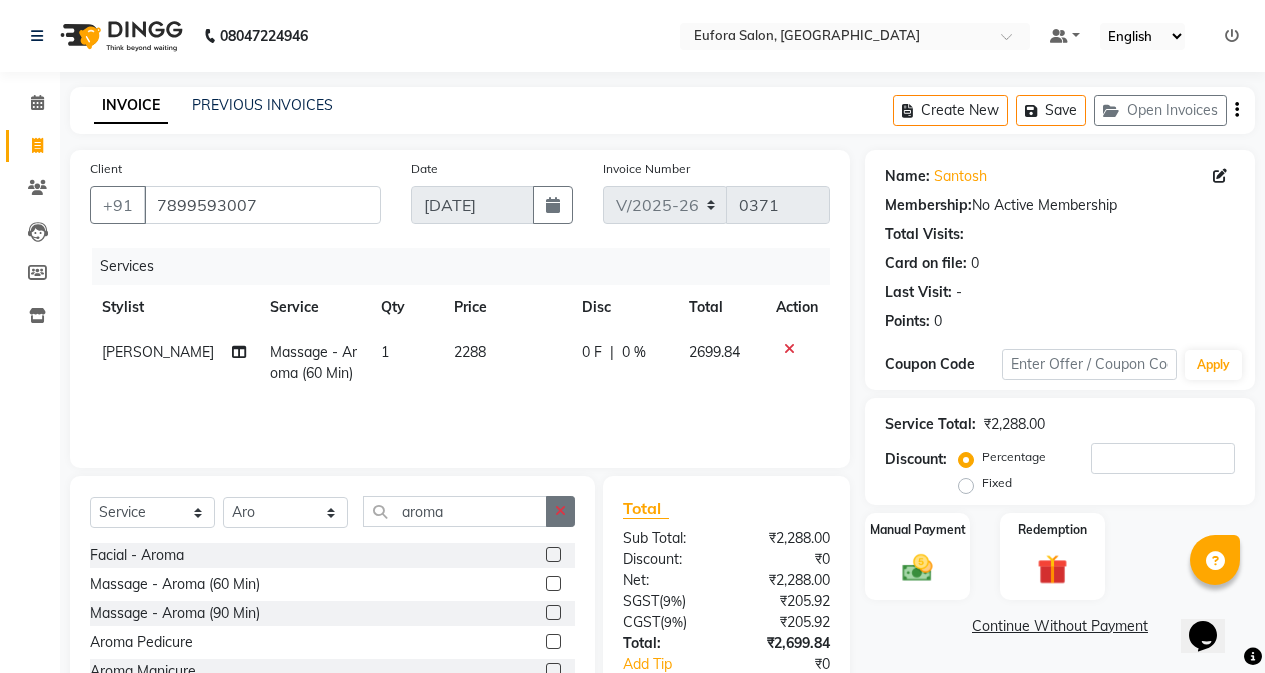 scroll, scrollTop: 127, scrollLeft: 0, axis: vertical 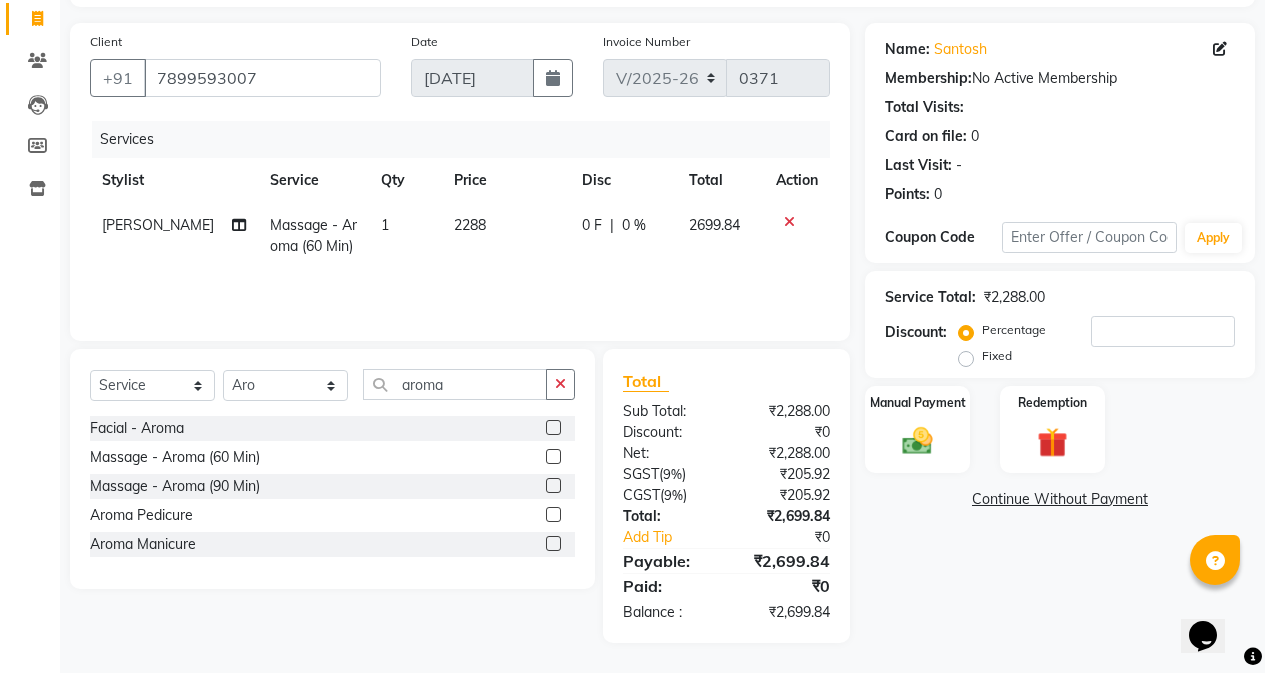 click on "2288" 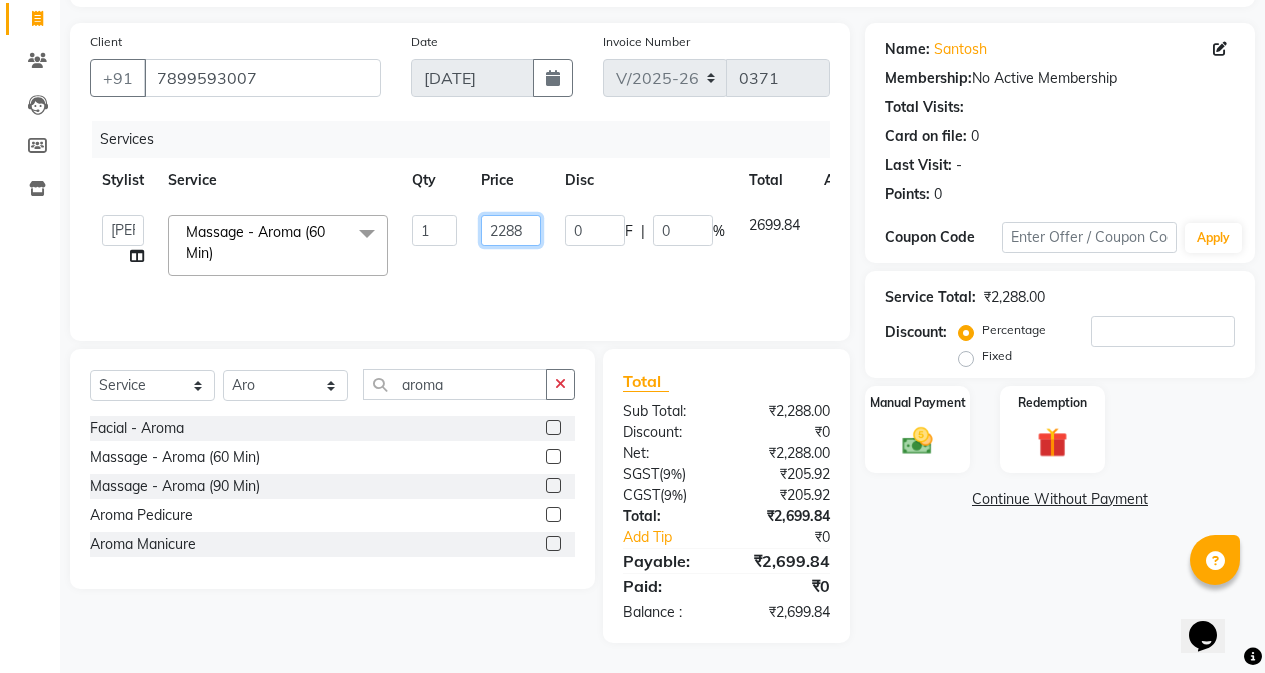 click on "2288" 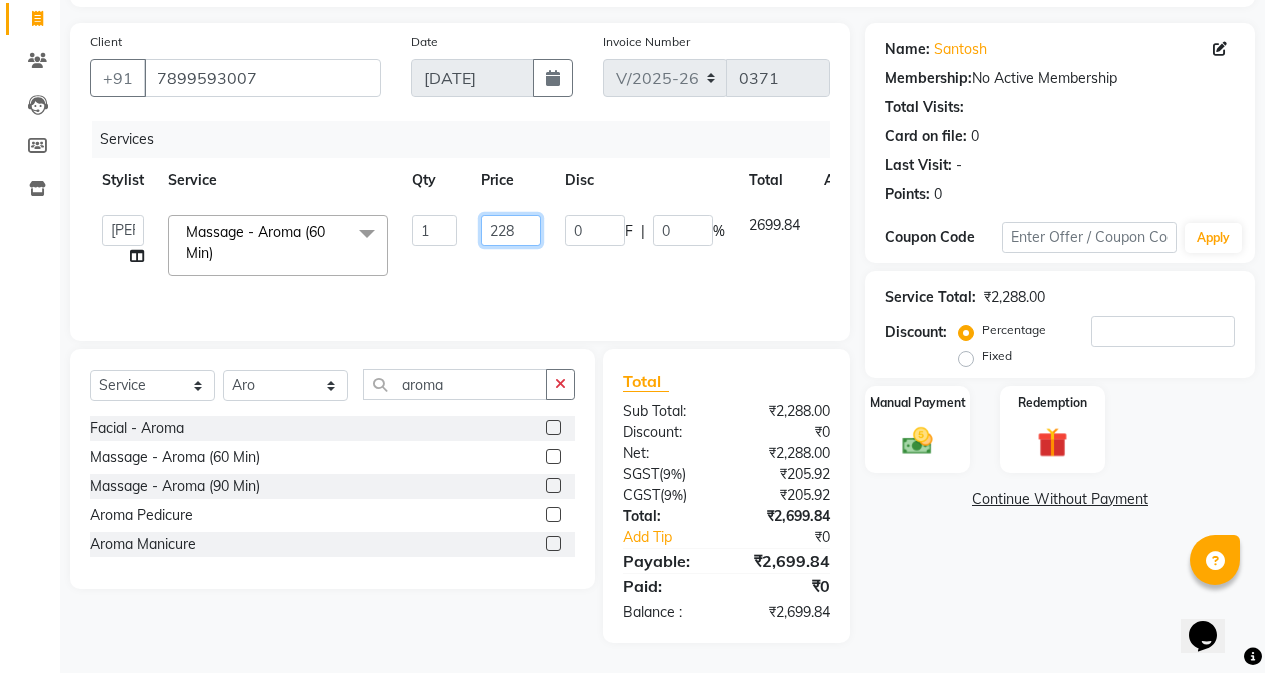 type on "2289" 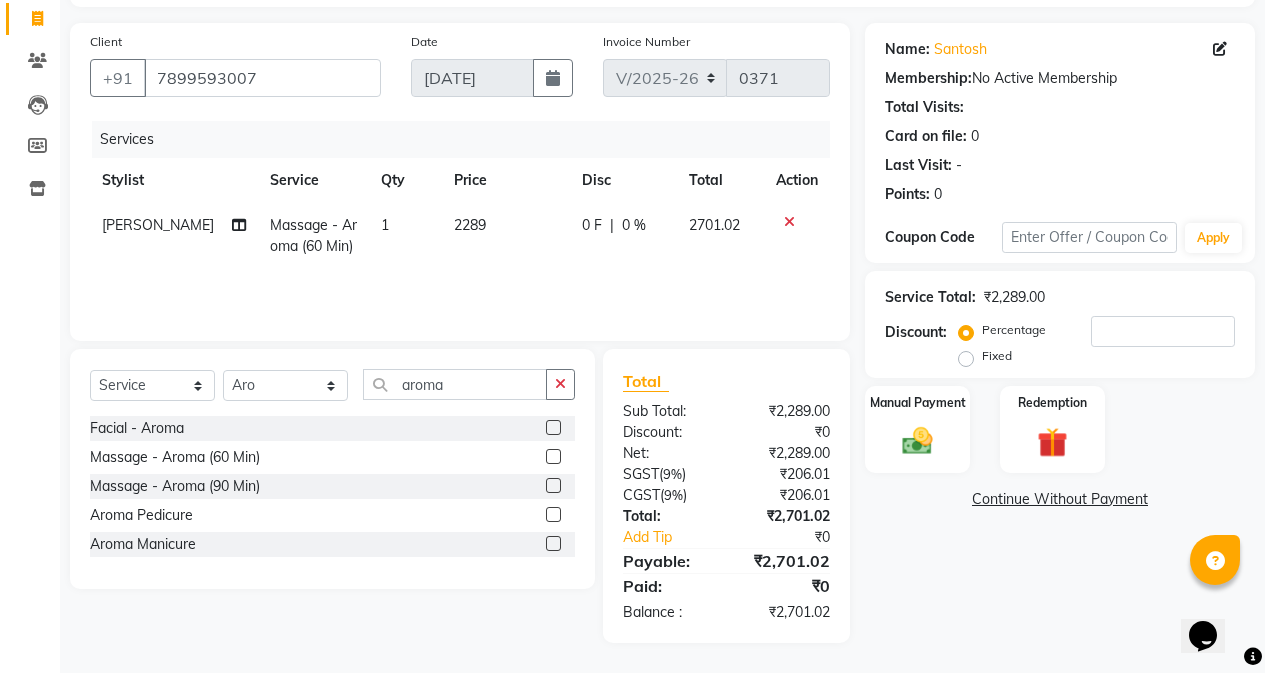 click on "INVOICE PREVIOUS INVOICES Create New   Save   Open Invoices  Client [PHONE_NUMBER] Date [DATE] Invoice Number V/2025 V/[PHONE_NUMBER] Services Stylist Service Qty Price Disc Total Action [PERSON_NAME] Massage - Aroma (60 Min) 1 2289 0 F | 0 % 2701.02 Select  Service  Product  Membership  Package Voucher Prepaid Gift Card  Select Stylist [PERSON_NAME] [PERSON_NAME] [PERSON_NAME] [PERSON_NAME] [Asin] [PERSON_NAME] aroma Facial - Aroma  Massage - Aroma (60 Min)  Massage - Aroma (90 Min)  Aroma Pedicure  Aroma Manicure  Total Sub Total: ₹2,289.00 Discount: ₹0 Net: ₹2,289.00 SGST  ( 9% ) ₹206.01 CGST  ( 9% ) ₹206.01 Total: ₹2,701.02 Add Tip ₹0 Payable: ₹2,701.02 Paid: ₹0 Balance   : ₹2,701.02 Name: [PERSON_NAME]  Membership:  No Active Membership  Total Visits:   Card on file:  0 Last Visit:   - Points:   0  Coupon Code Apply Service Total:  ₹2,289.00  Discount:  Percentage   Fixed  Manual Payment Redemption  Continue Without Payment" 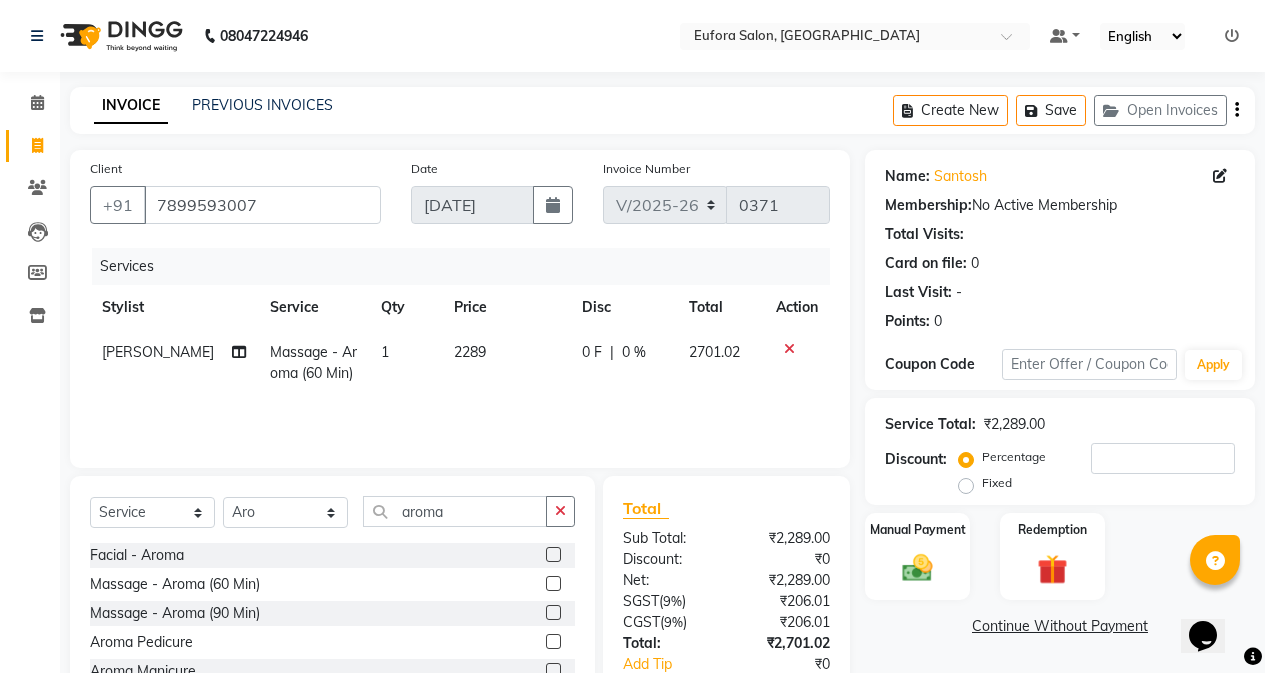 click on "2289" 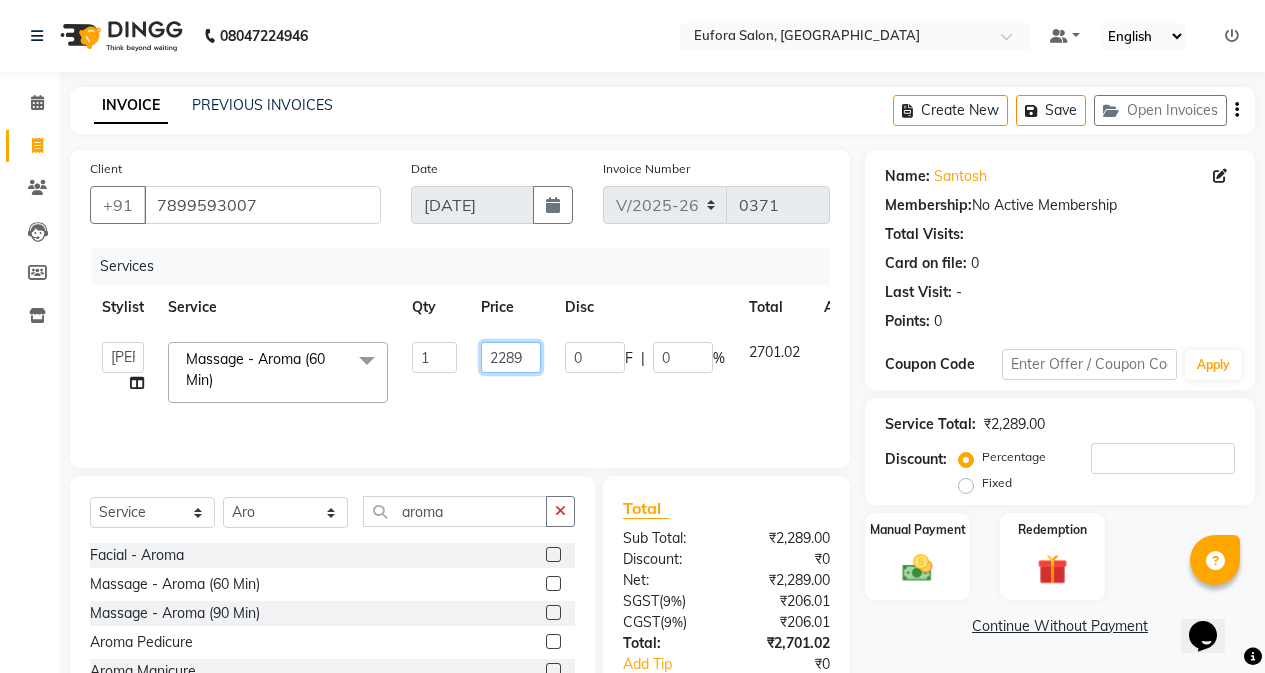 click on "2289" 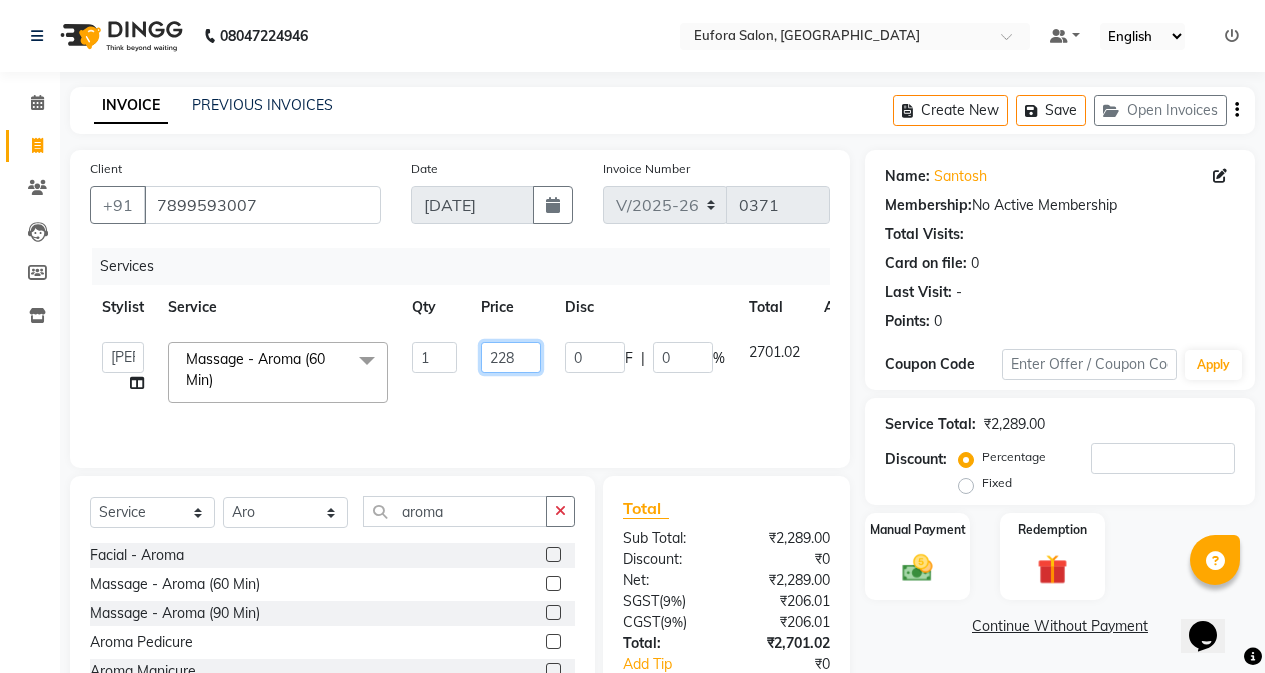 type on "2288" 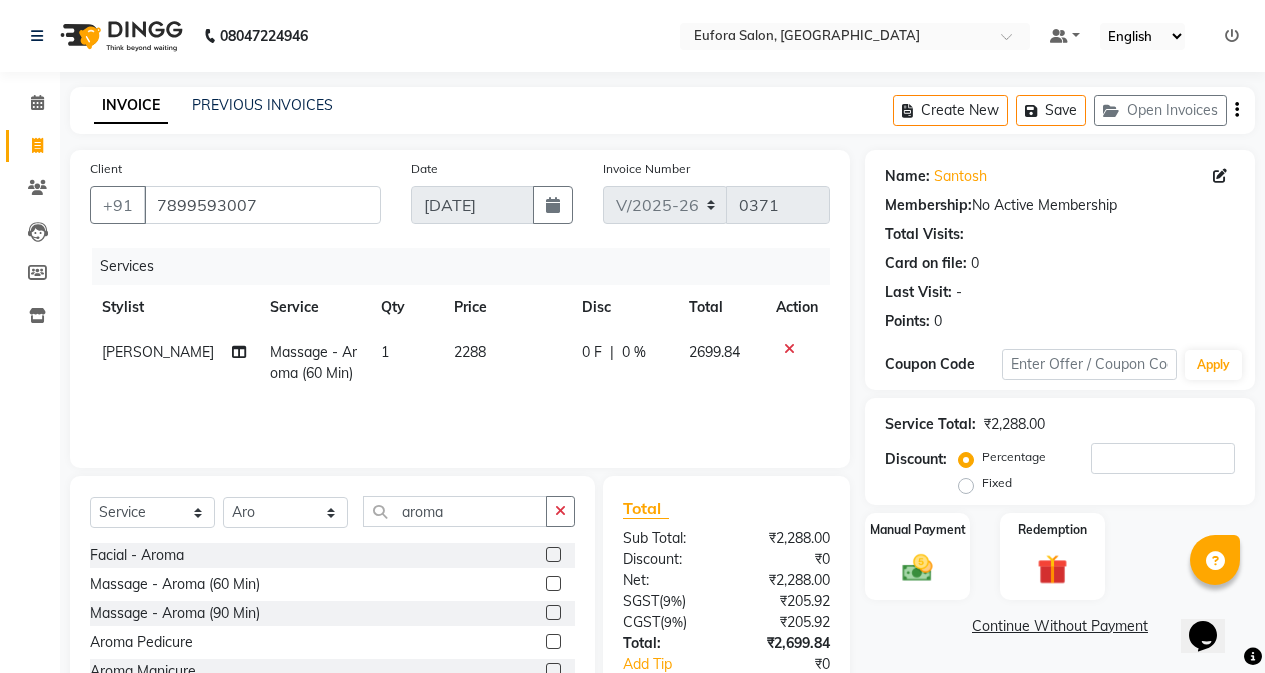 click on "Name: [PERSON_NAME]  Membership:  No Active Membership  Total Visits:   Card on file:  0 Last Visit:   - Points:   0  Coupon Code Apply Service Total:  ₹2,288.00  Discount:  Percentage   Fixed  Manual Payment Redemption  Continue Without Payment" 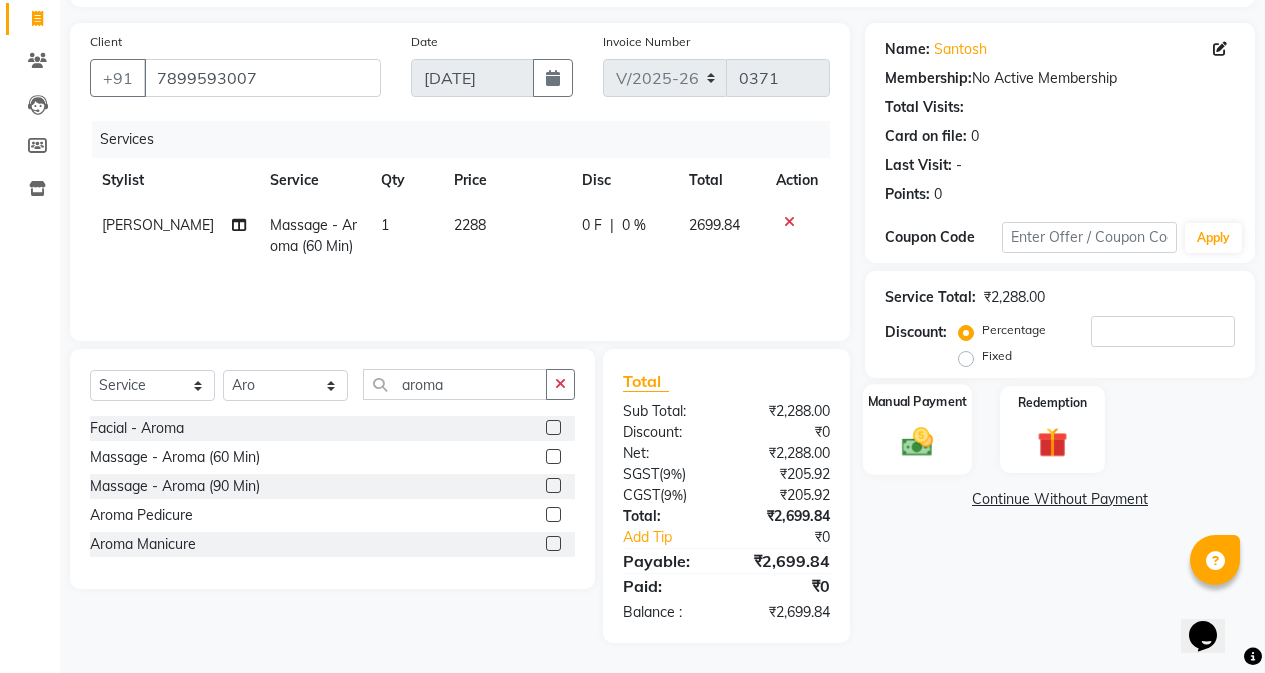click on "Manual Payment" 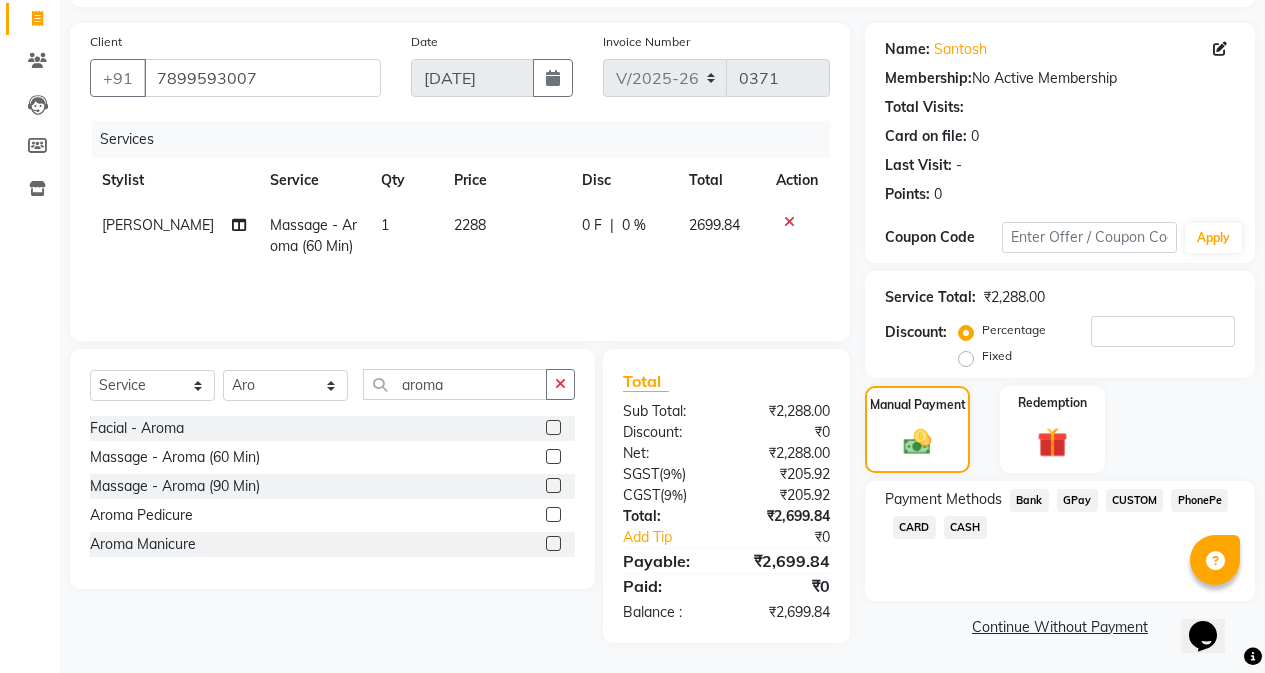 click on "GPay" 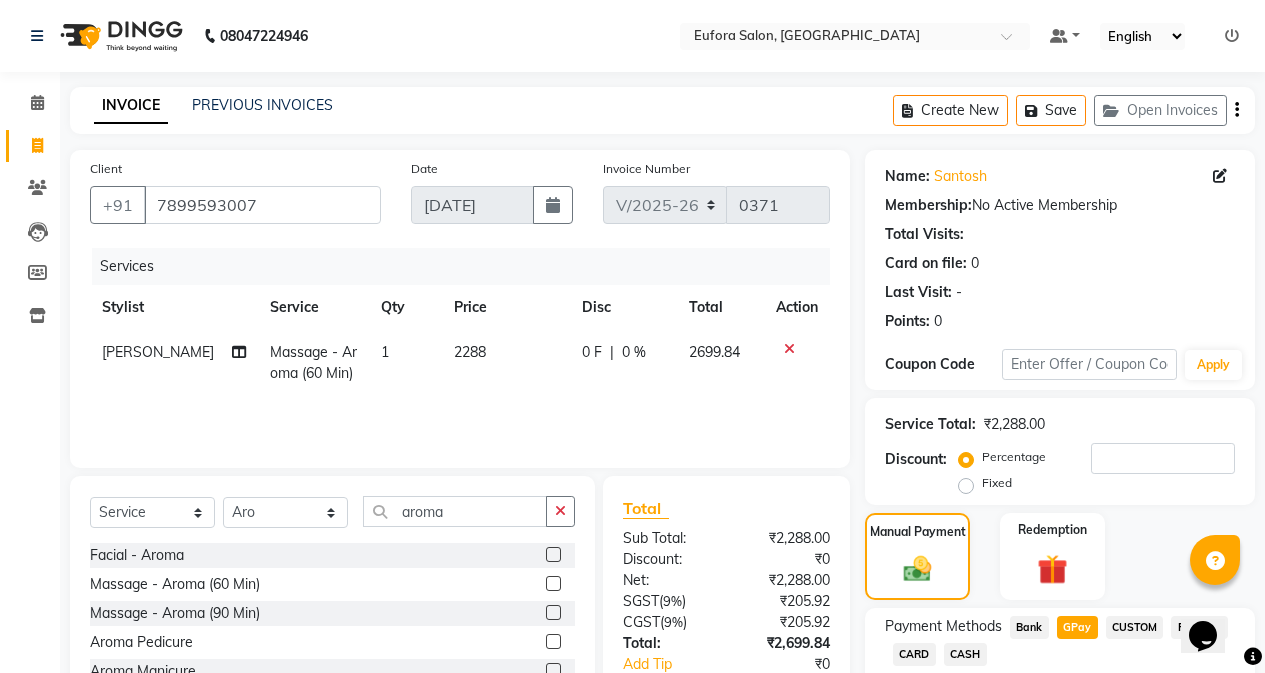 scroll, scrollTop: 182, scrollLeft: 0, axis: vertical 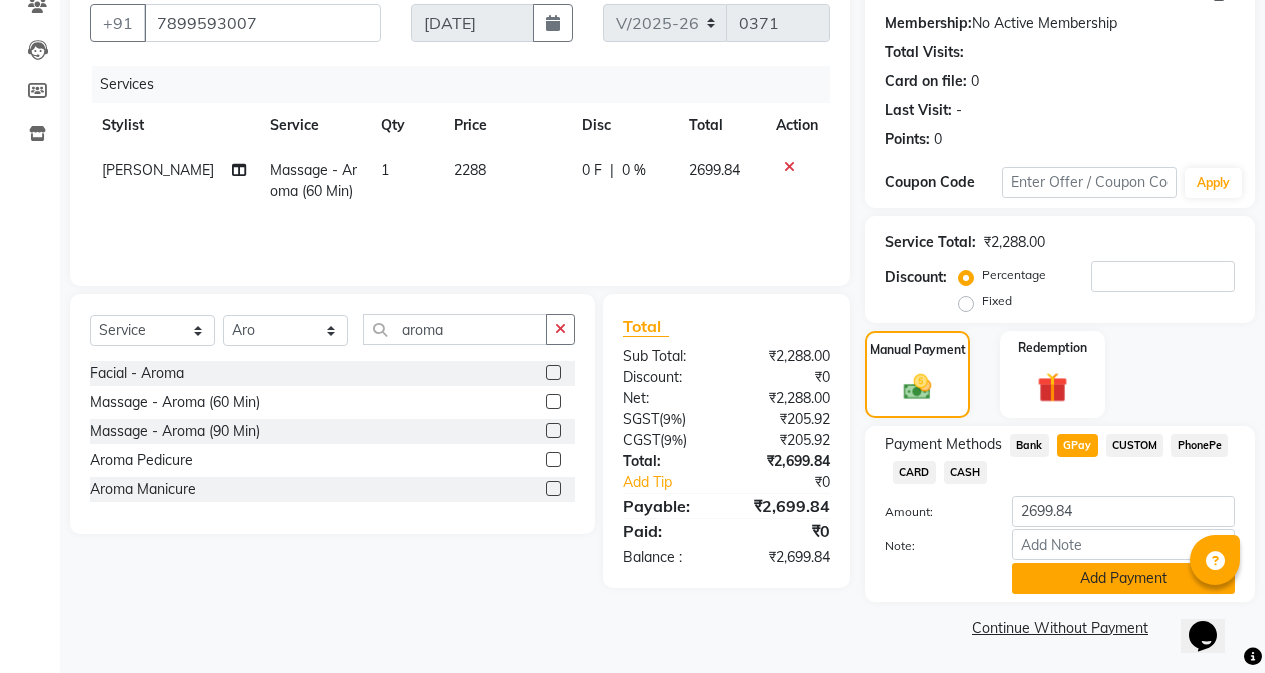 click on "Add Payment" 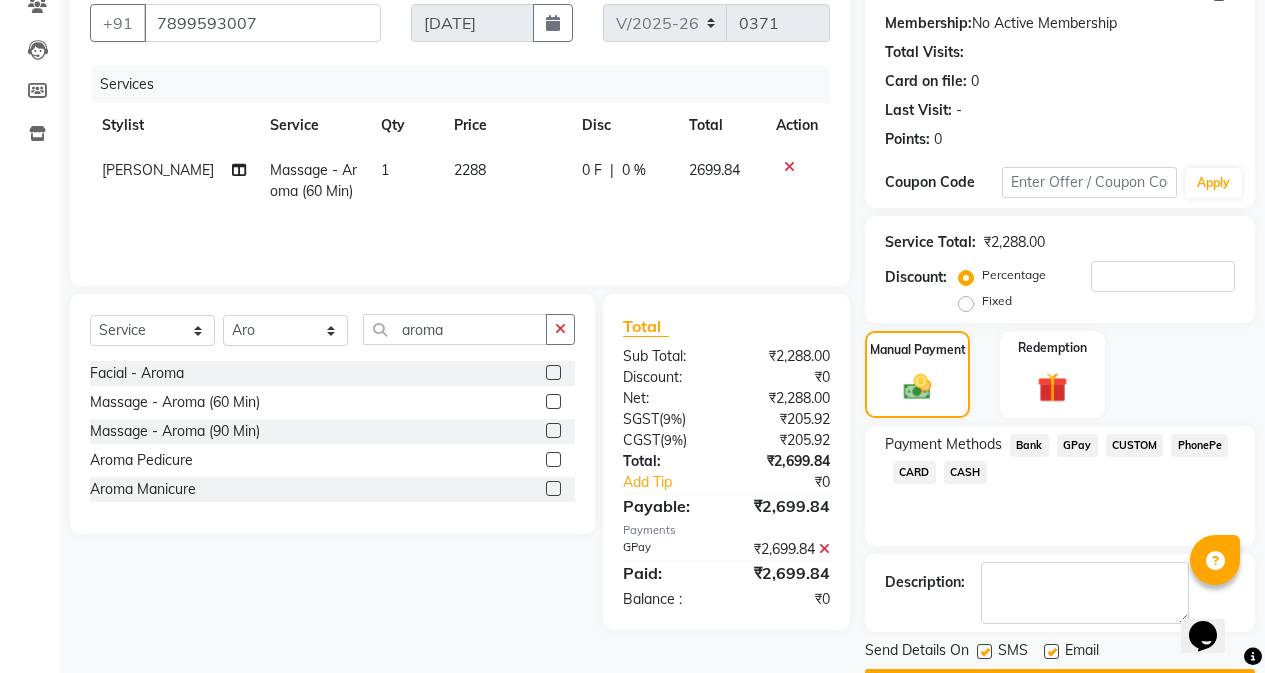 scroll, scrollTop: 239, scrollLeft: 0, axis: vertical 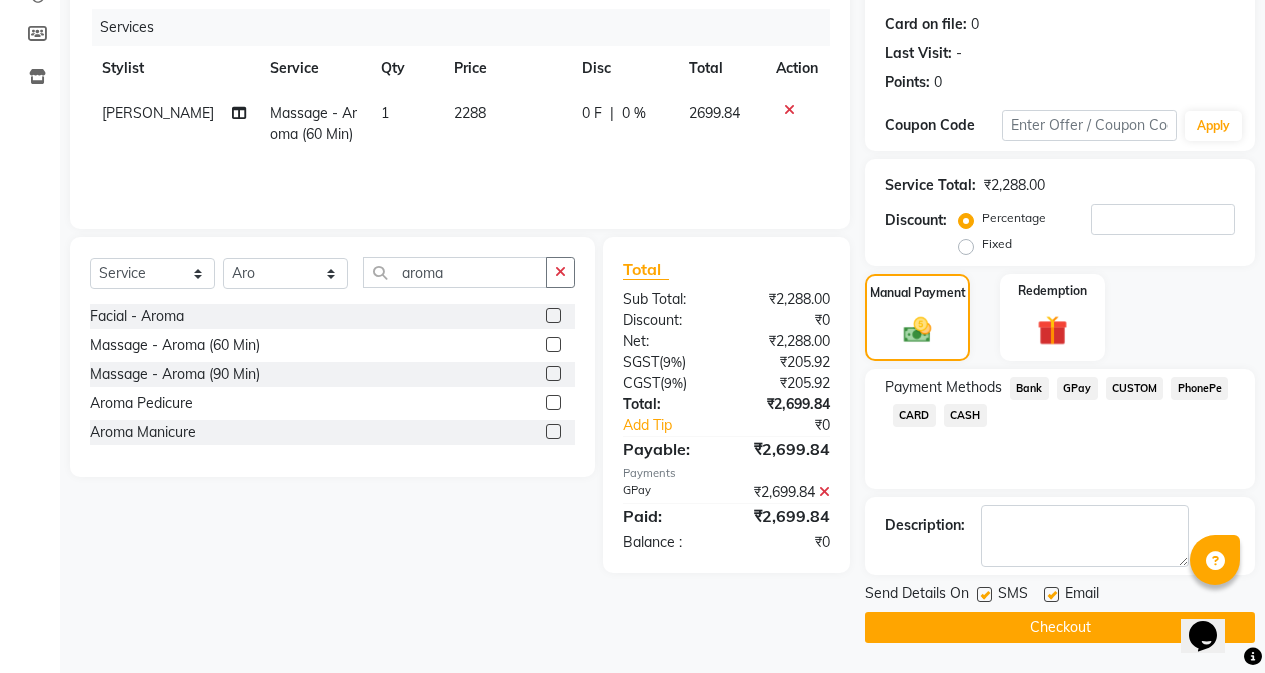 click on "GPay" 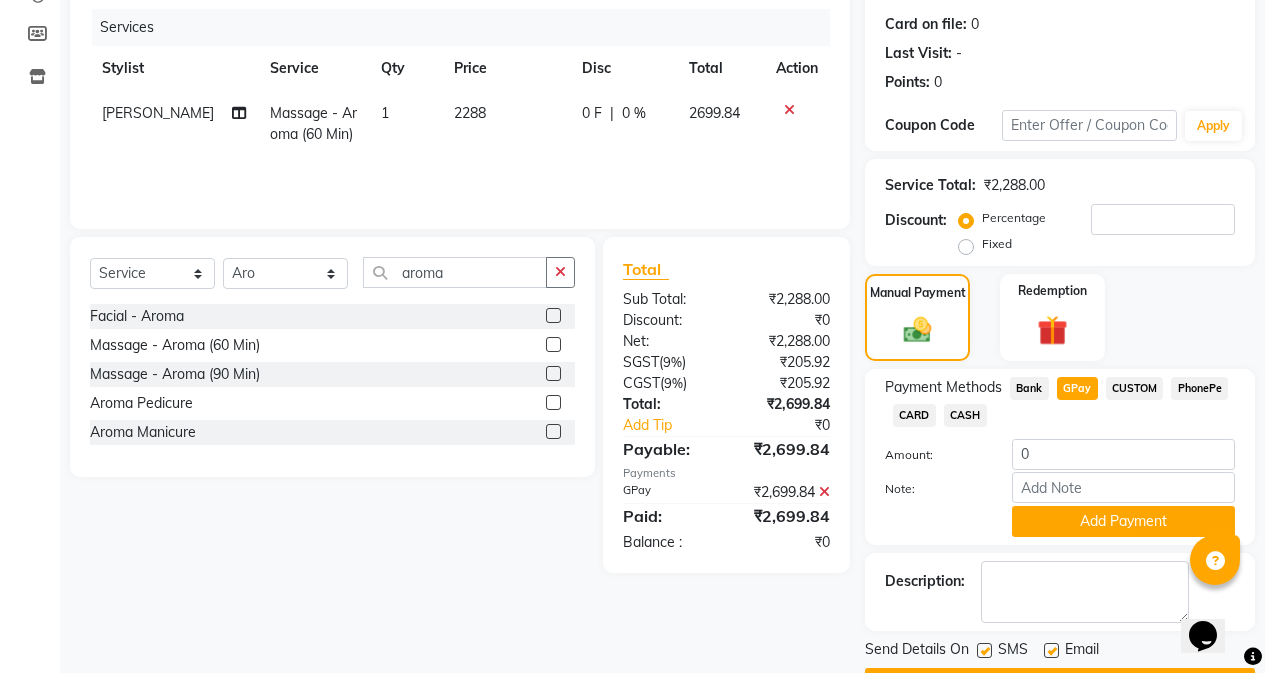 scroll, scrollTop: 295, scrollLeft: 0, axis: vertical 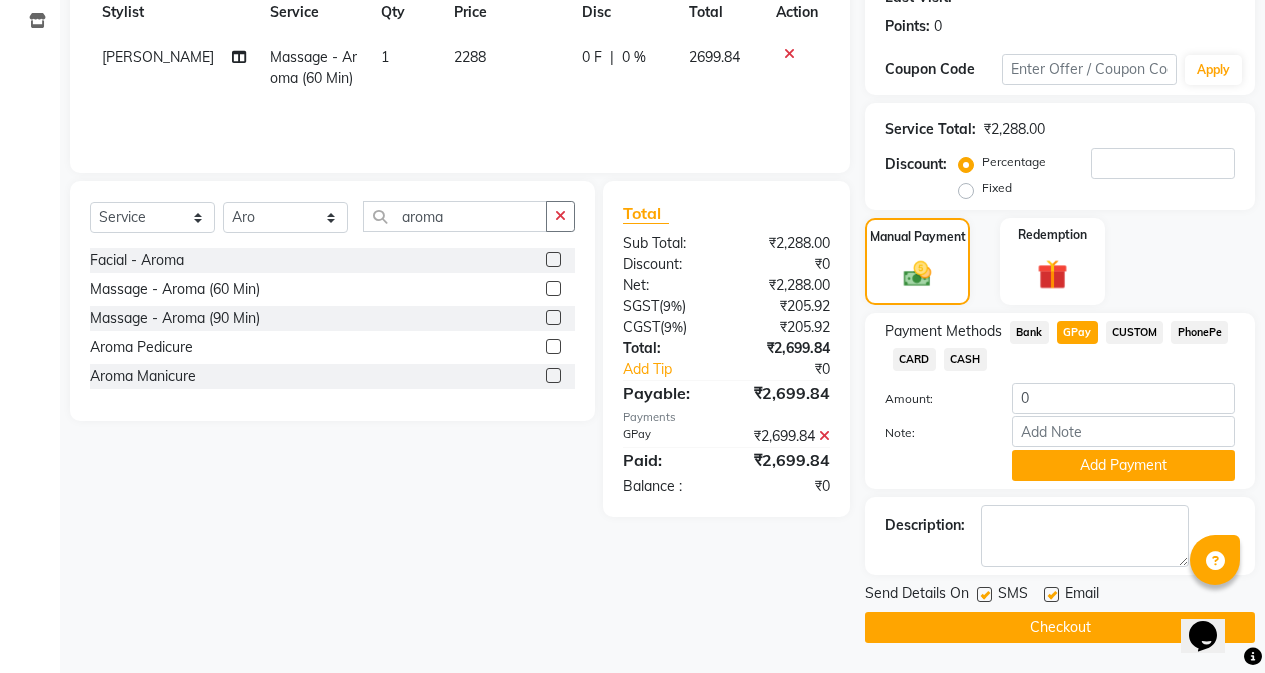 click on "Checkout" 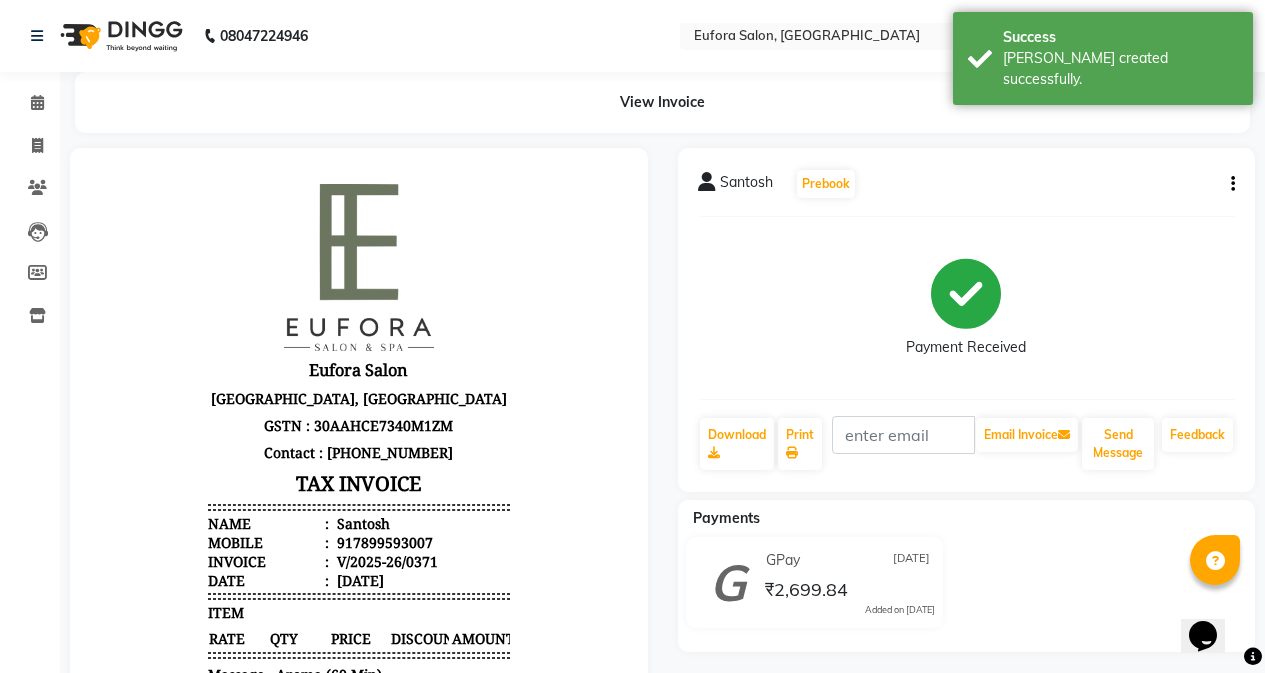 scroll, scrollTop: 0, scrollLeft: 0, axis: both 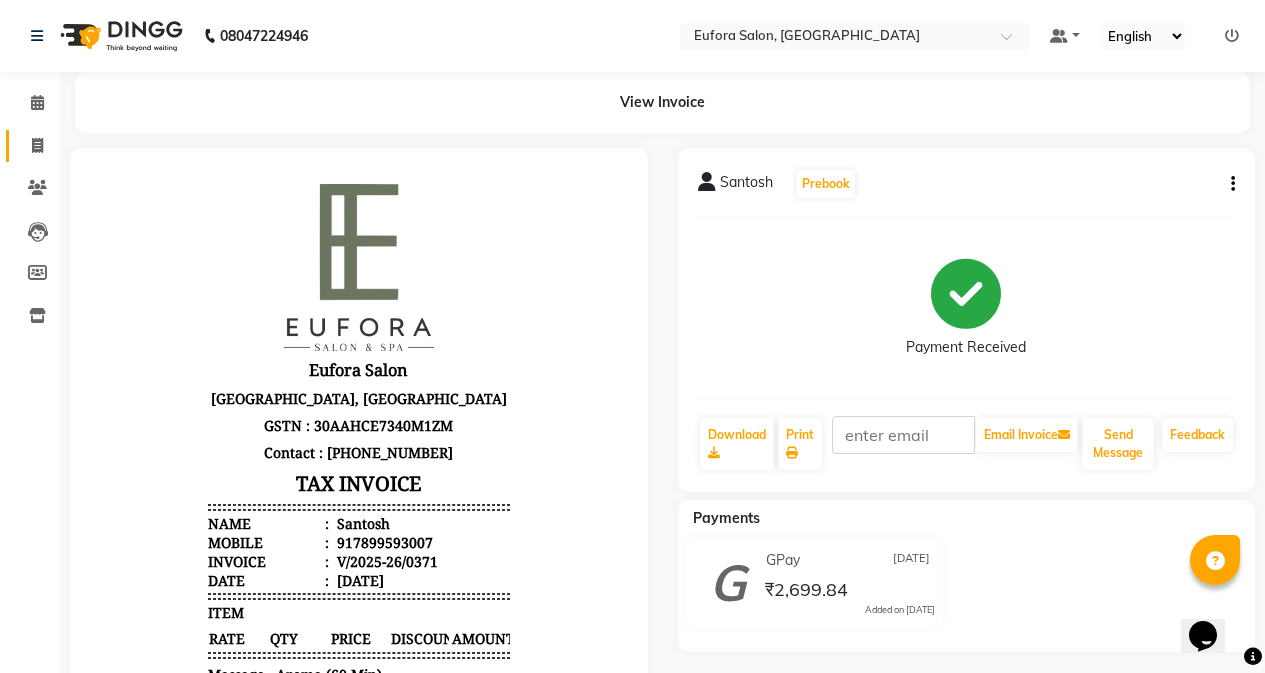 click on "Invoice" 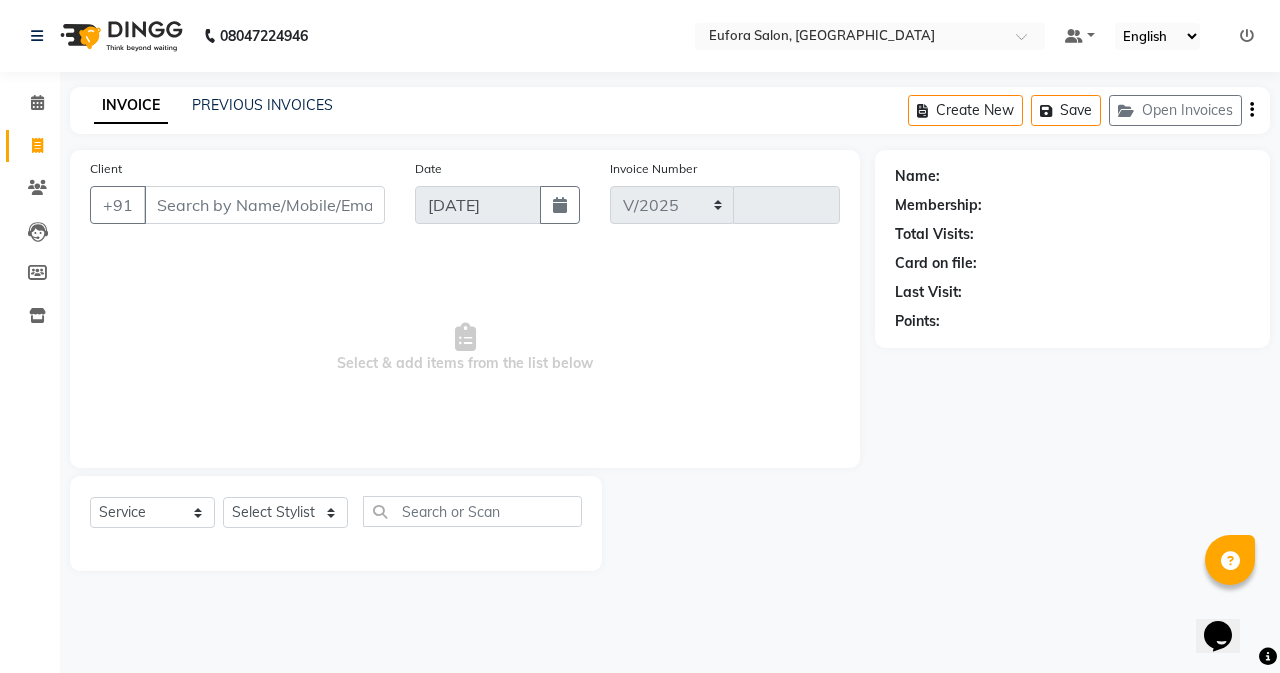 select on "6684" 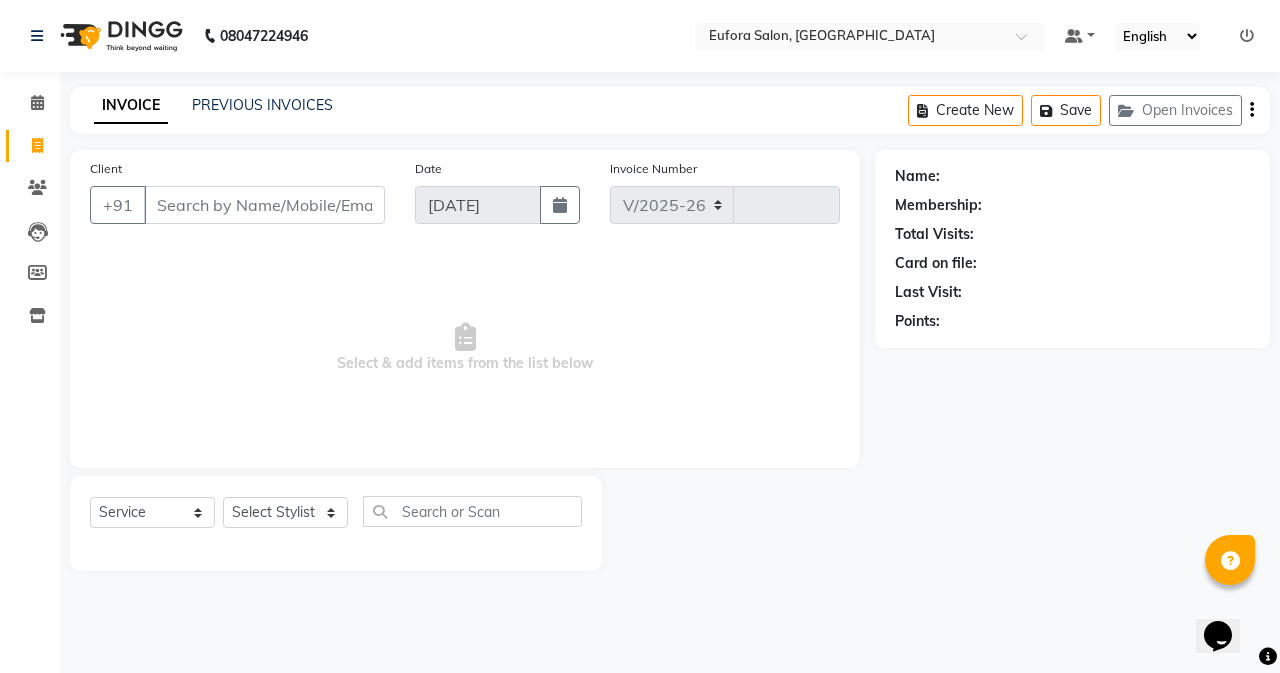 type on "0372" 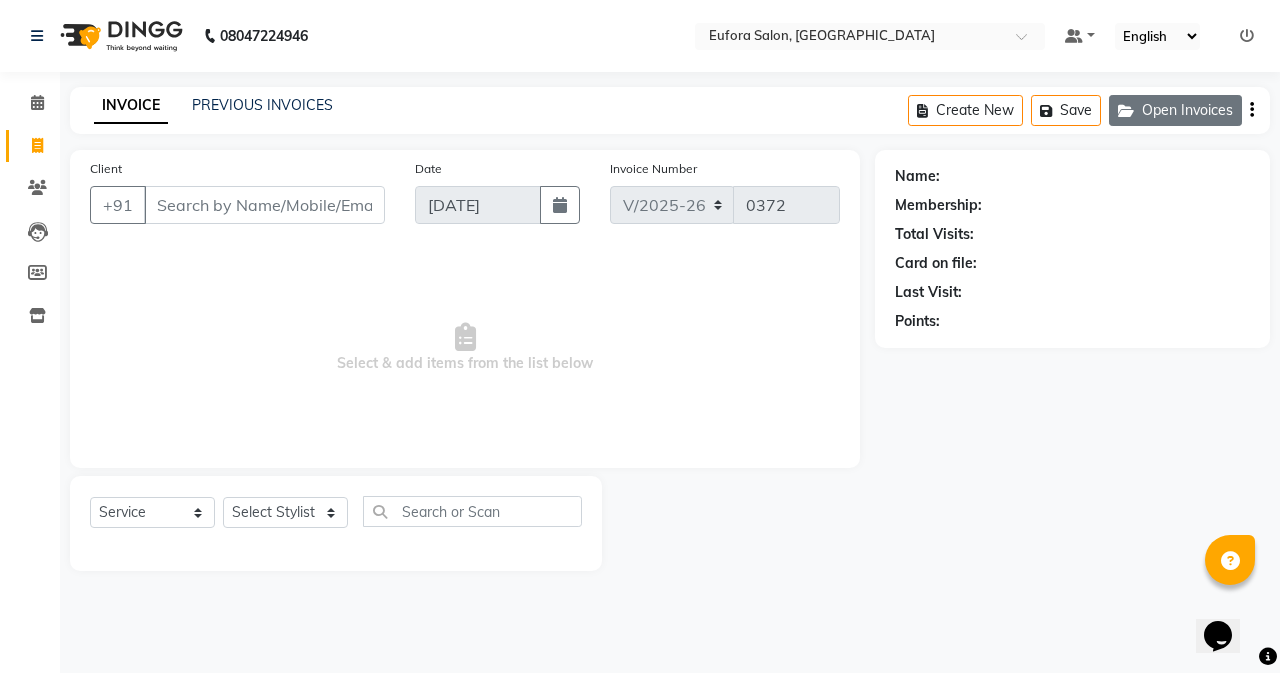 click on "Open Invoices" 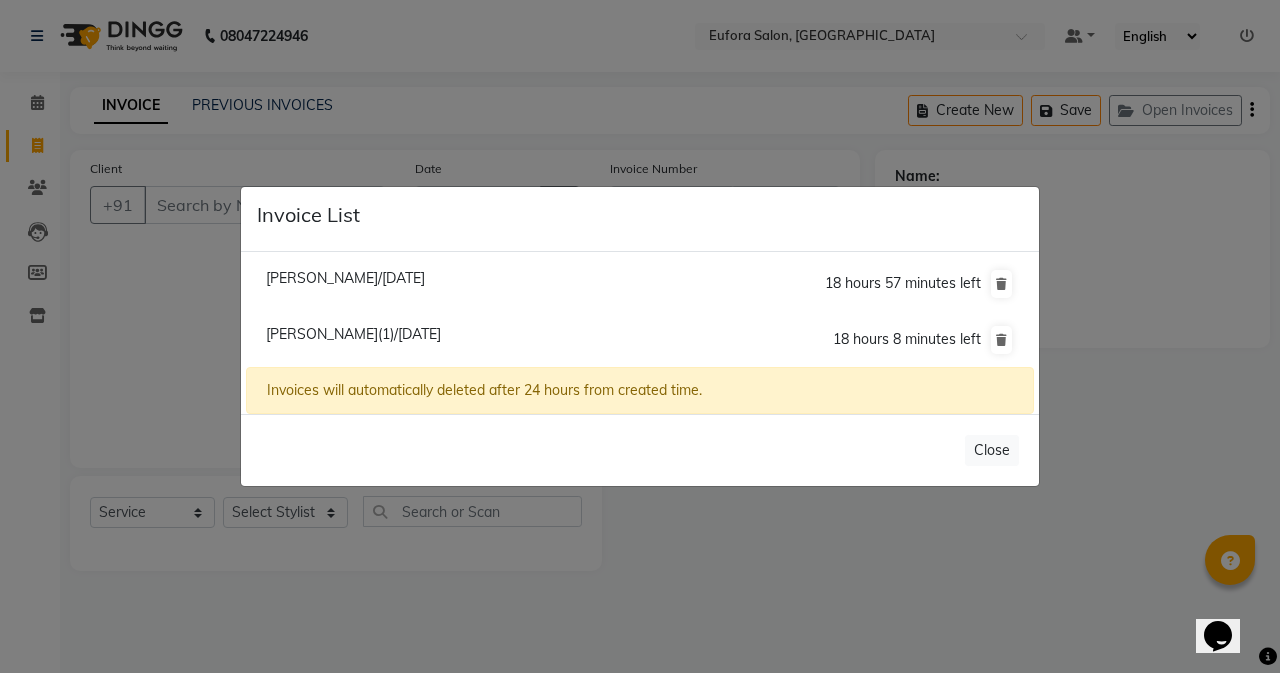 click on "[PERSON_NAME]/[DATE]" 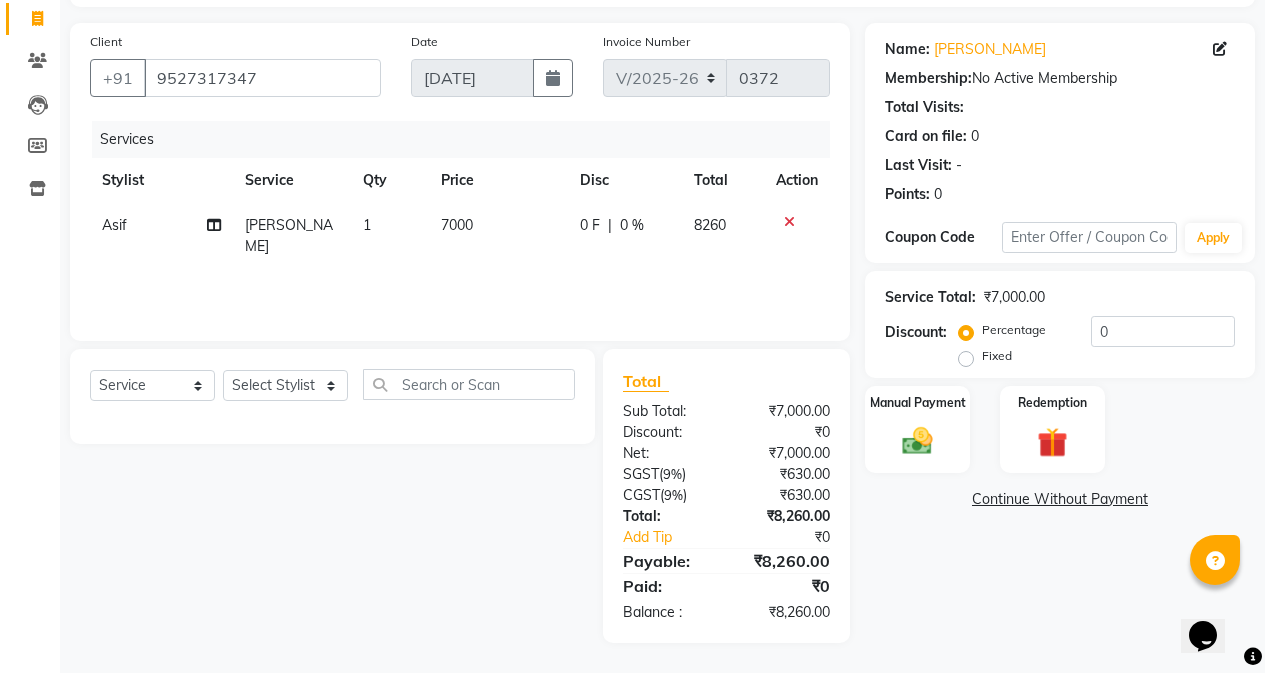 scroll, scrollTop: 0, scrollLeft: 0, axis: both 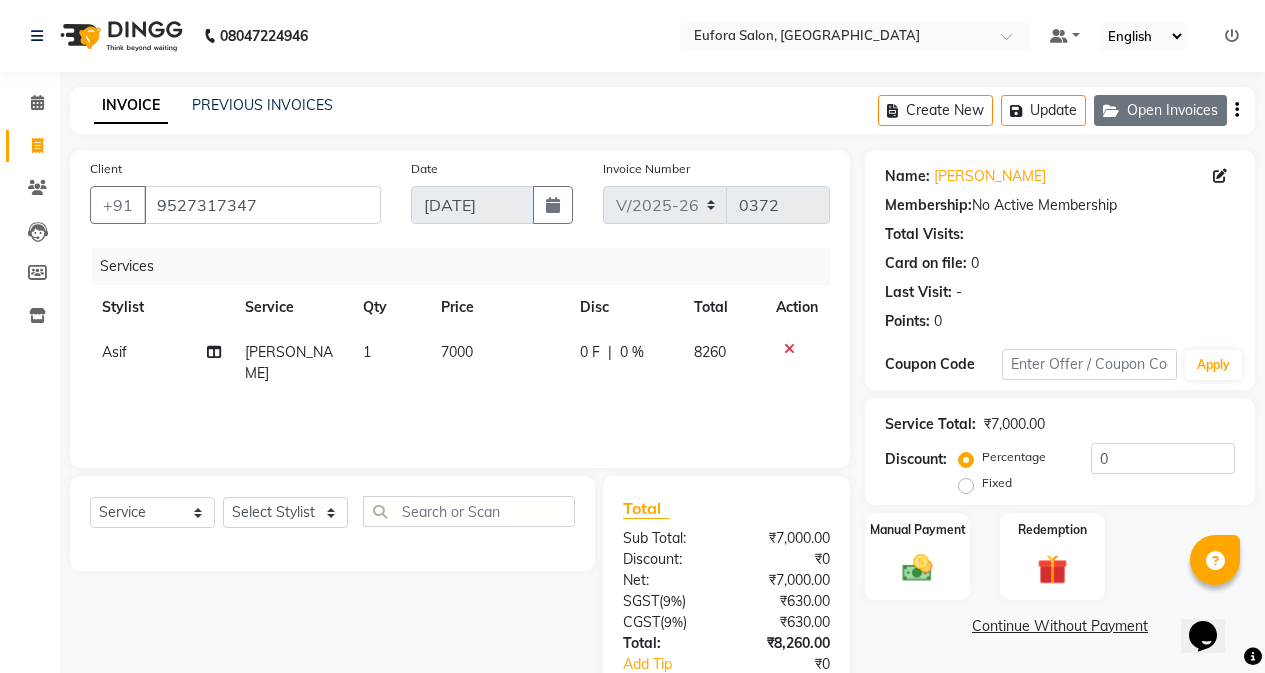 click on "Open Invoices" 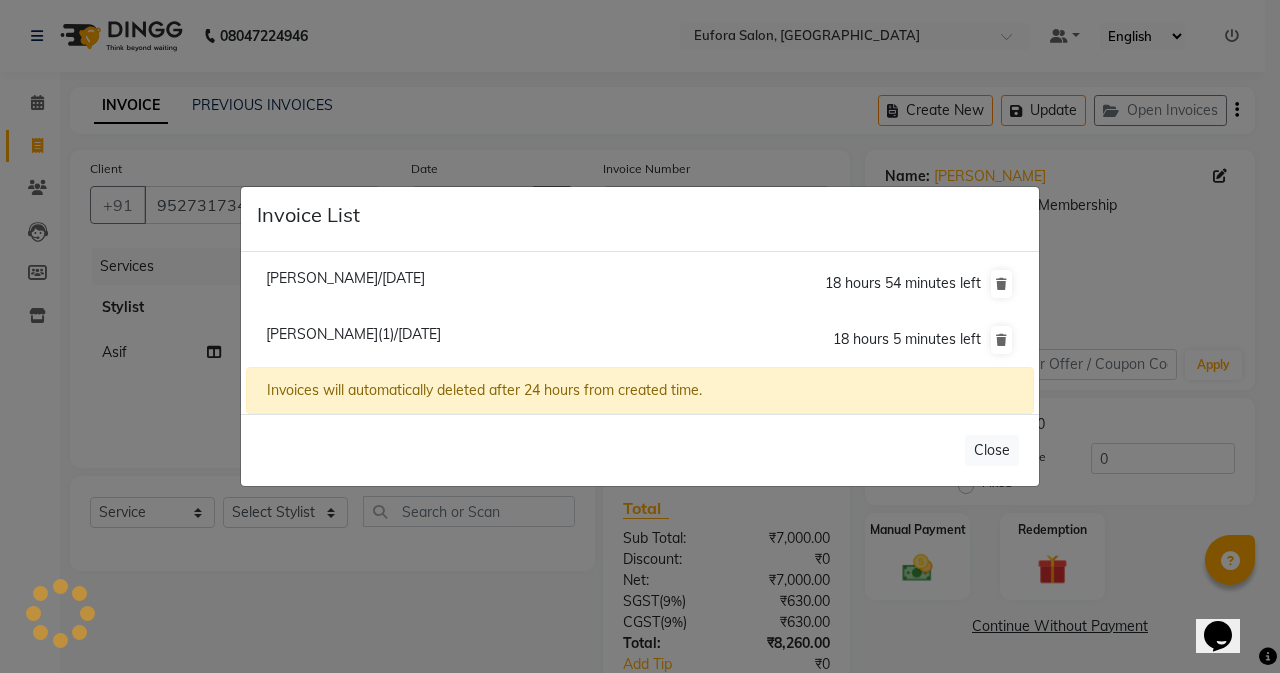 click on "[PERSON_NAME]/[DATE]" 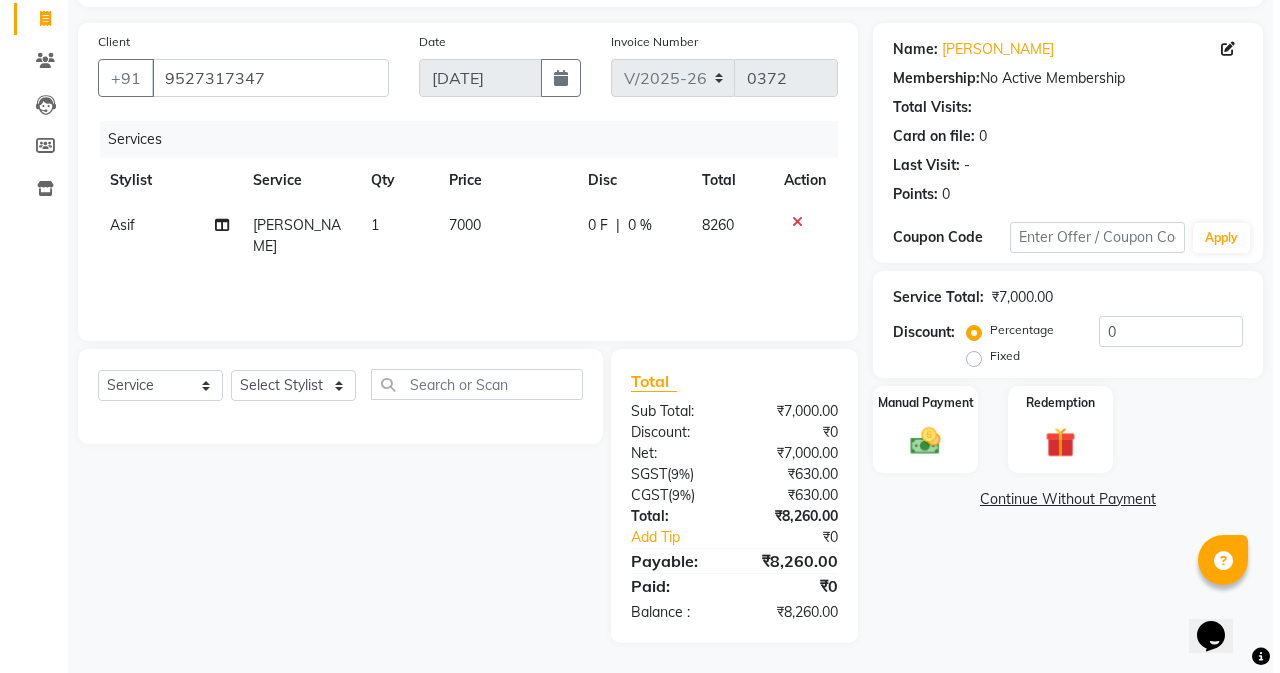 scroll, scrollTop: 0, scrollLeft: 0, axis: both 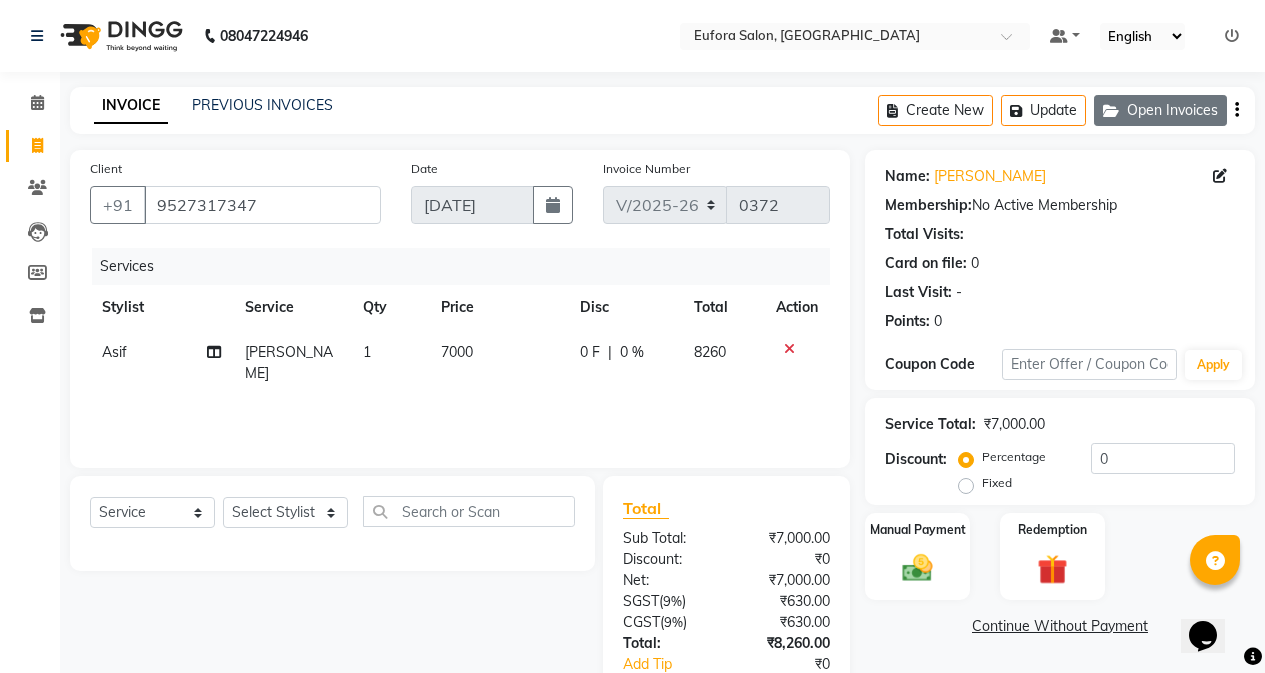 click on "Open Invoices" 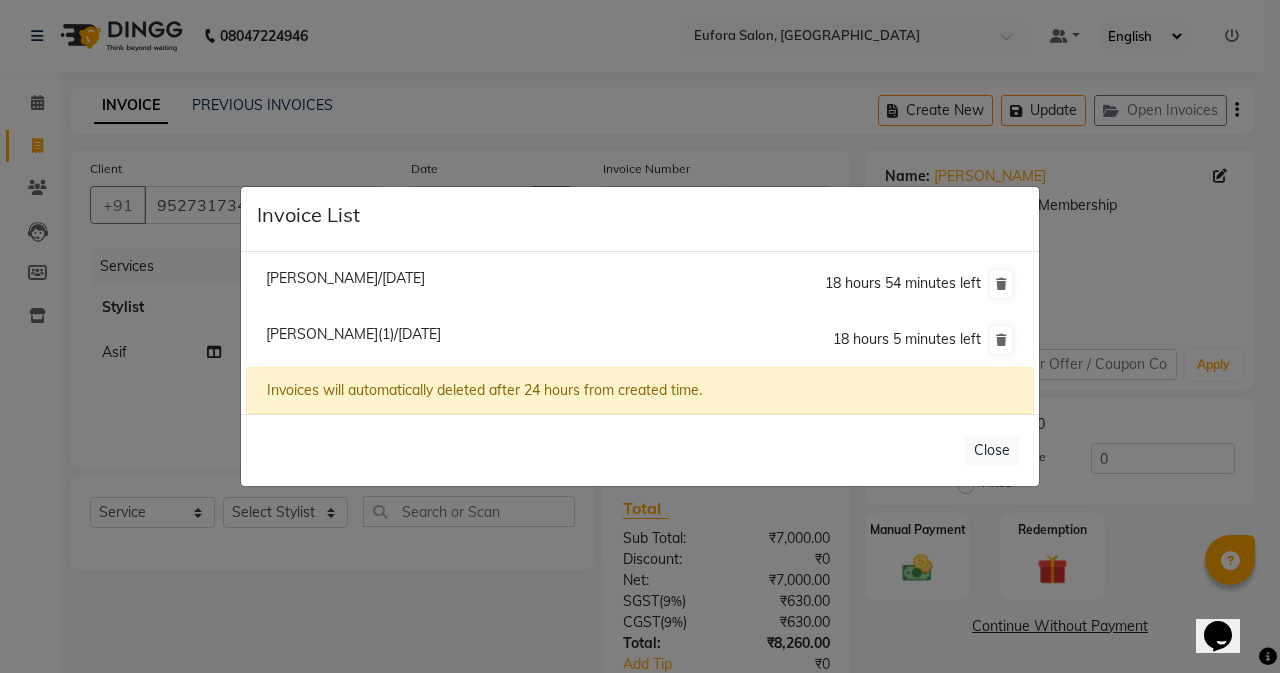 click on "[PERSON_NAME](1)/[DATE]" 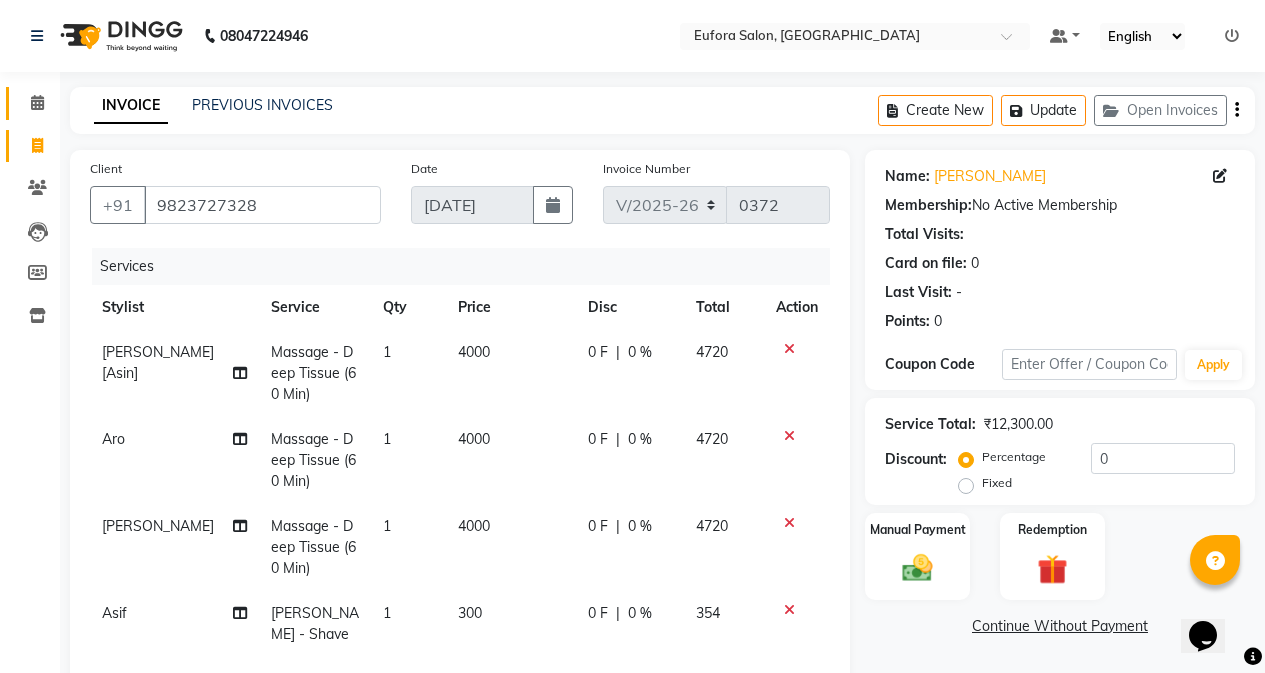click on "Calendar" 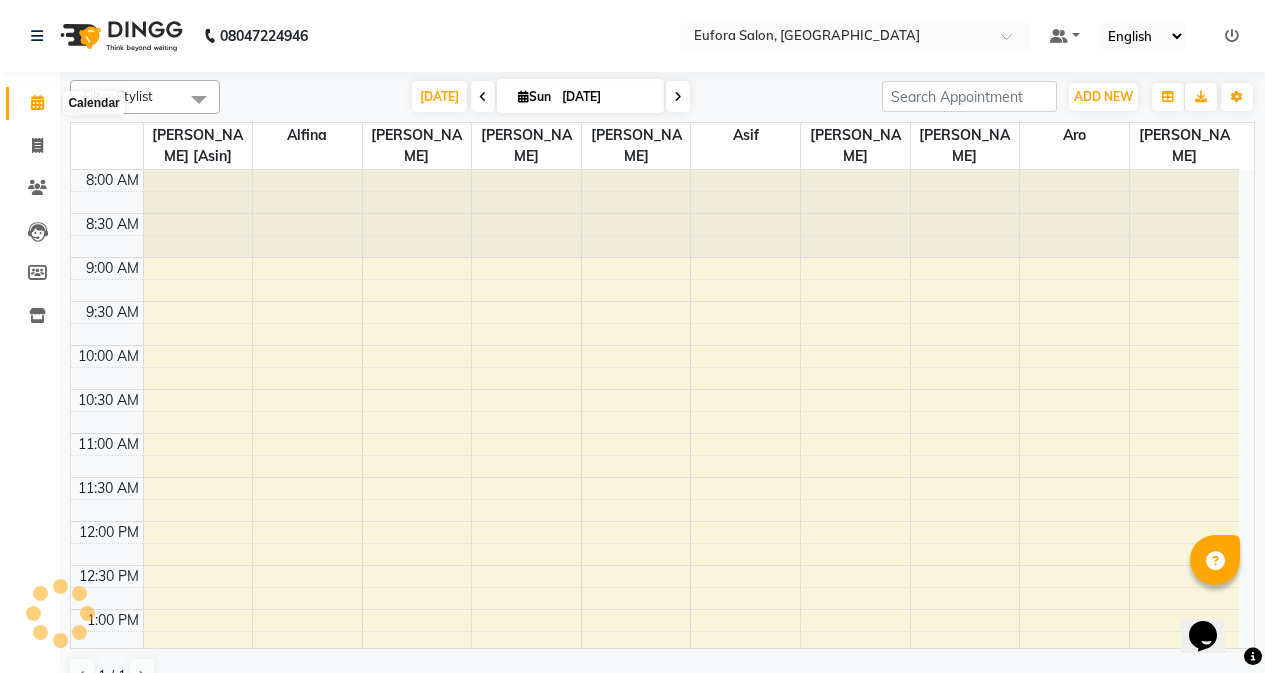 click 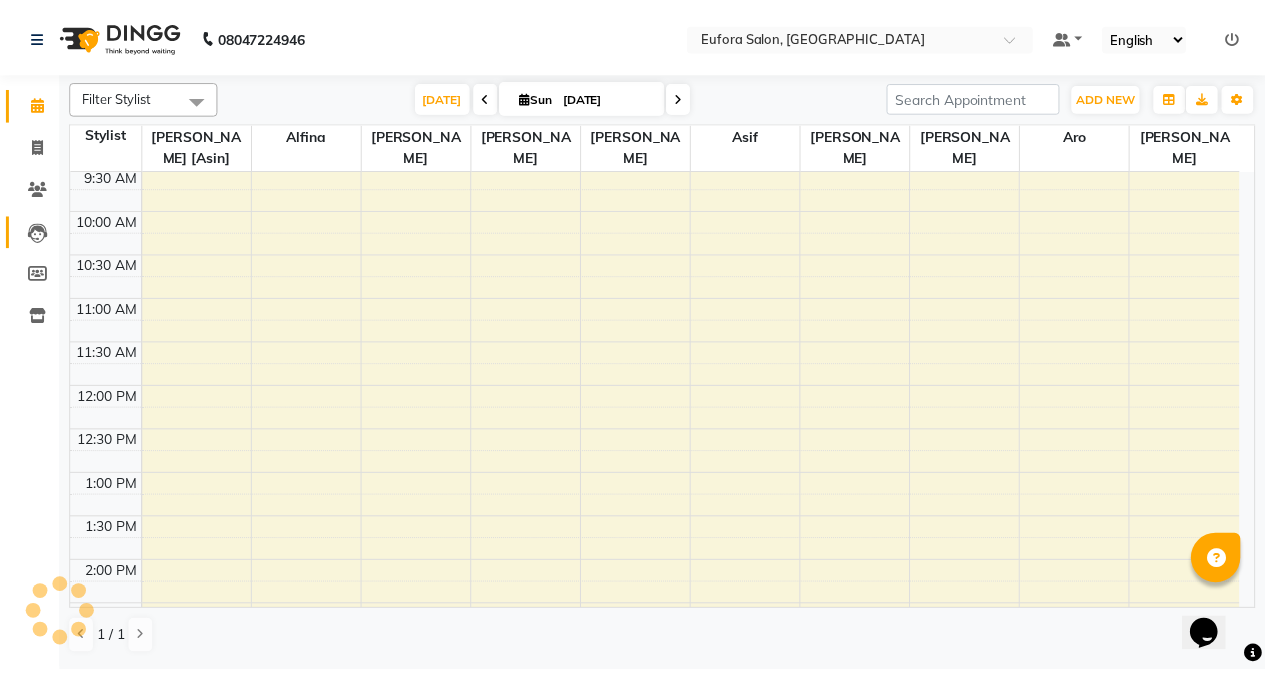 scroll, scrollTop: 0, scrollLeft: 0, axis: both 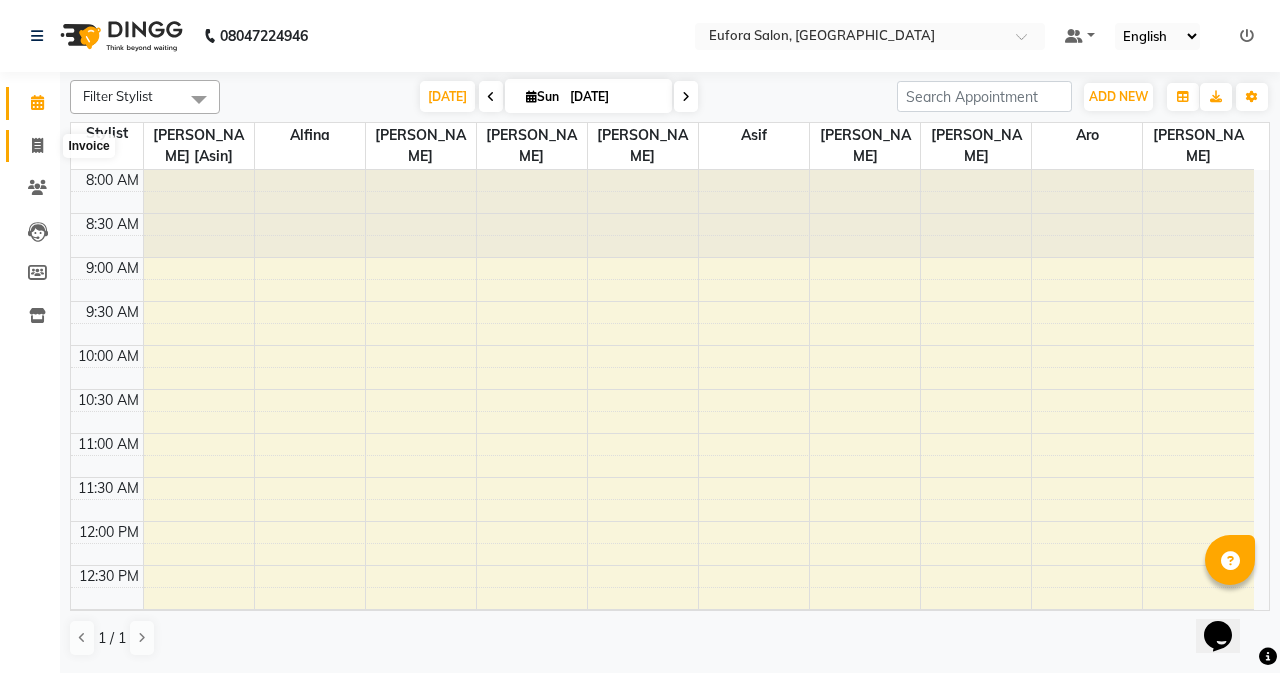 click 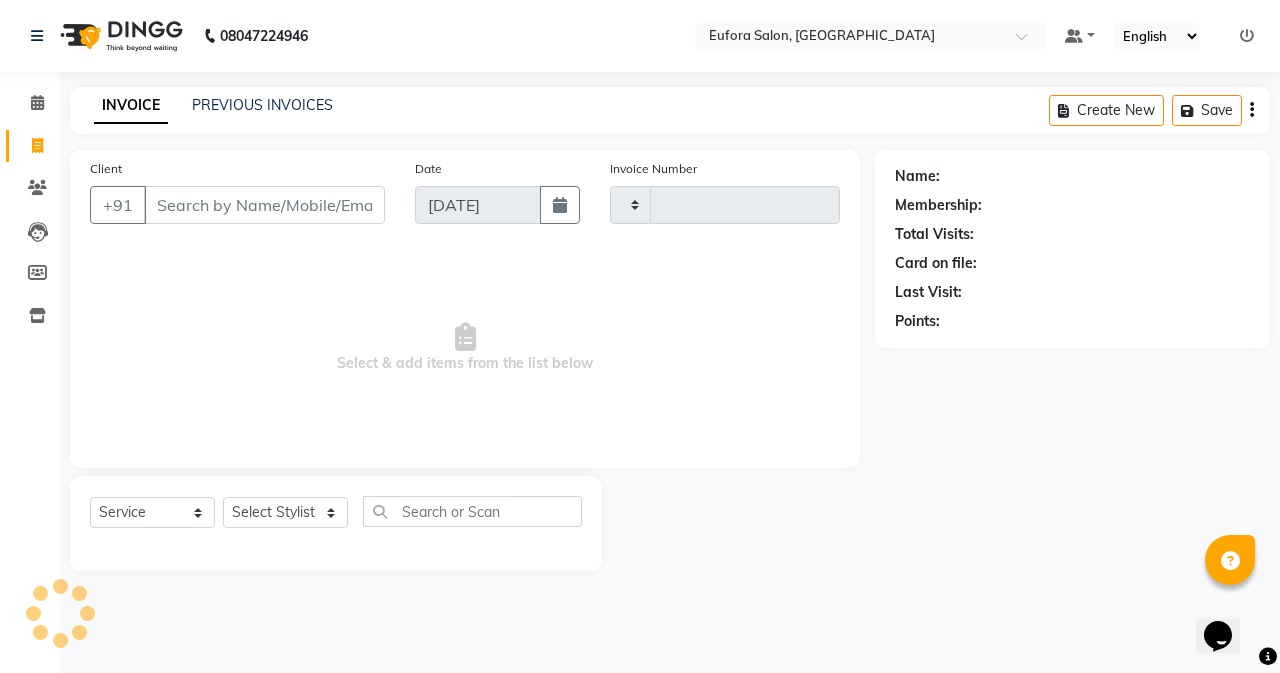 type on "0372" 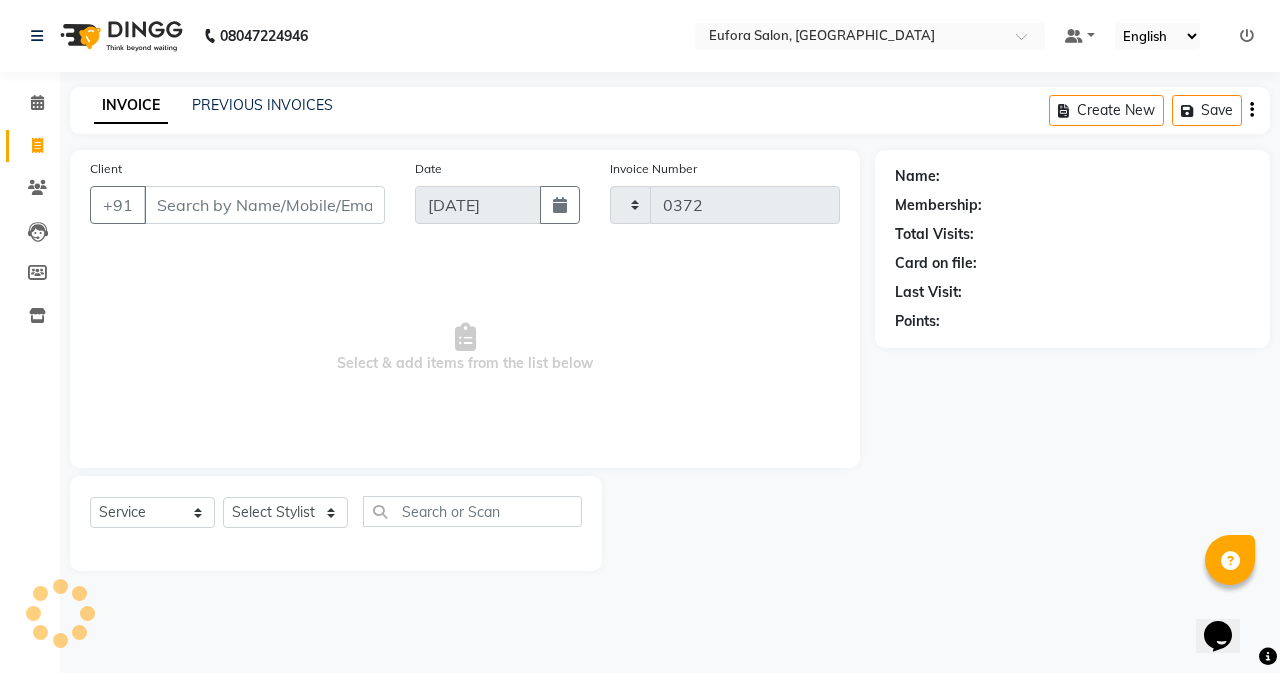 select on "6684" 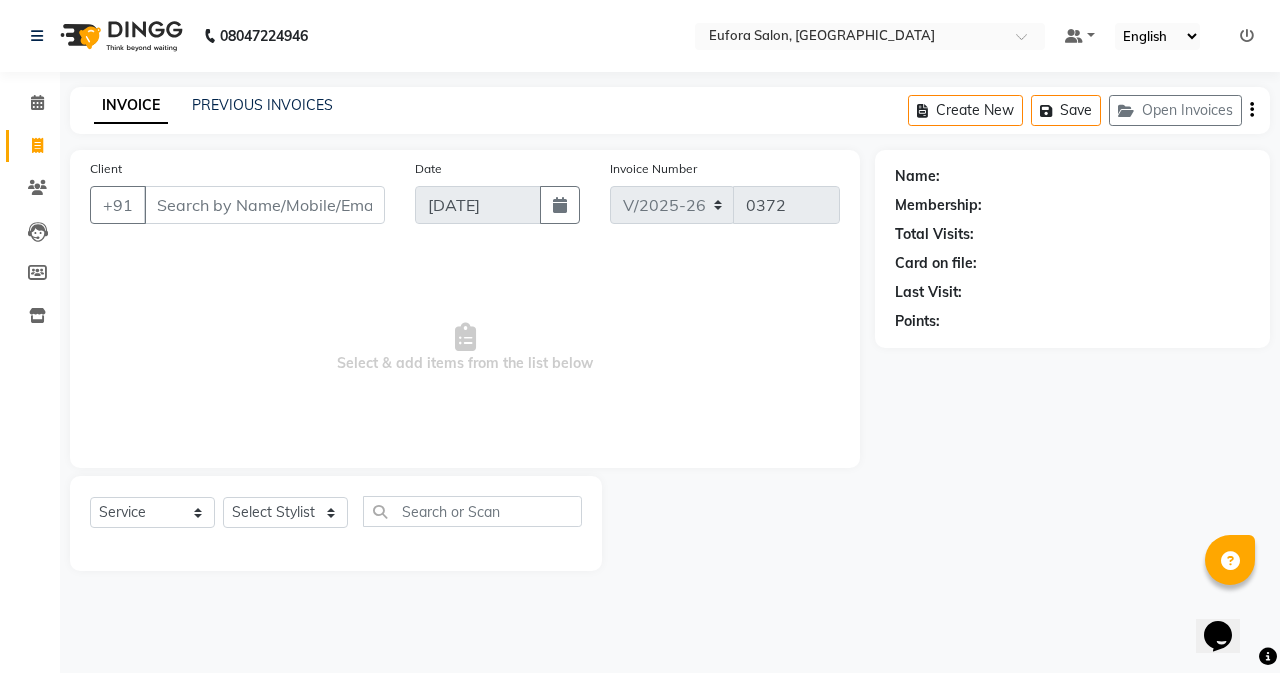 click on "Client" at bounding box center [264, 205] 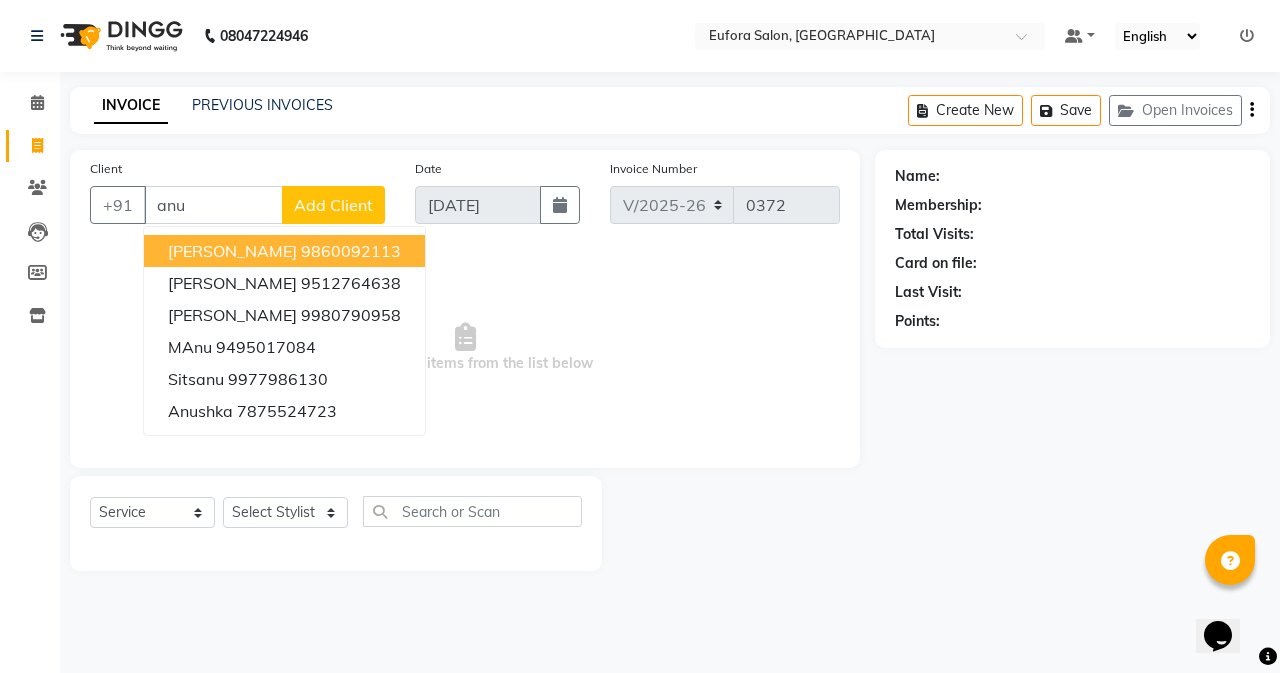 click on "anu" at bounding box center (213, 205) 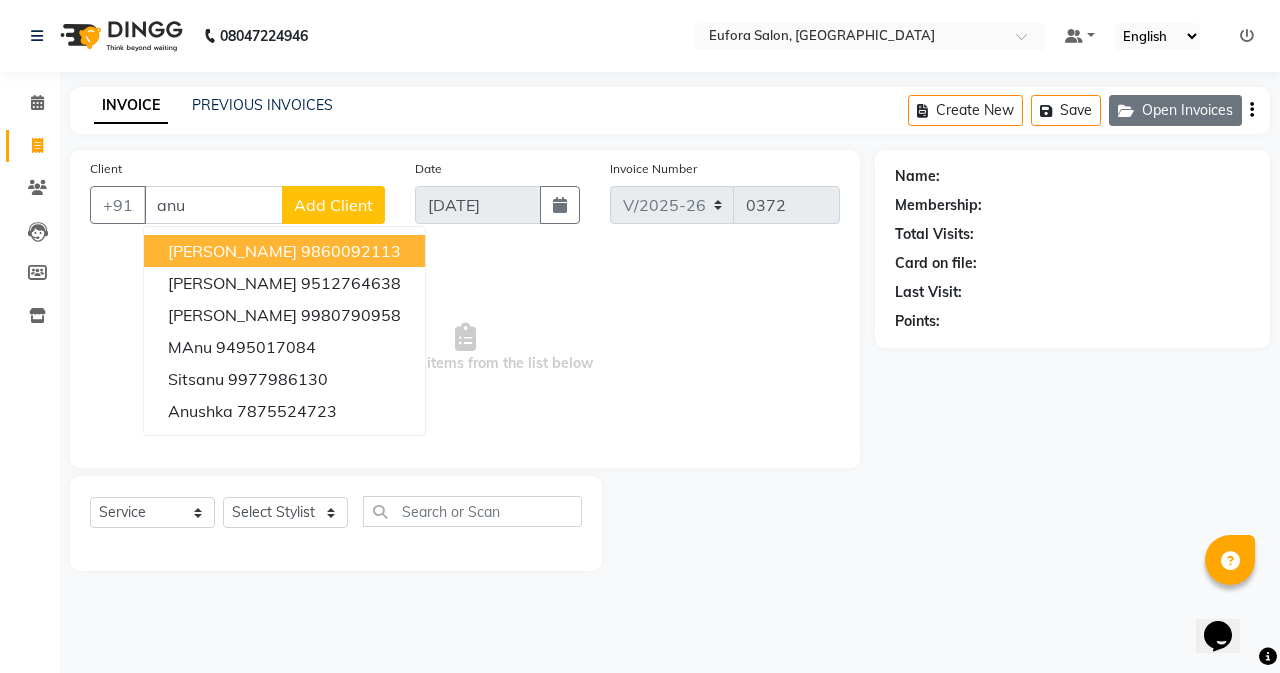 click on "Open Invoices" 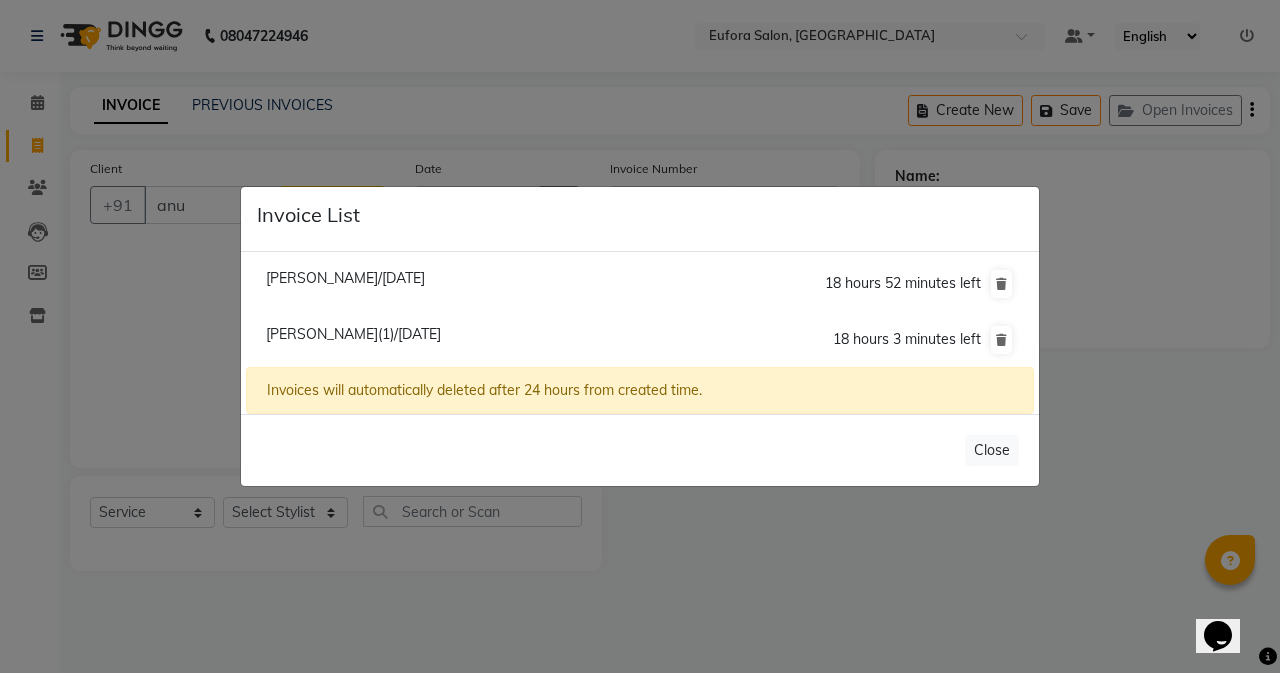 click on "[PERSON_NAME]/[DATE]  18 hours 52 minutes left" 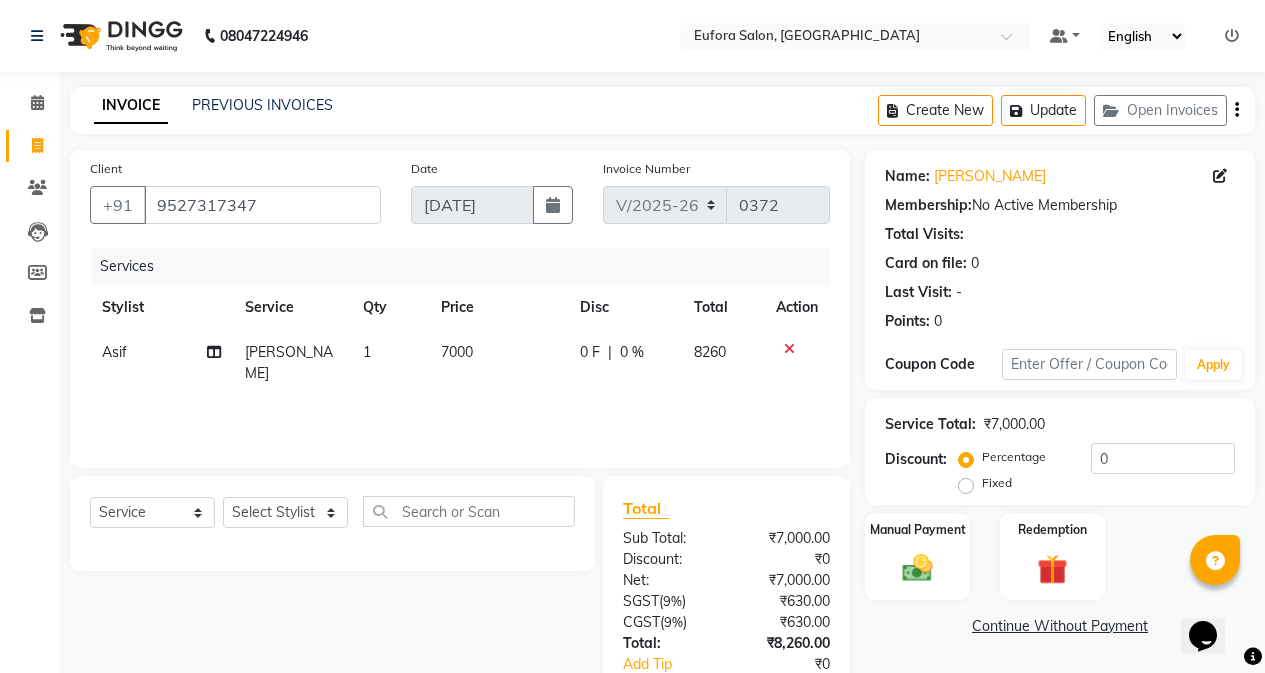 scroll, scrollTop: 127, scrollLeft: 0, axis: vertical 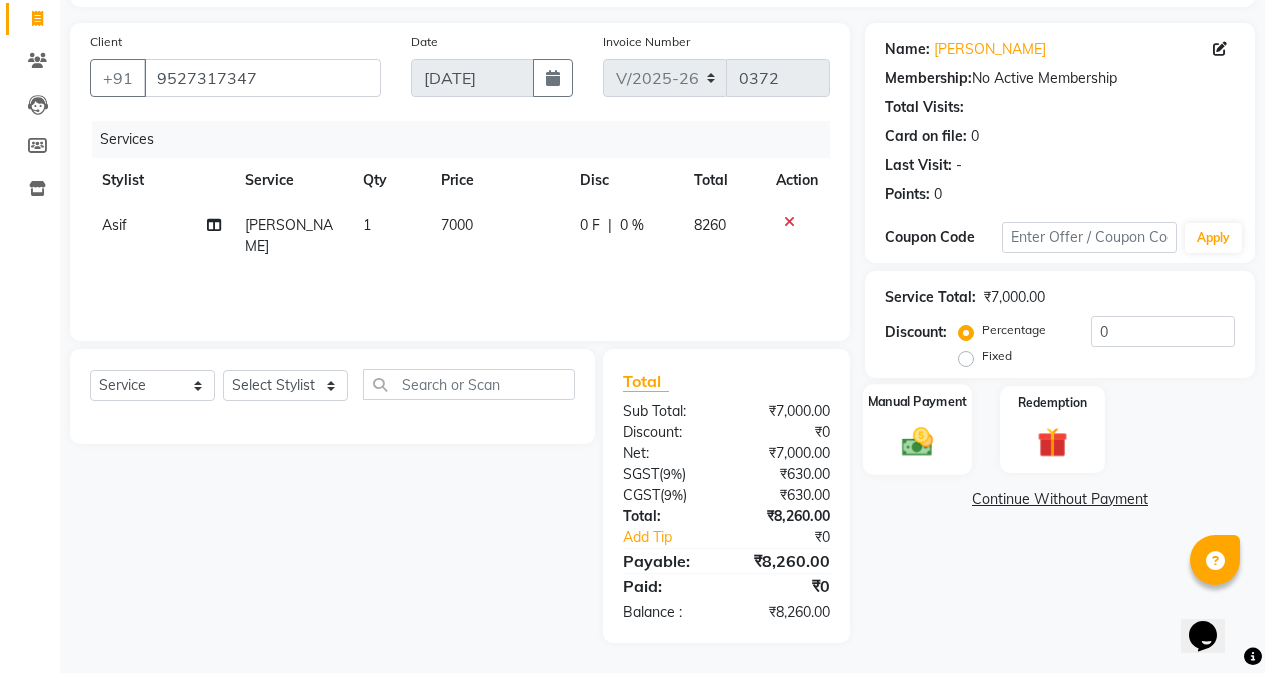 click 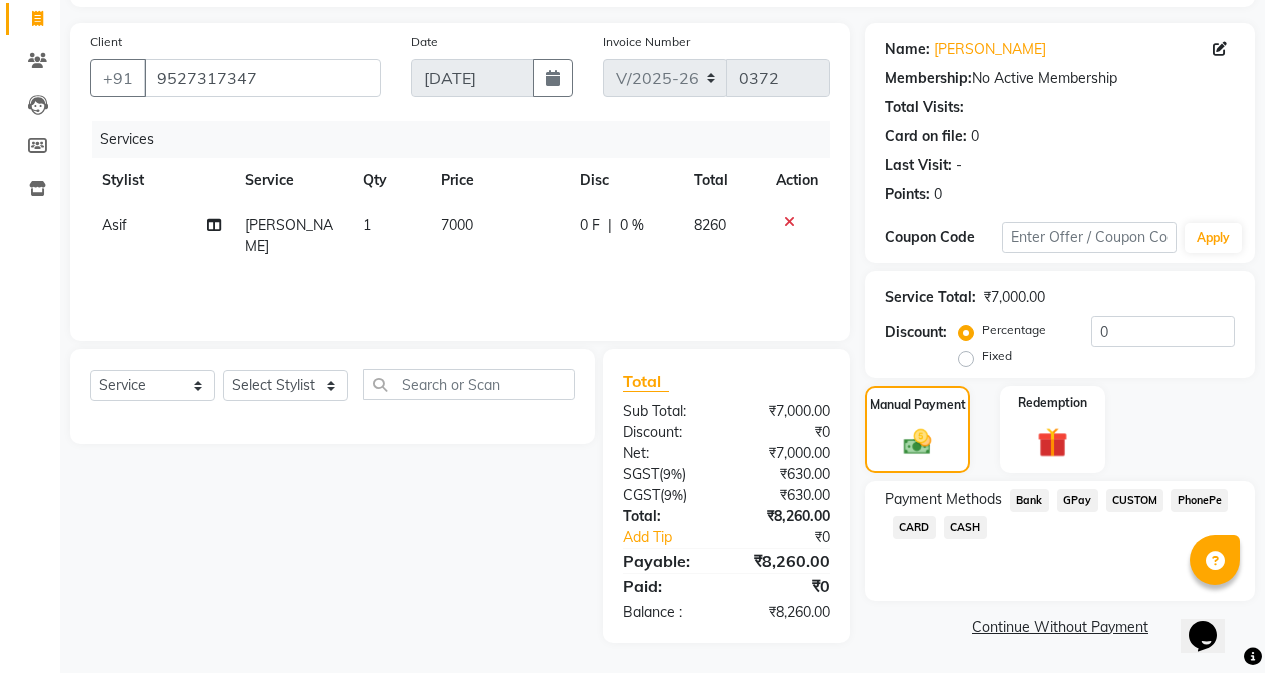 click on "CASH" 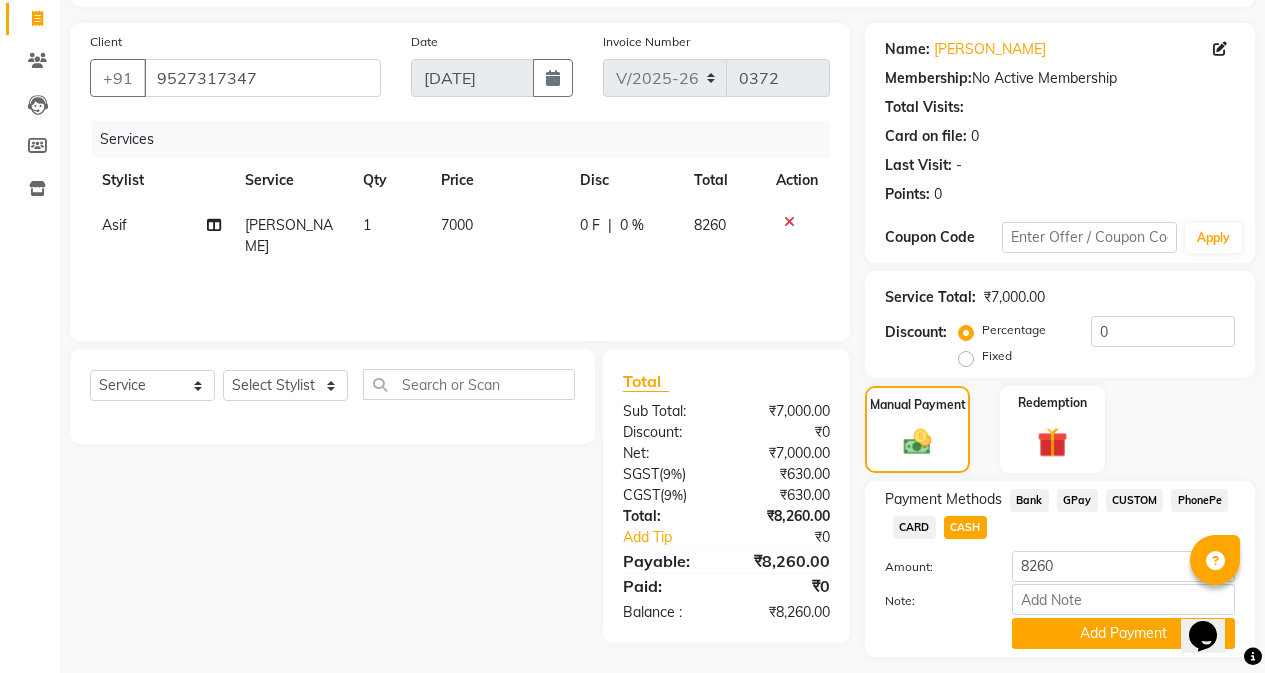 scroll, scrollTop: 182, scrollLeft: 0, axis: vertical 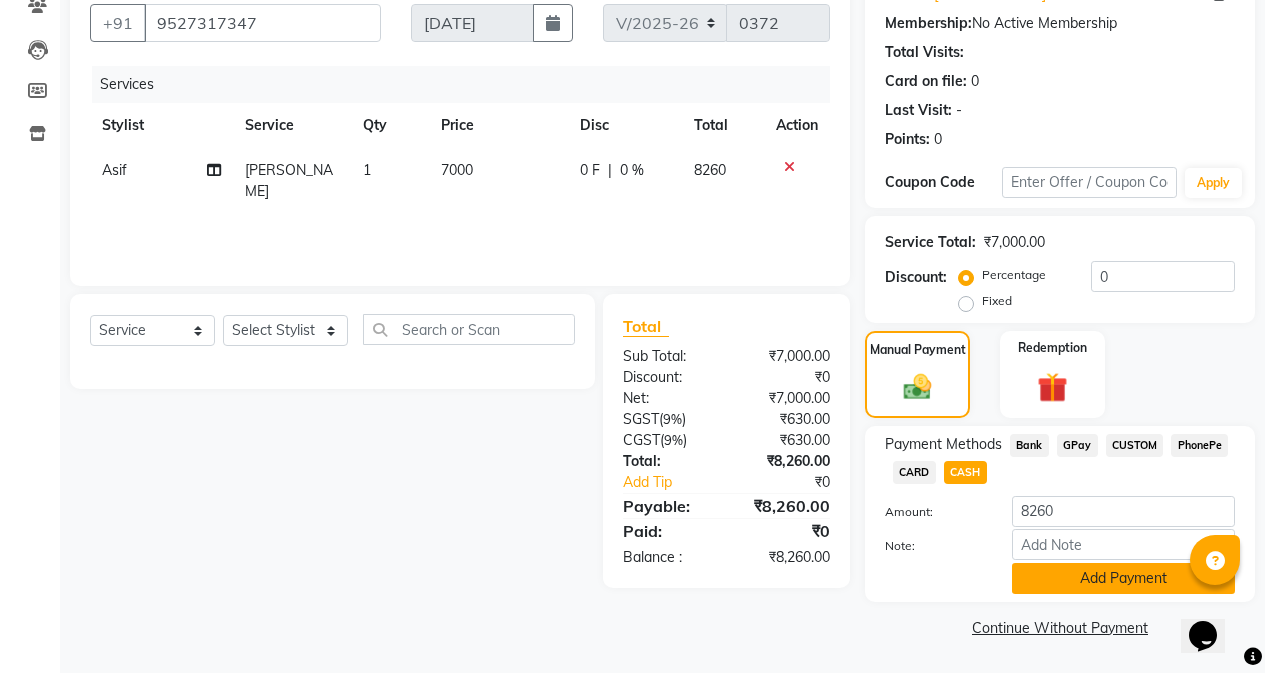 click on "Add Payment" 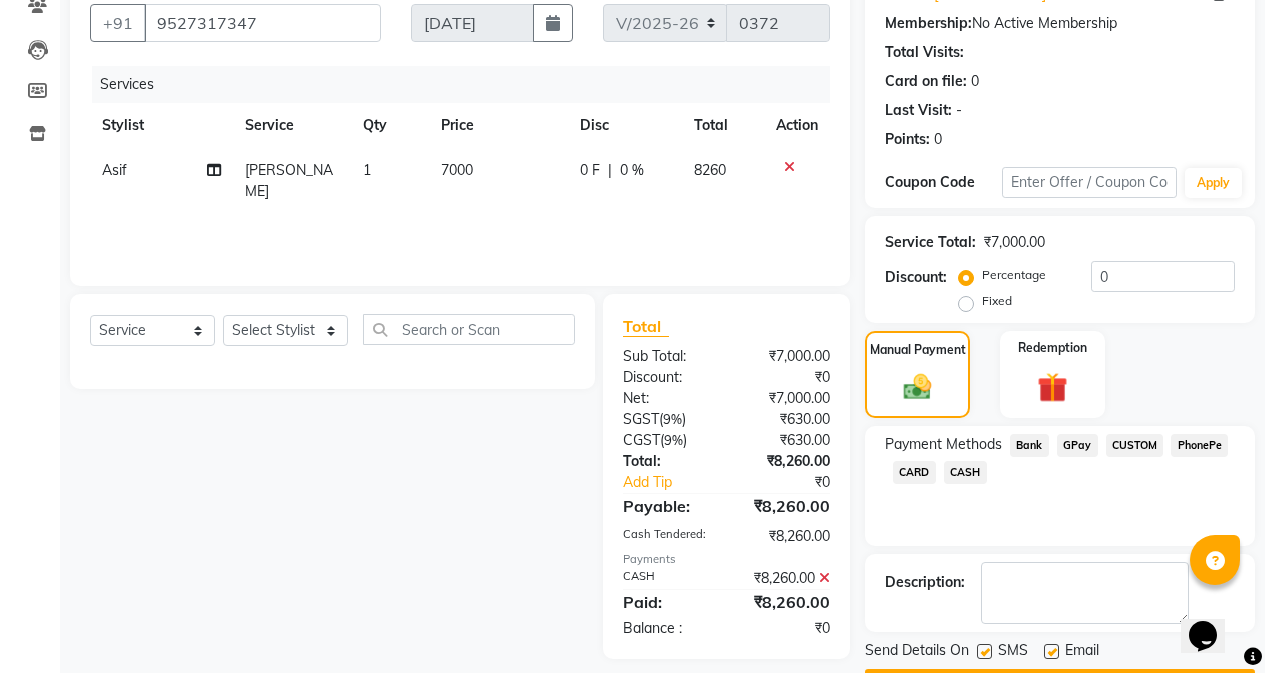 scroll, scrollTop: 239, scrollLeft: 0, axis: vertical 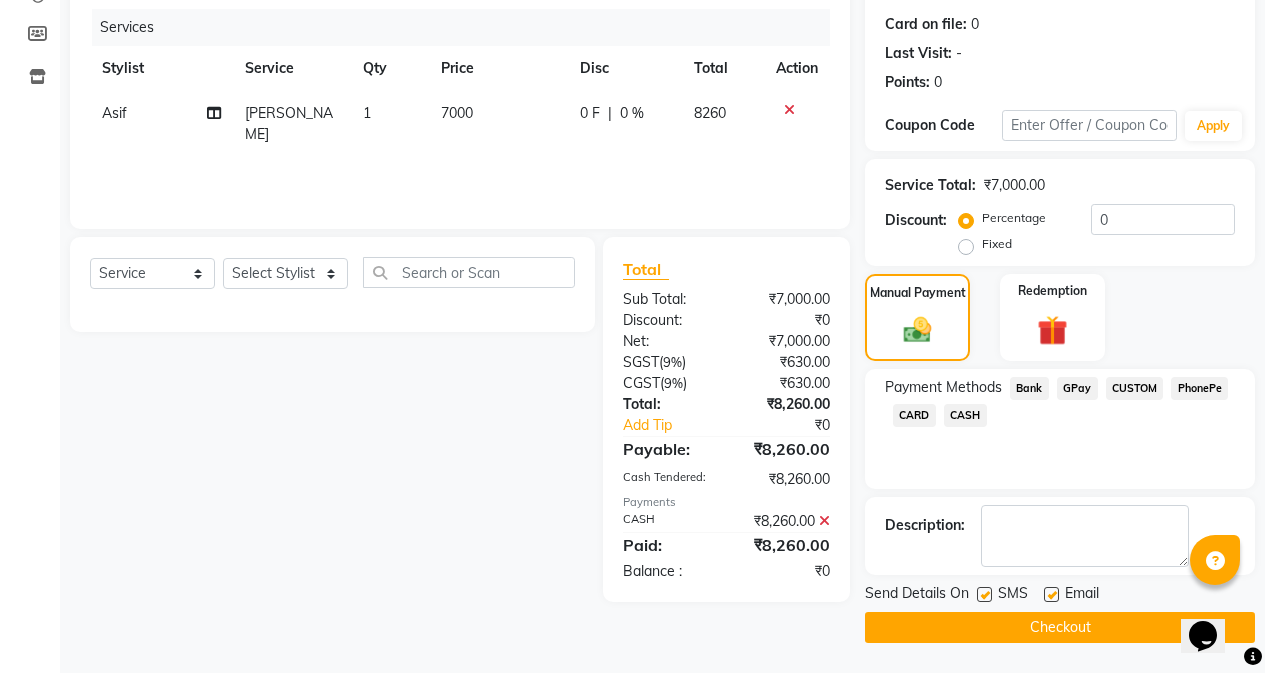 click on "Checkout" 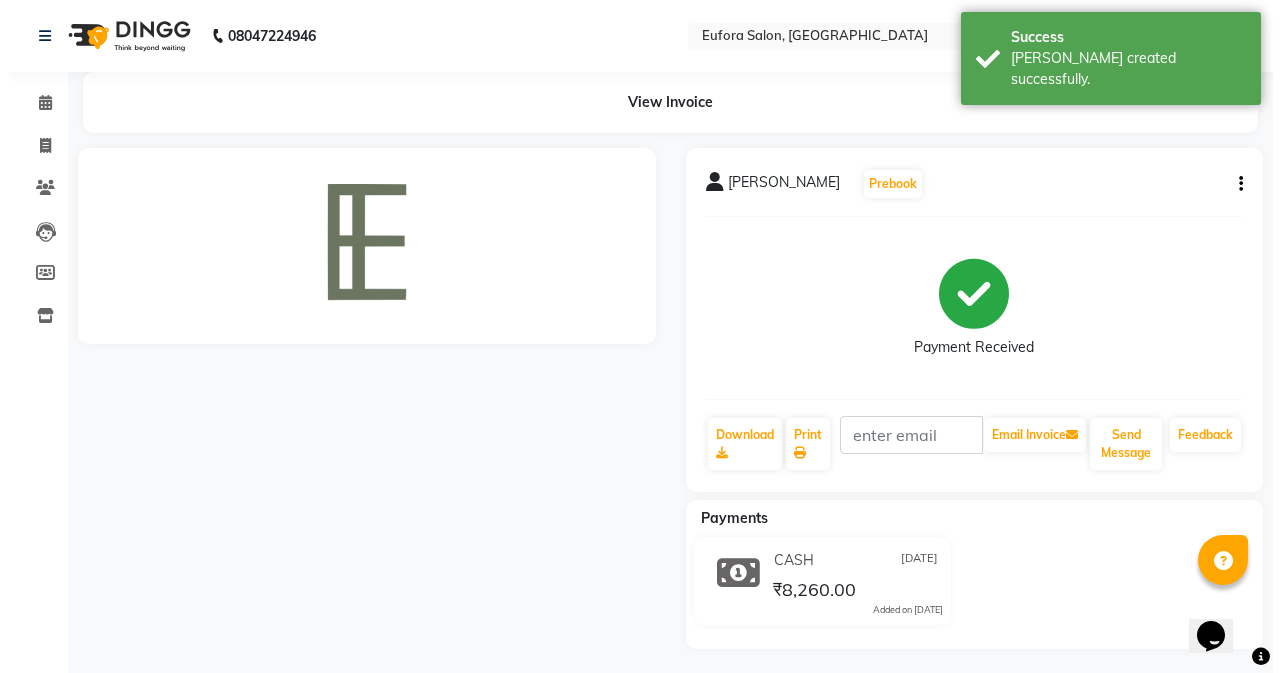 scroll, scrollTop: 0, scrollLeft: 0, axis: both 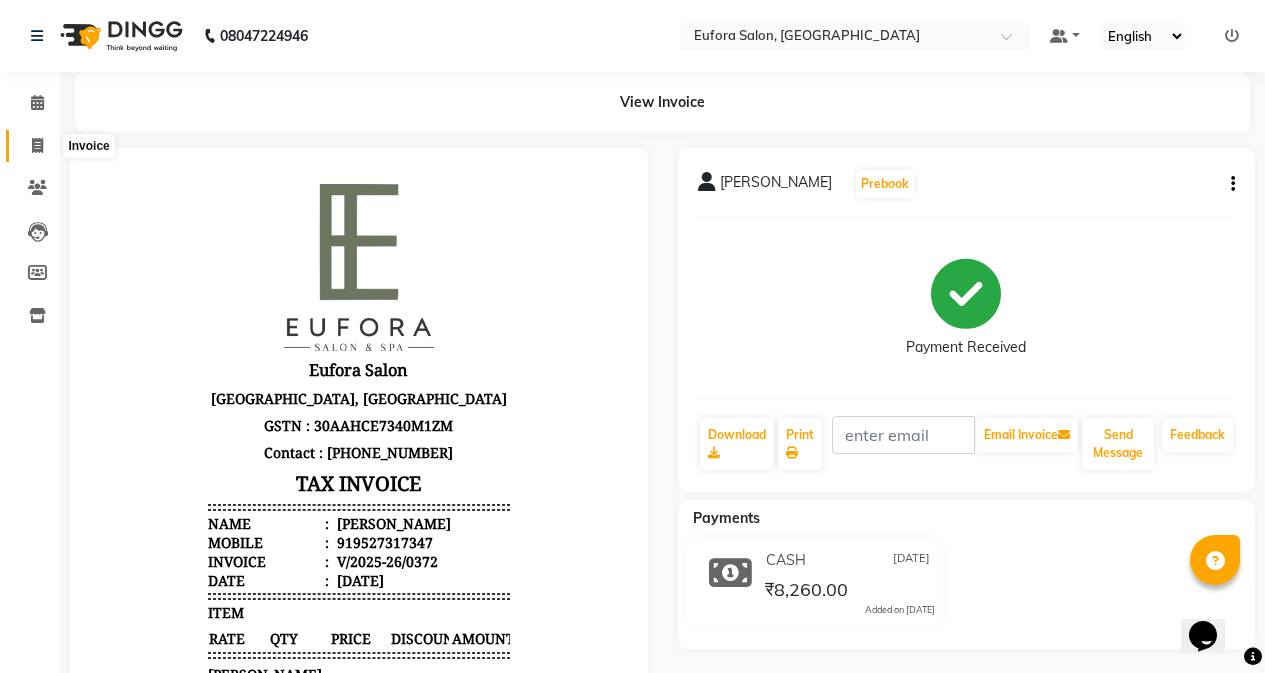click 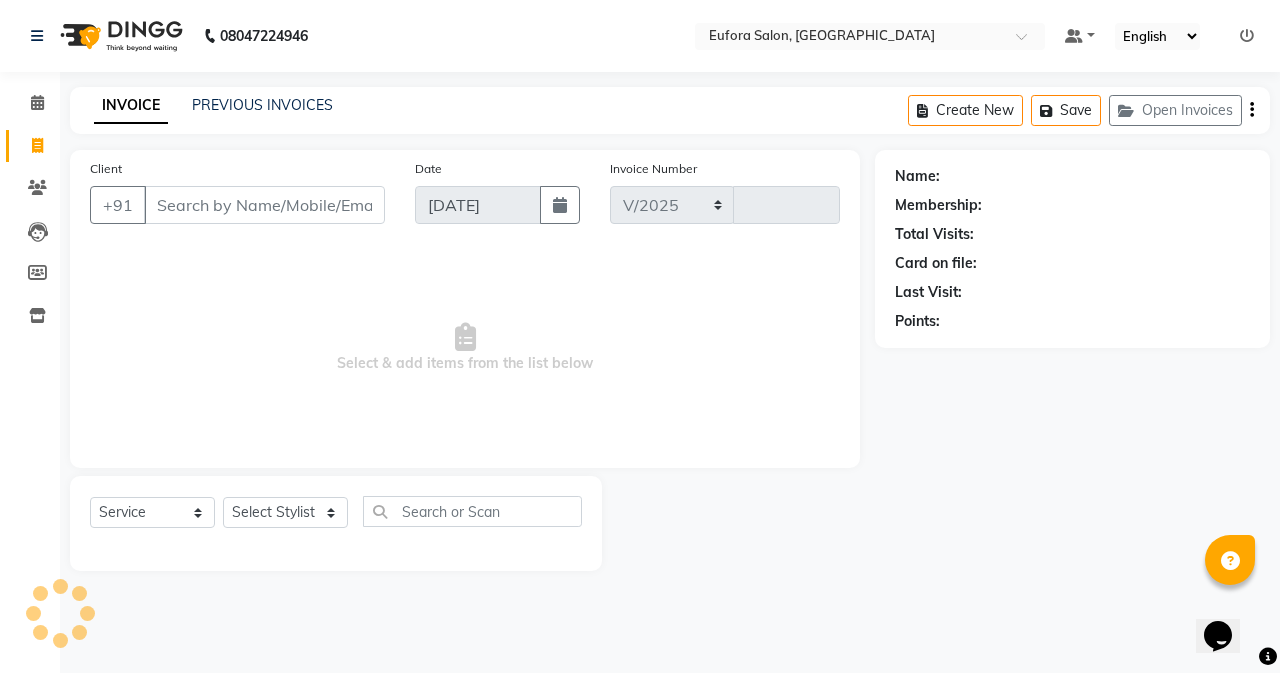 click on "Client" at bounding box center [264, 205] 